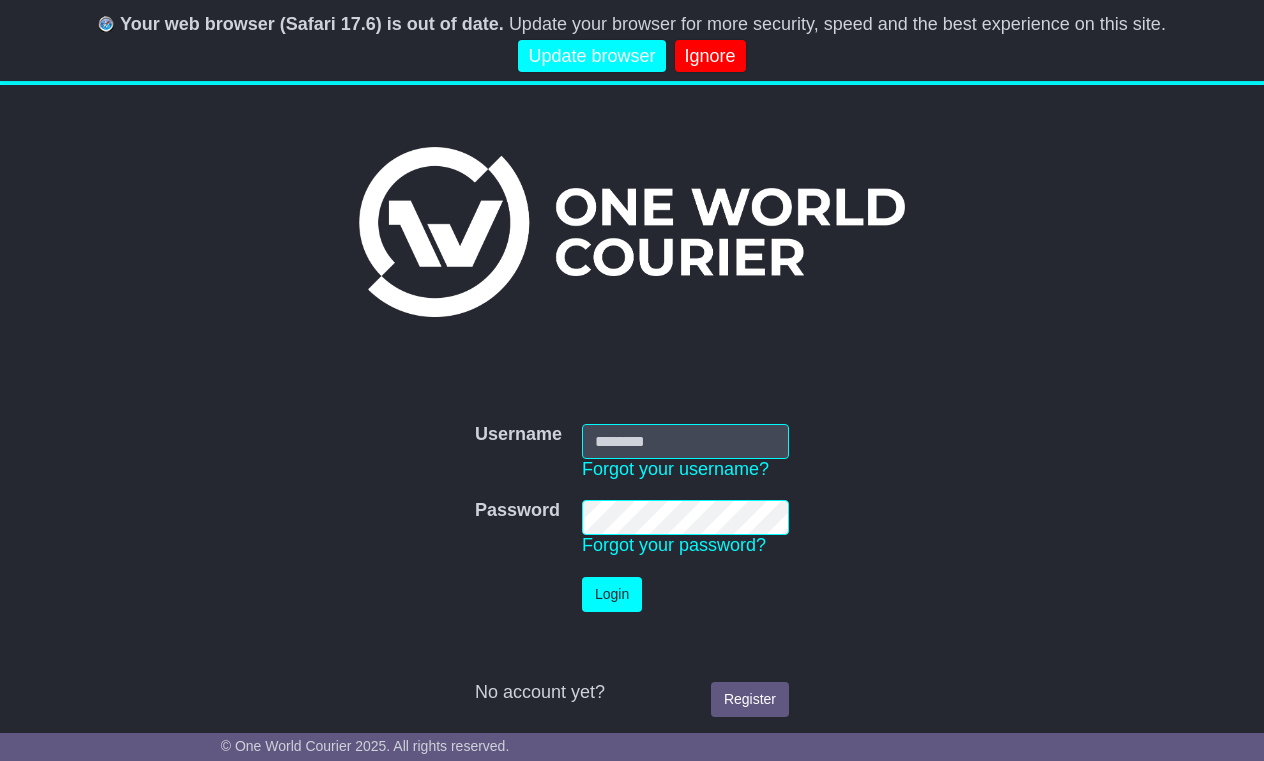 scroll, scrollTop: 0, scrollLeft: 0, axis: both 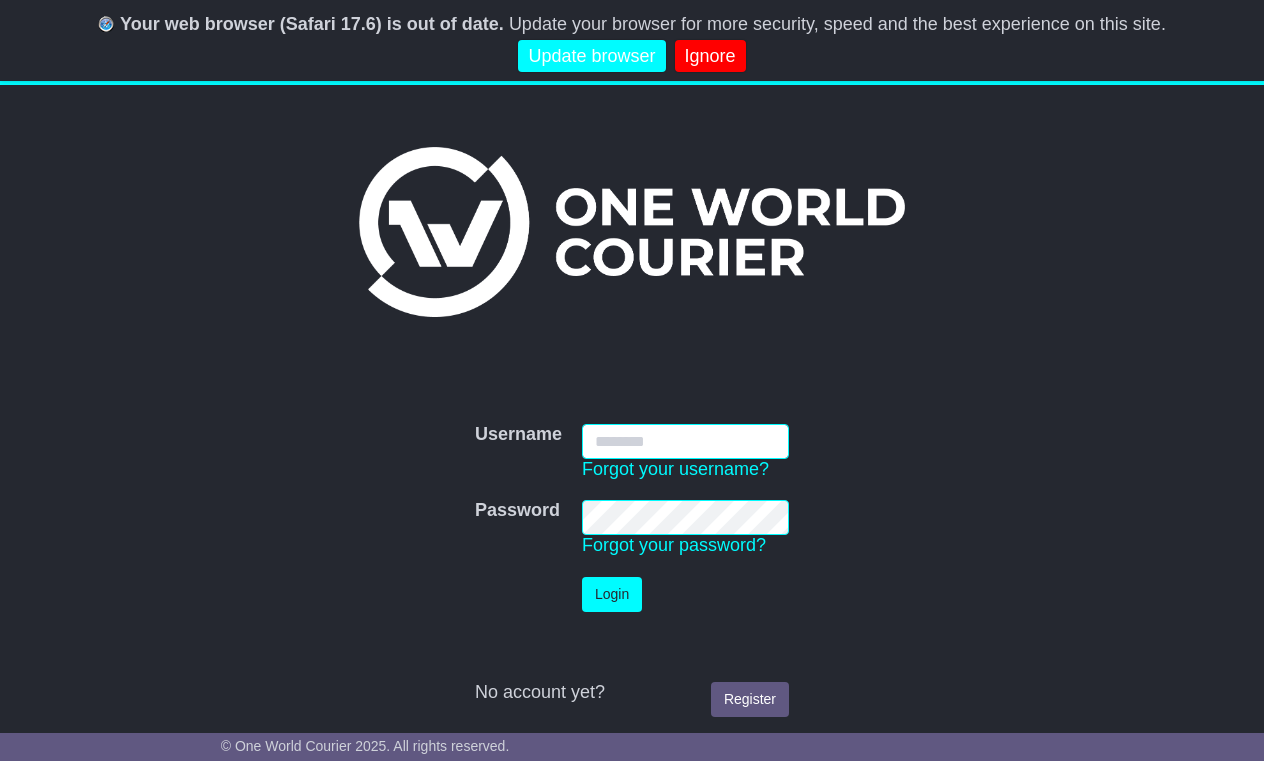 type on "**********" 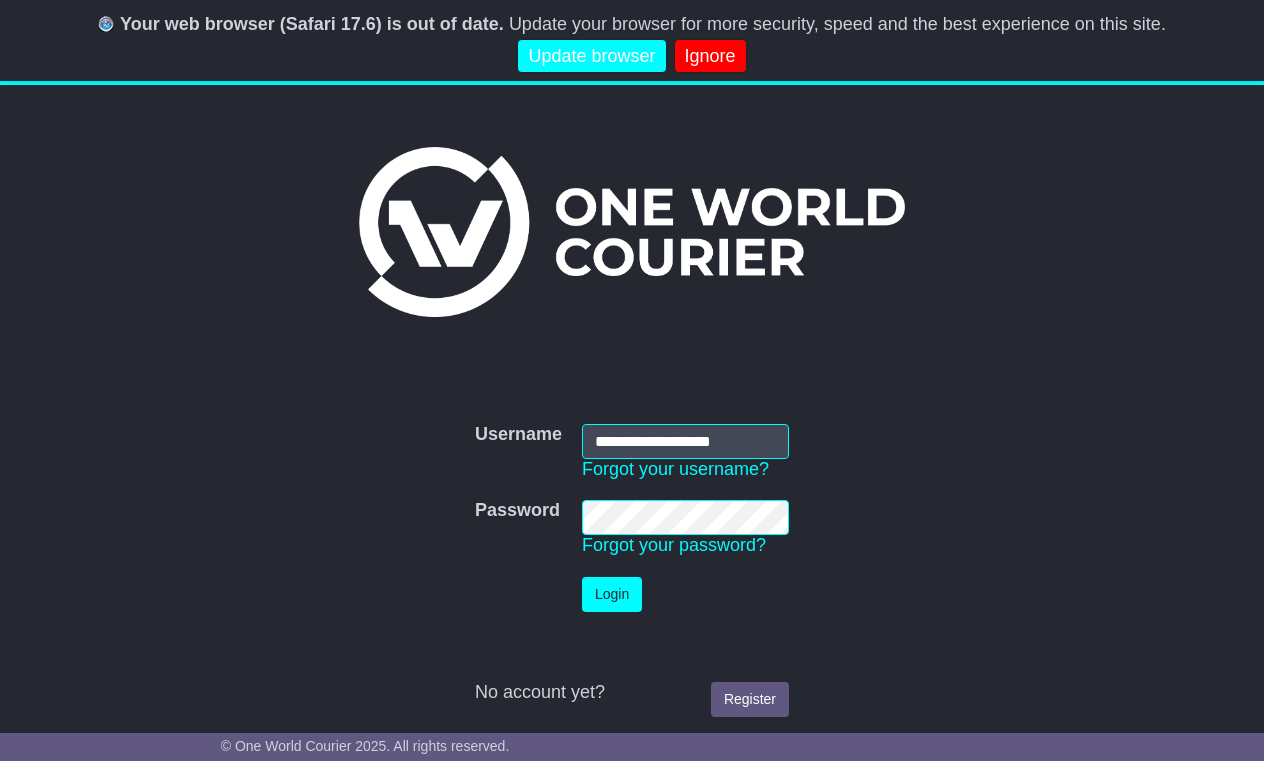 click on "Login" at bounding box center (612, 594) 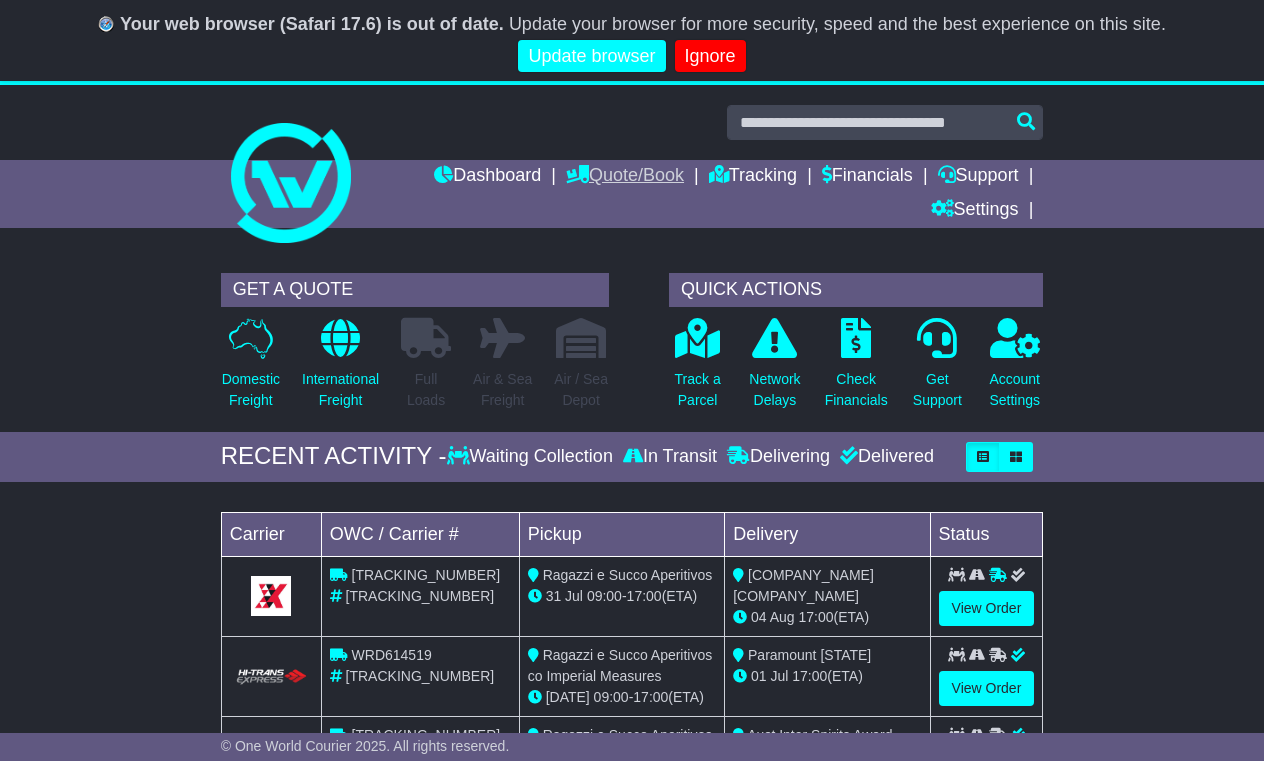scroll, scrollTop: 0, scrollLeft: 0, axis: both 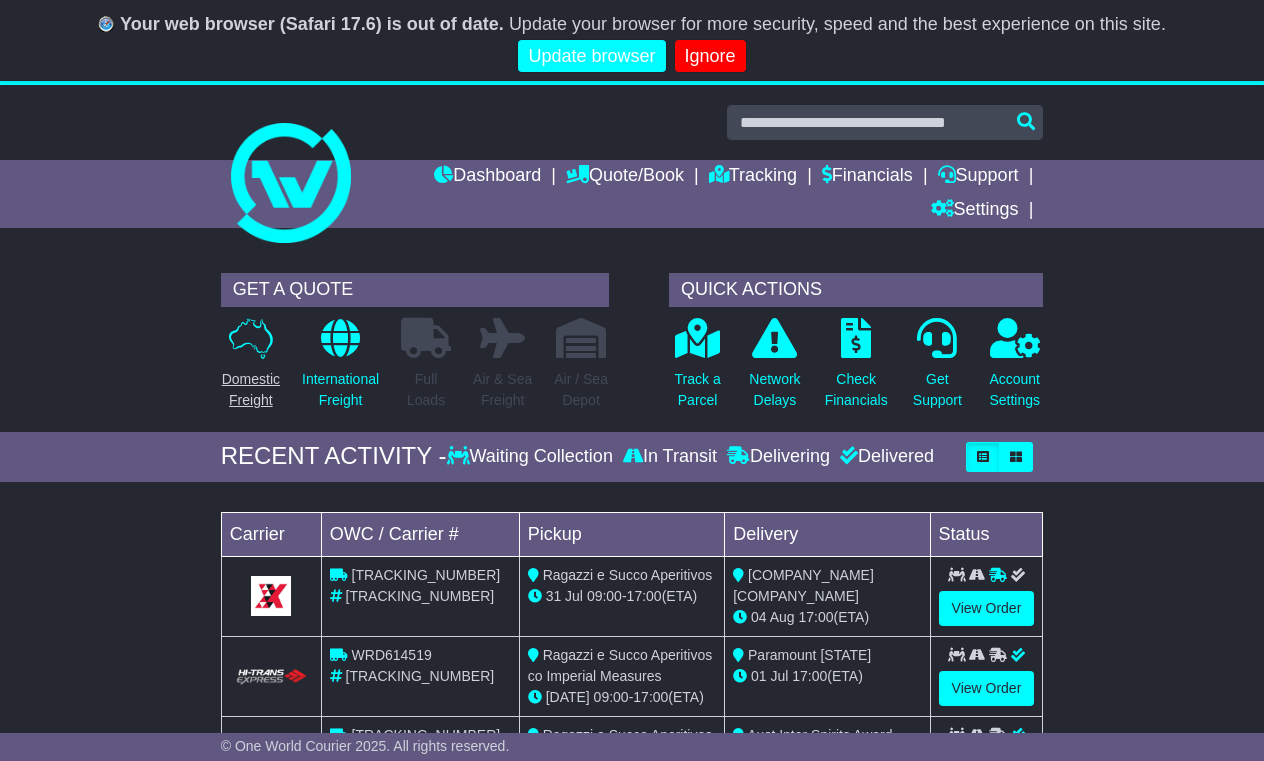 click at bounding box center (251, 338) 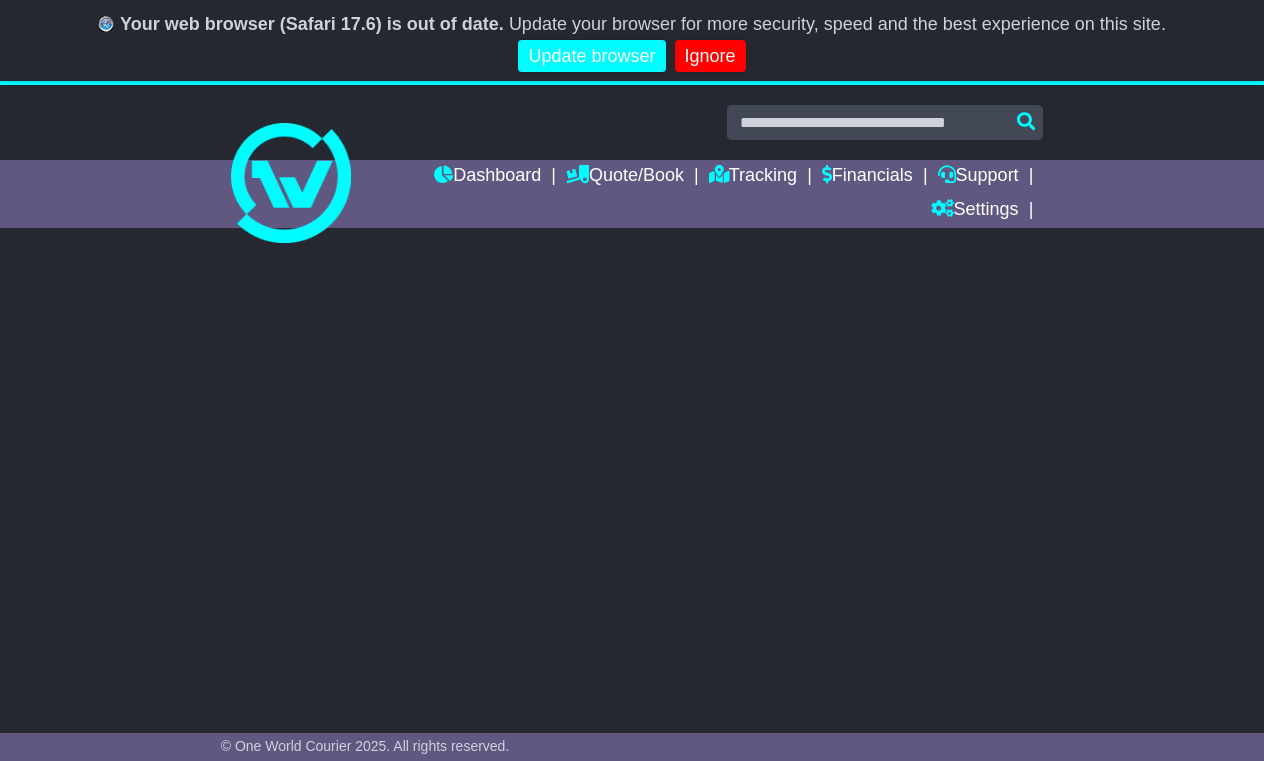 scroll, scrollTop: 0, scrollLeft: 0, axis: both 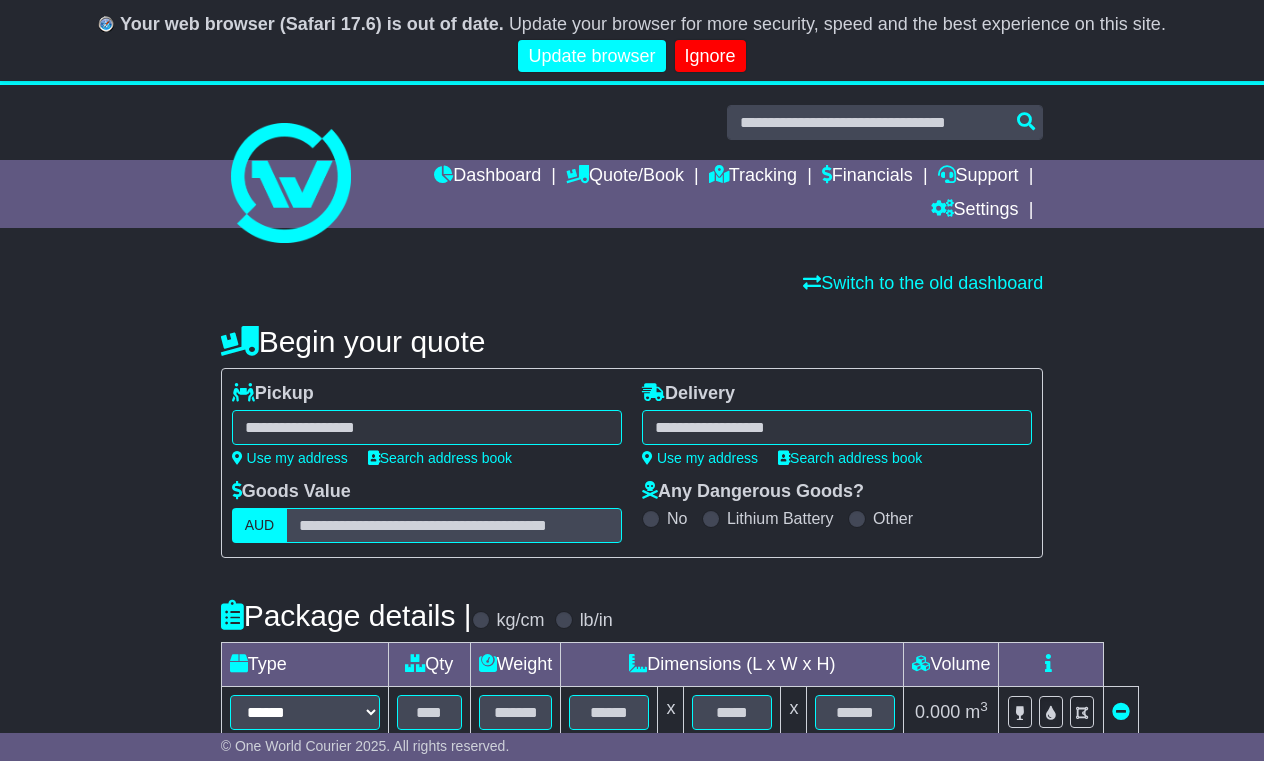 click at bounding box center [427, 427] 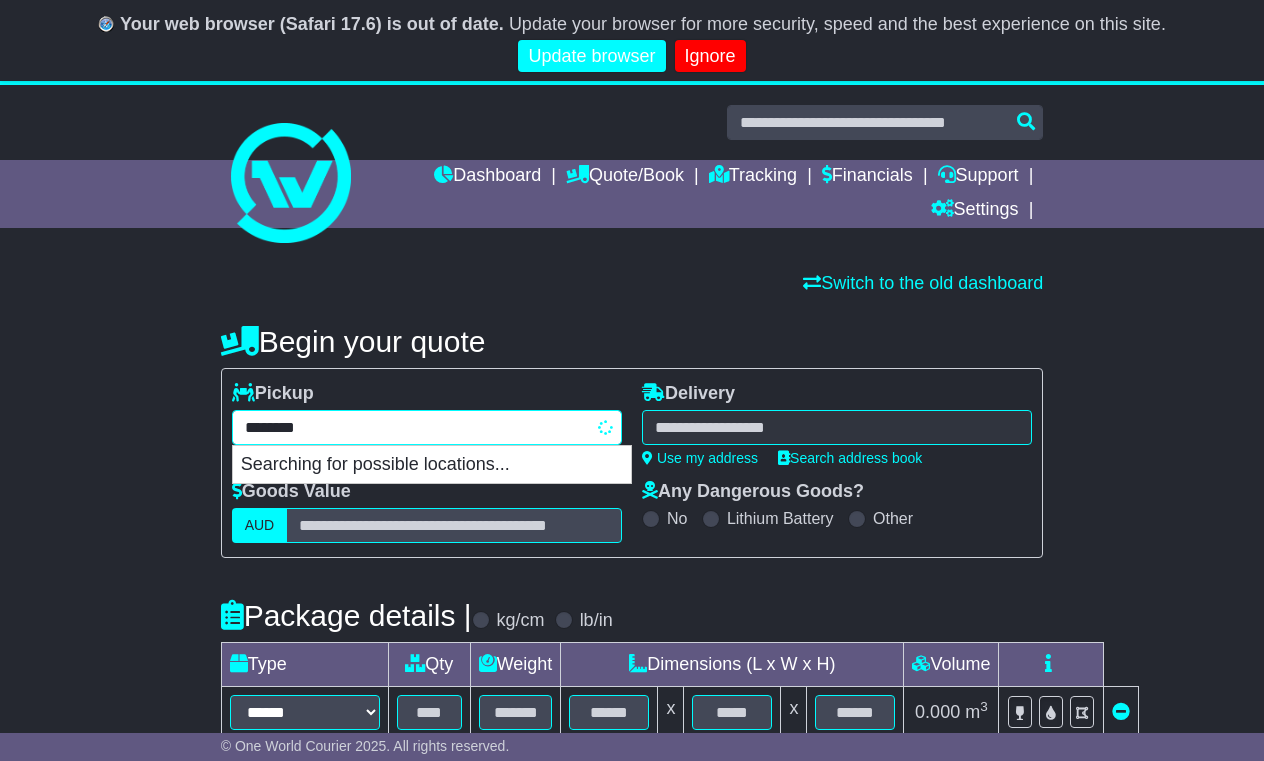 type on "*********" 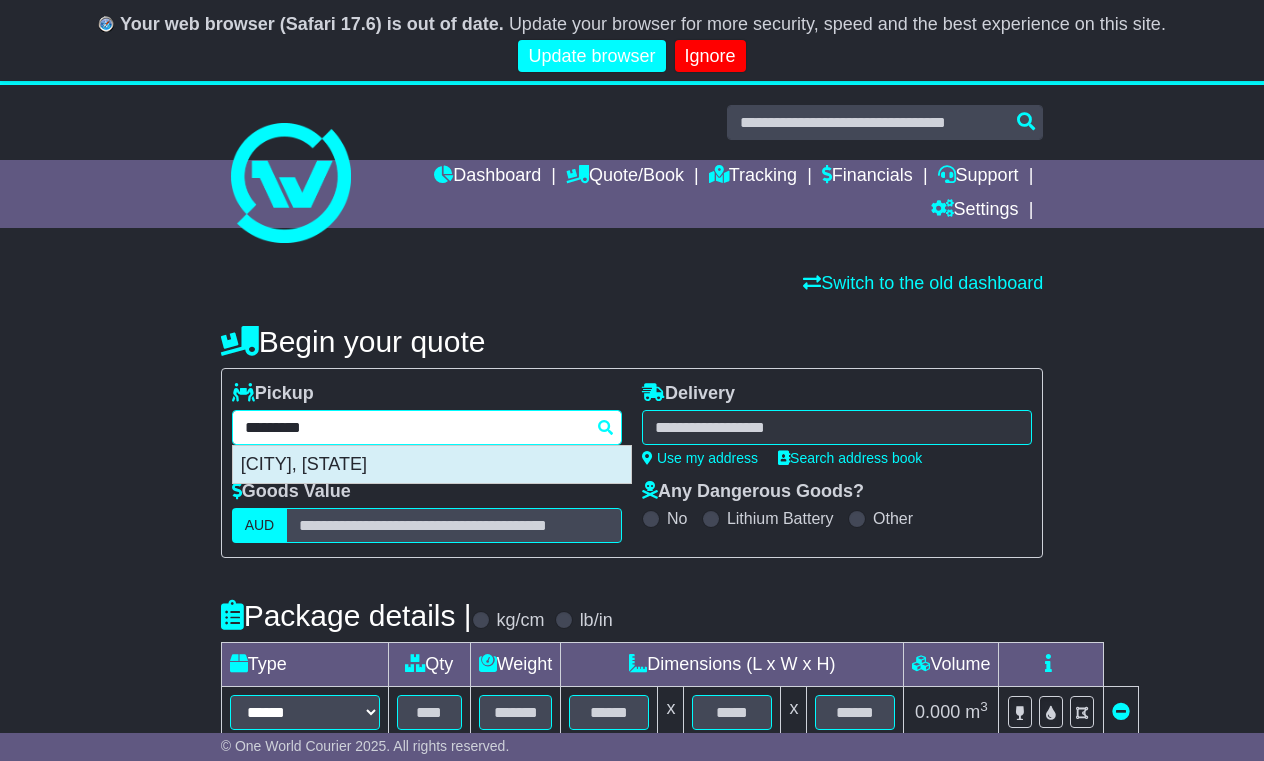 click on "THEBARTON 5031" at bounding box center (432, 465) 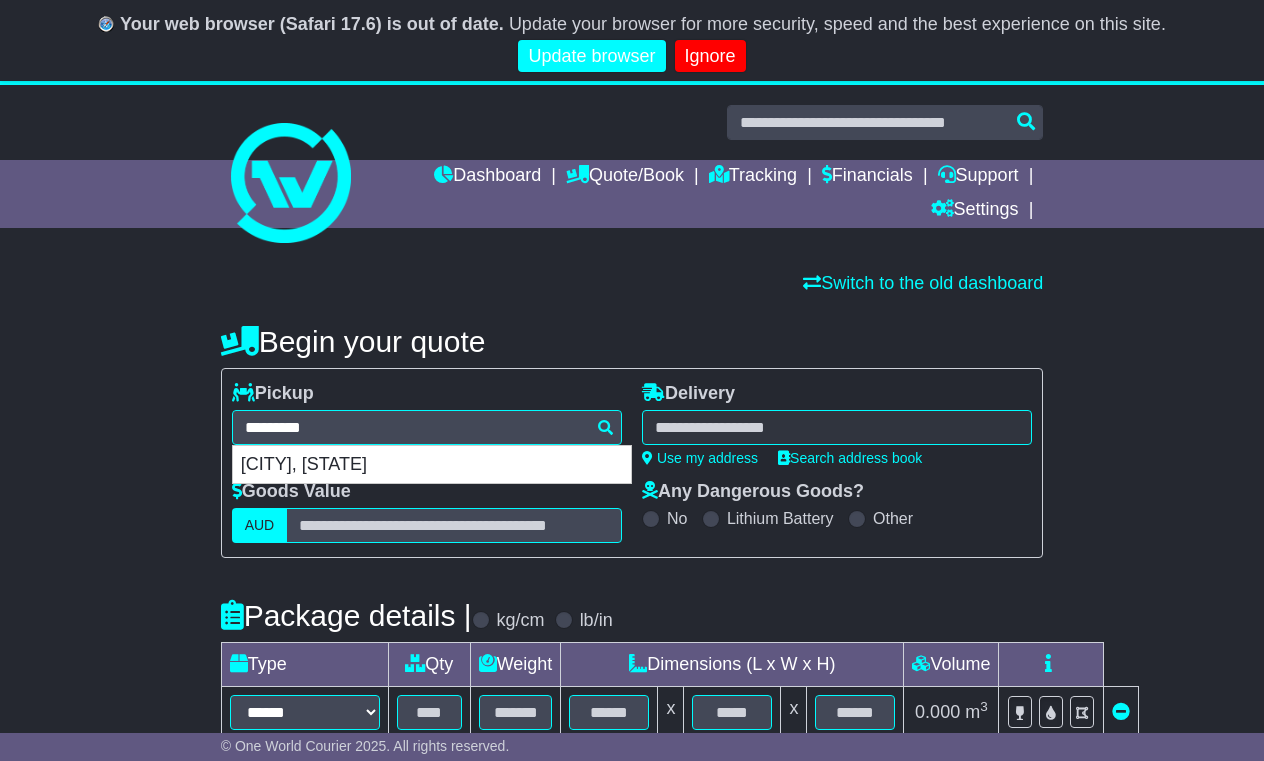 type on "**********" 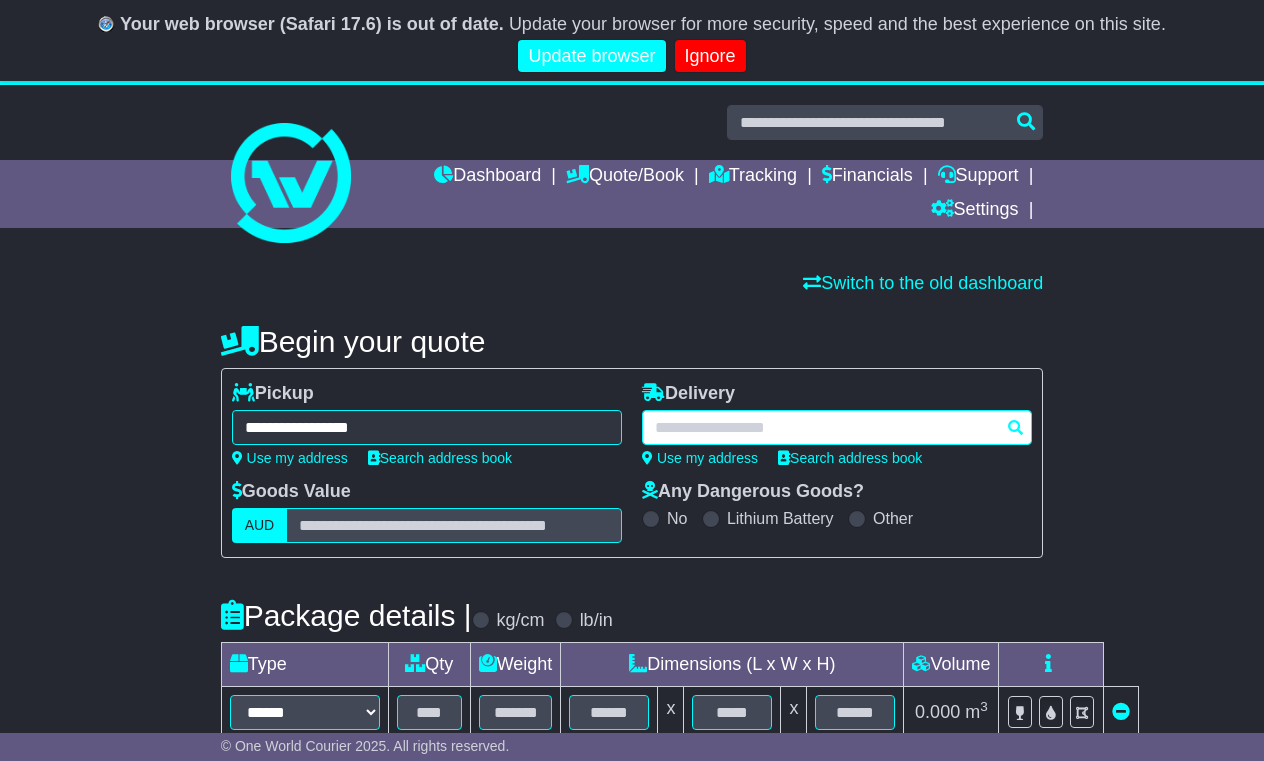 click at bounding box center [837, 427] 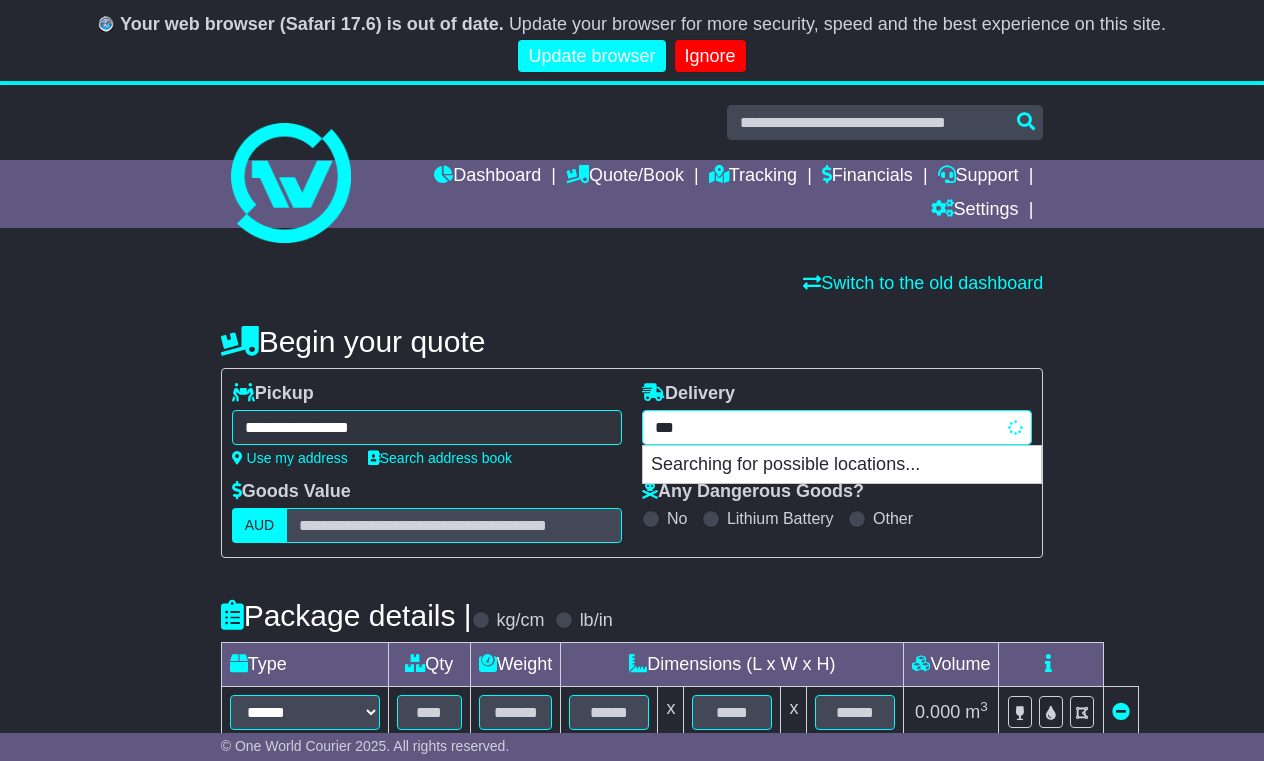 type on "****" 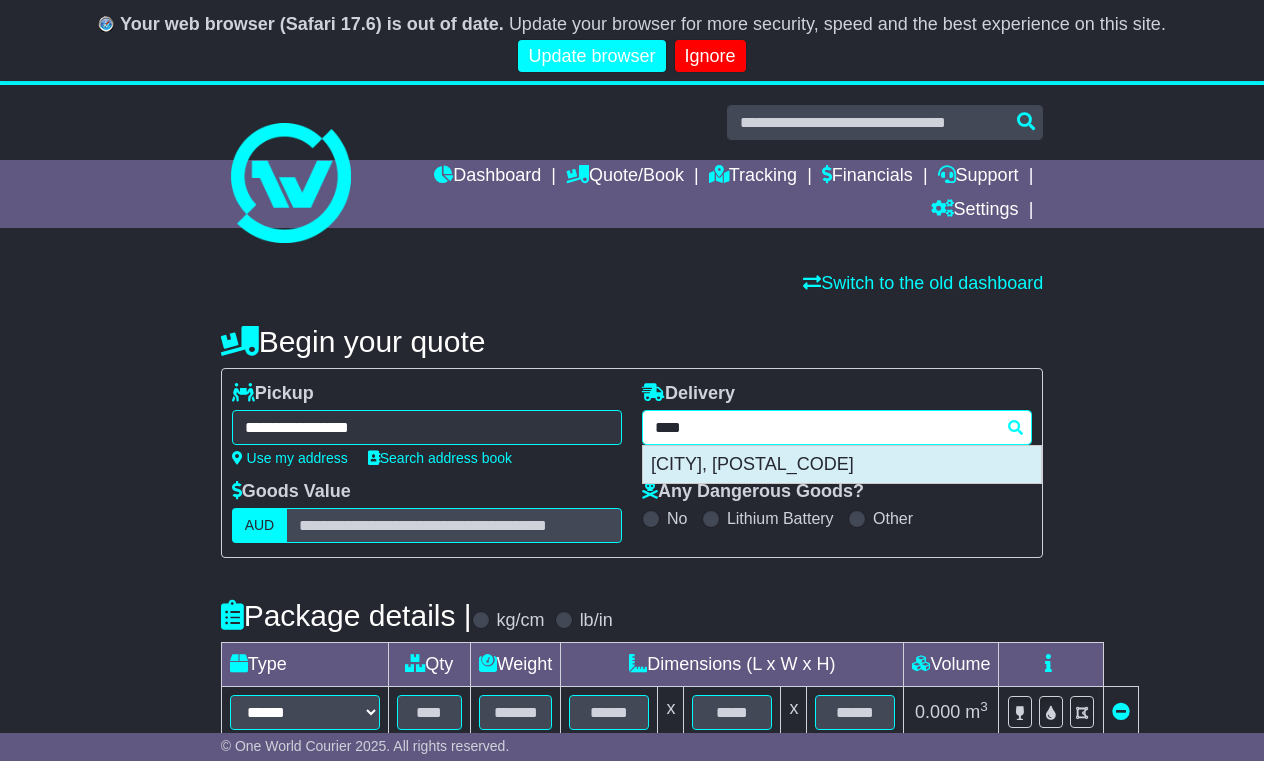 click on "NARANGBA 4504" at bounding box center (842, 465) 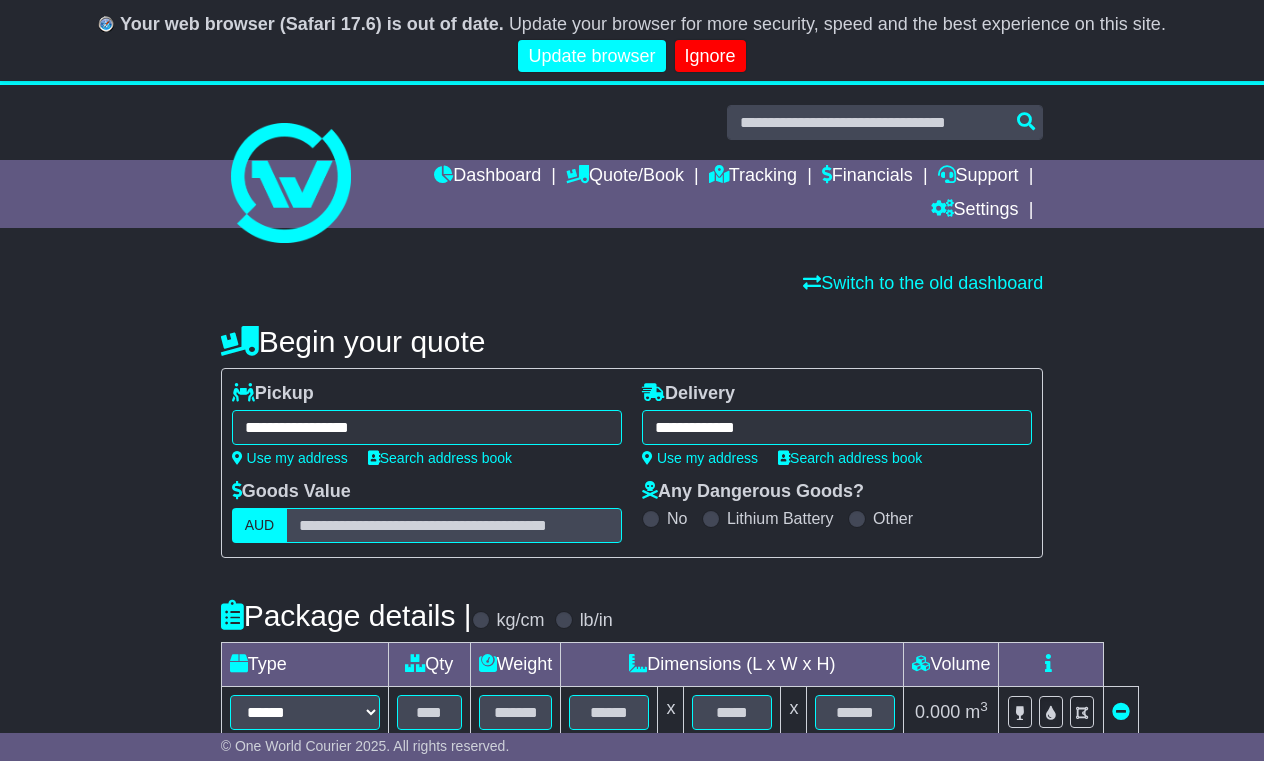 type on "**********" 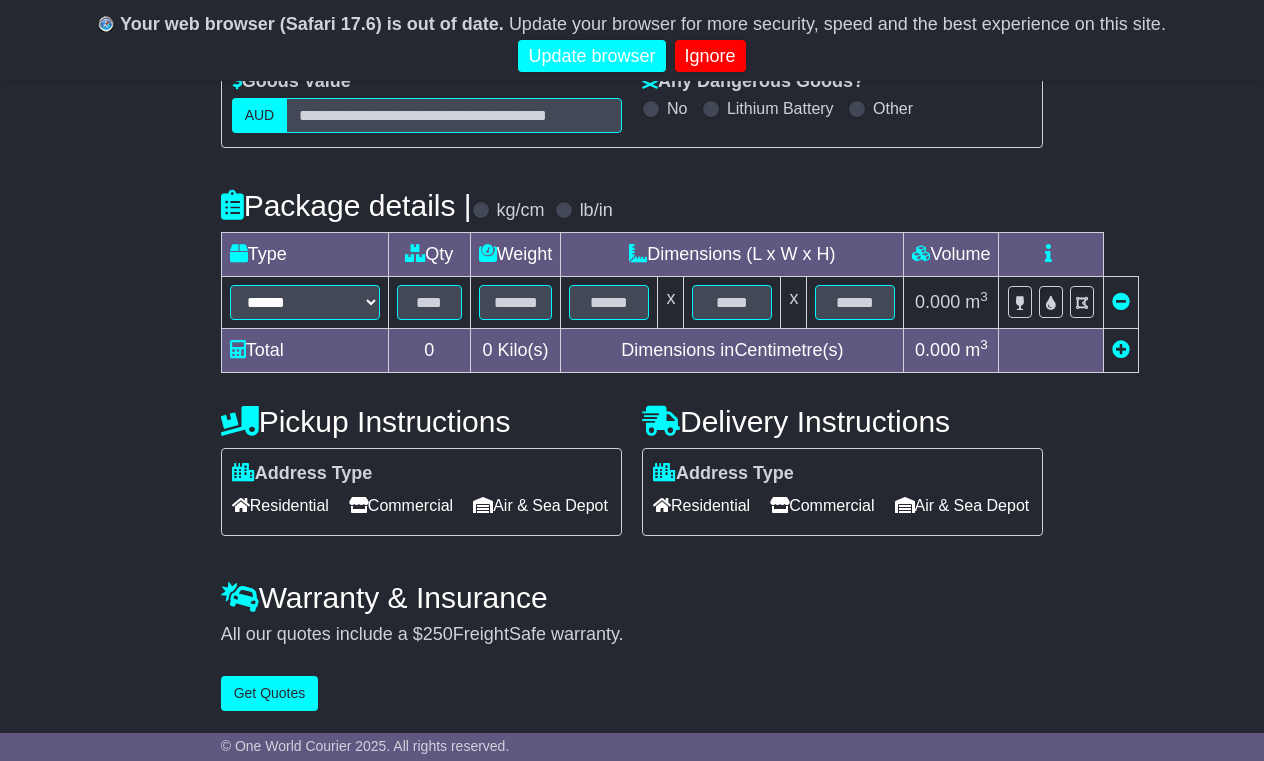 scroll, scrollTop: 437, scrollLeft: 0, axis: vertical 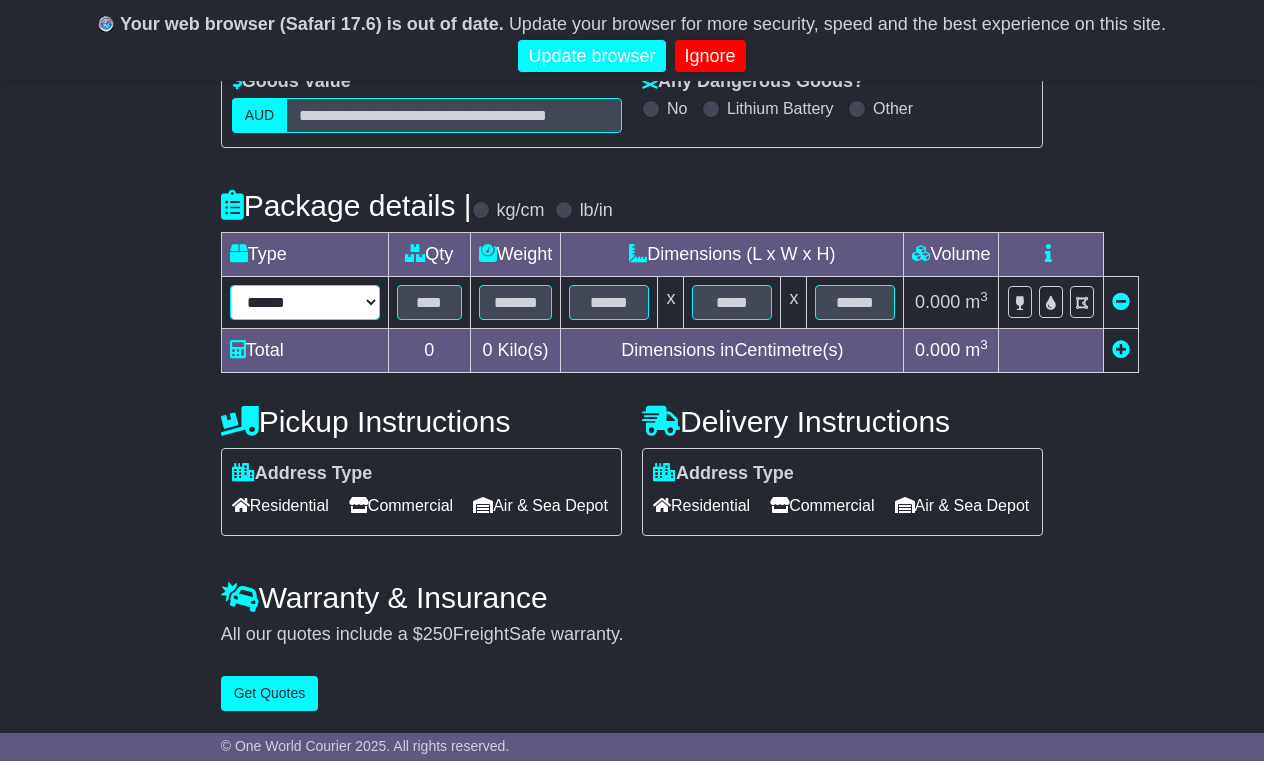 select on "*****" 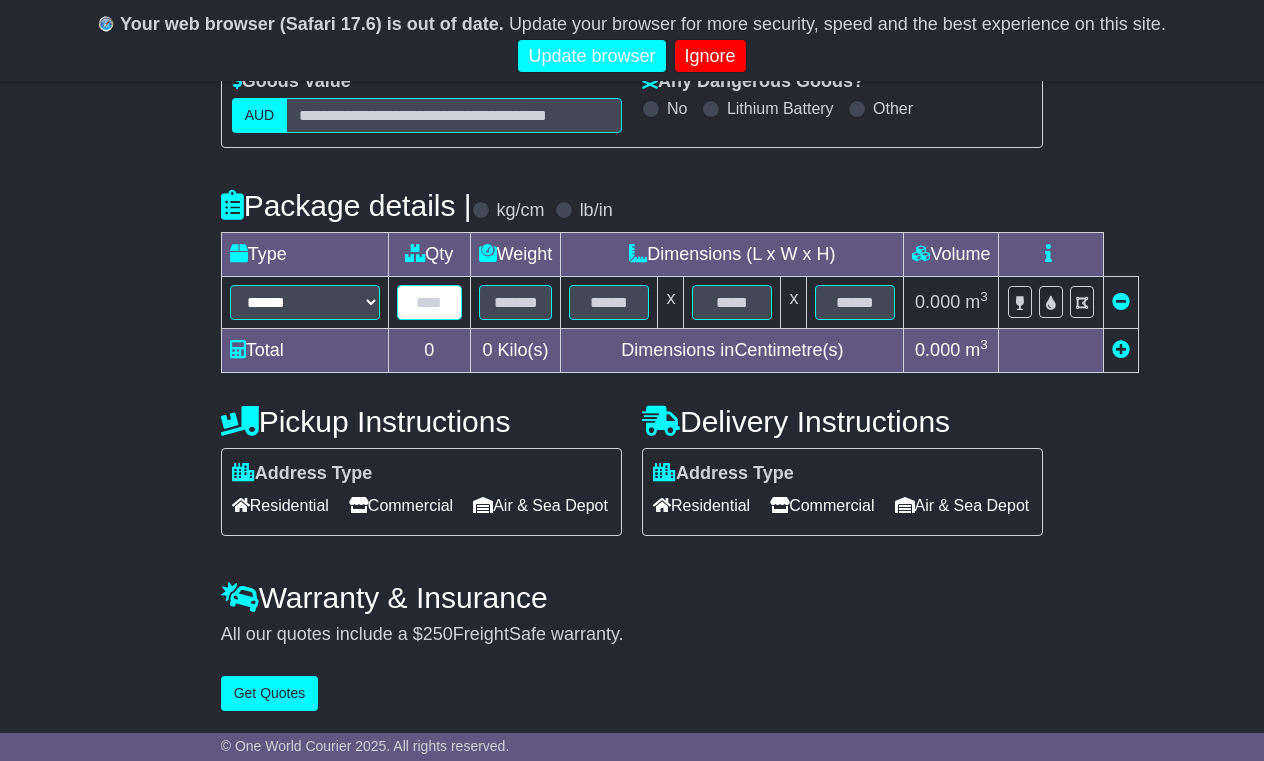 click at bounding box center [429, 302] 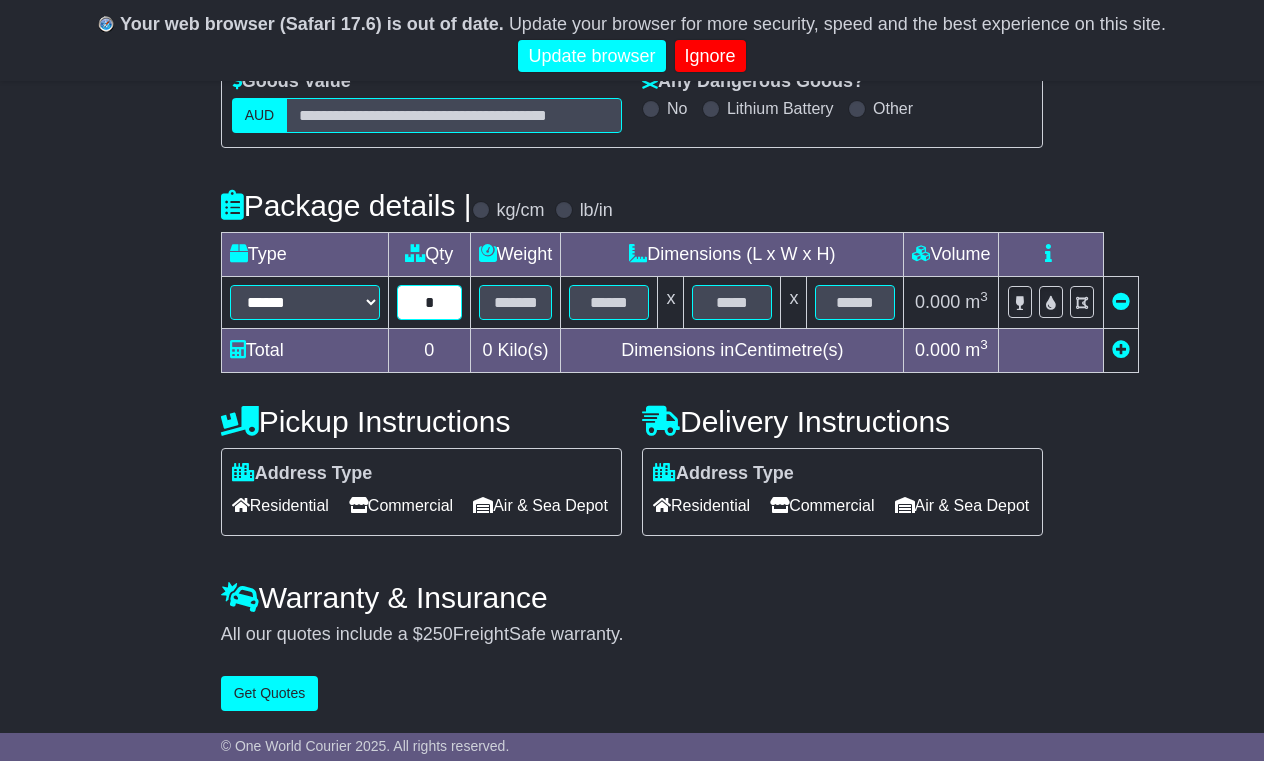 type on "*" 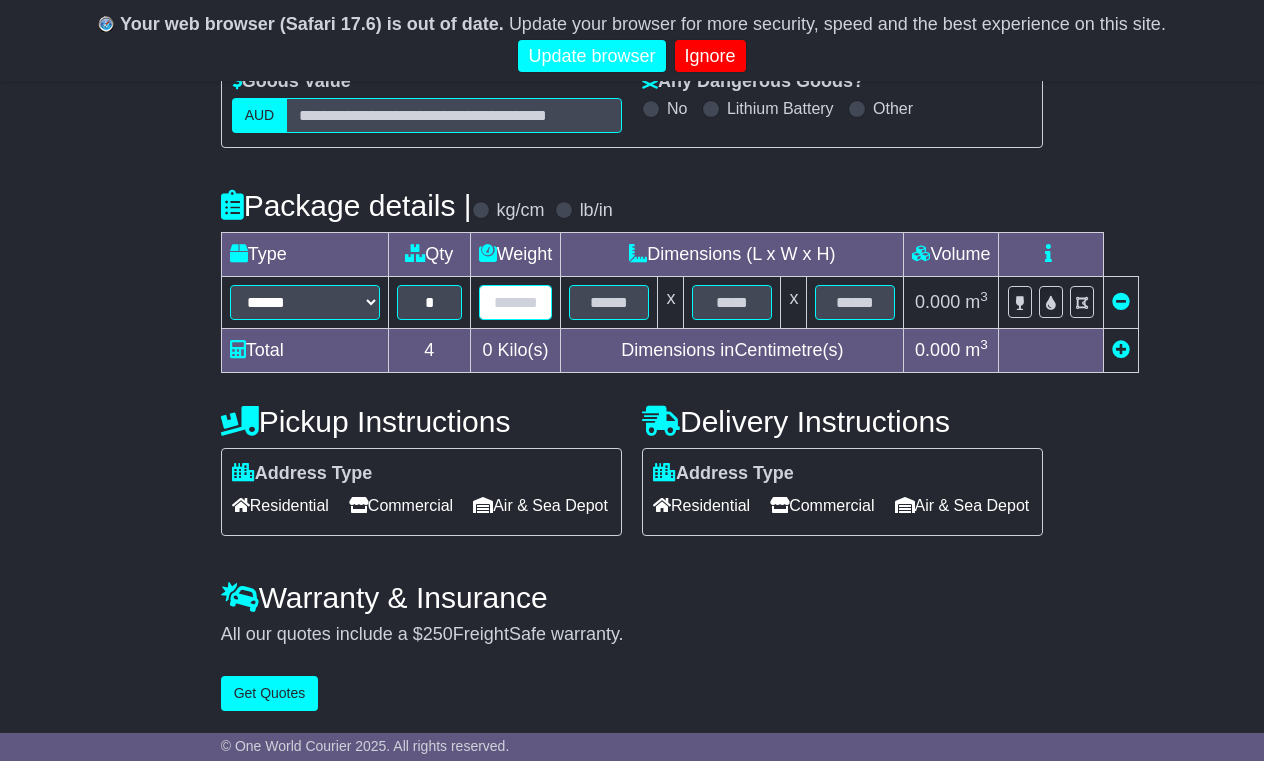 click at bounding box center [516, 302] 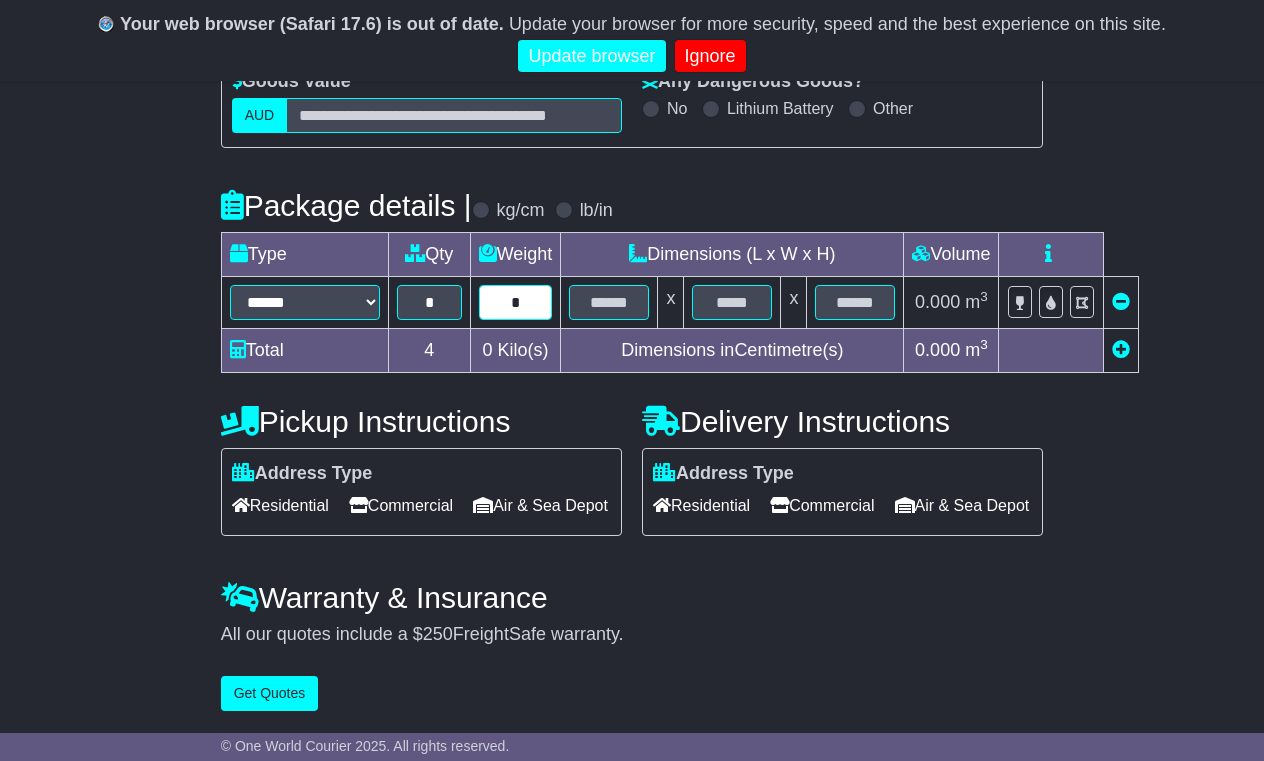 type on "*" 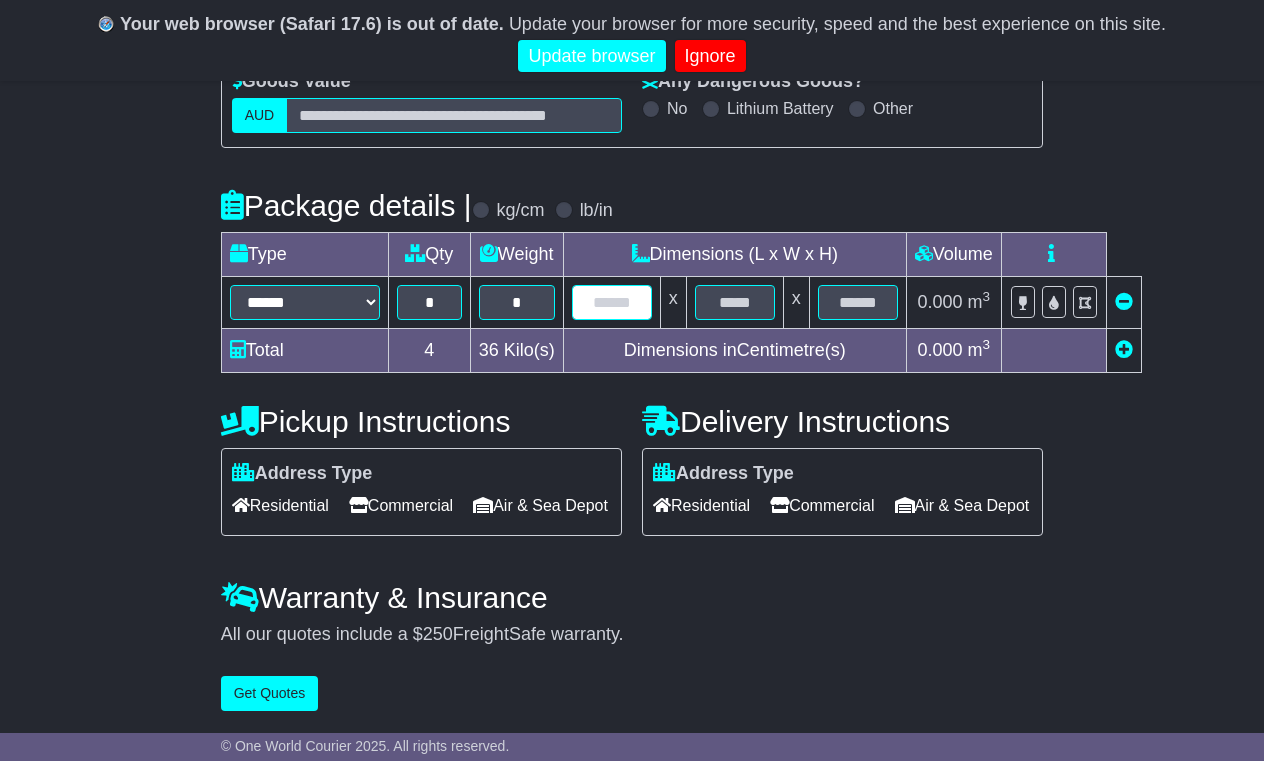 click at bounding box center (612, 302) 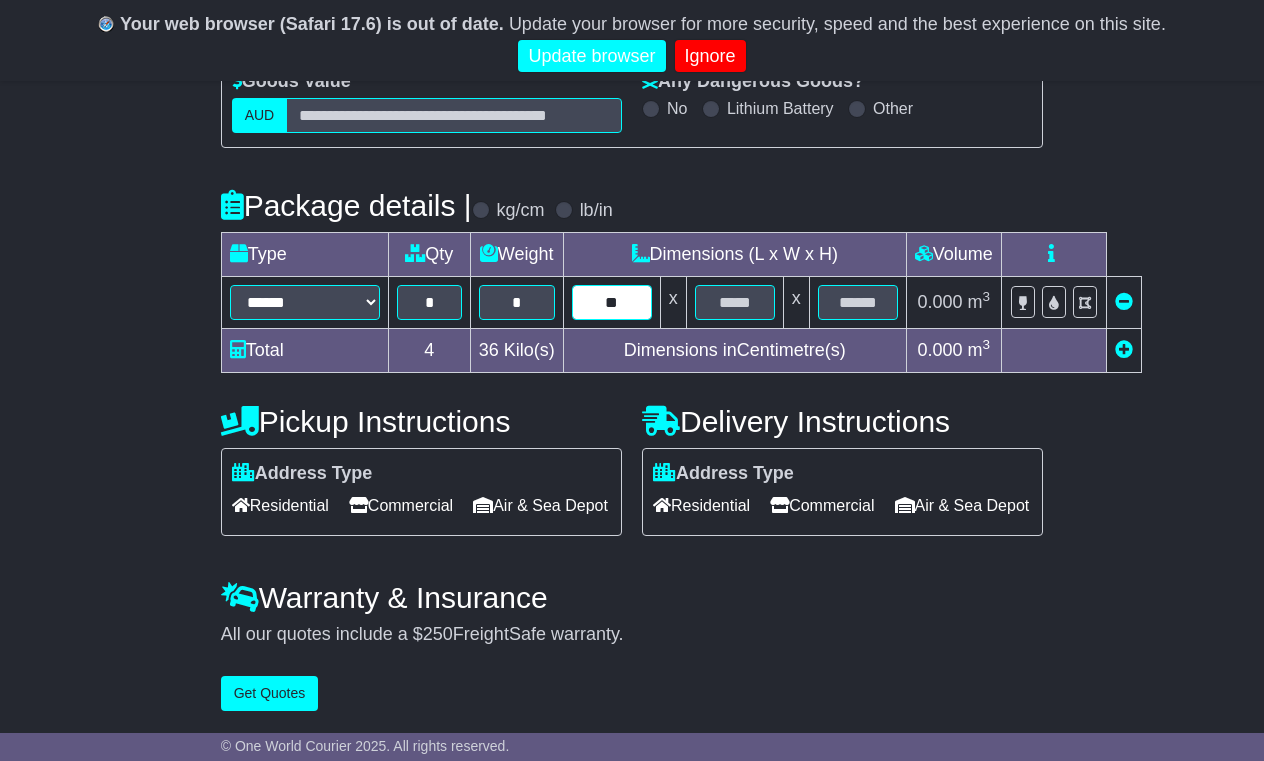 type on "**" 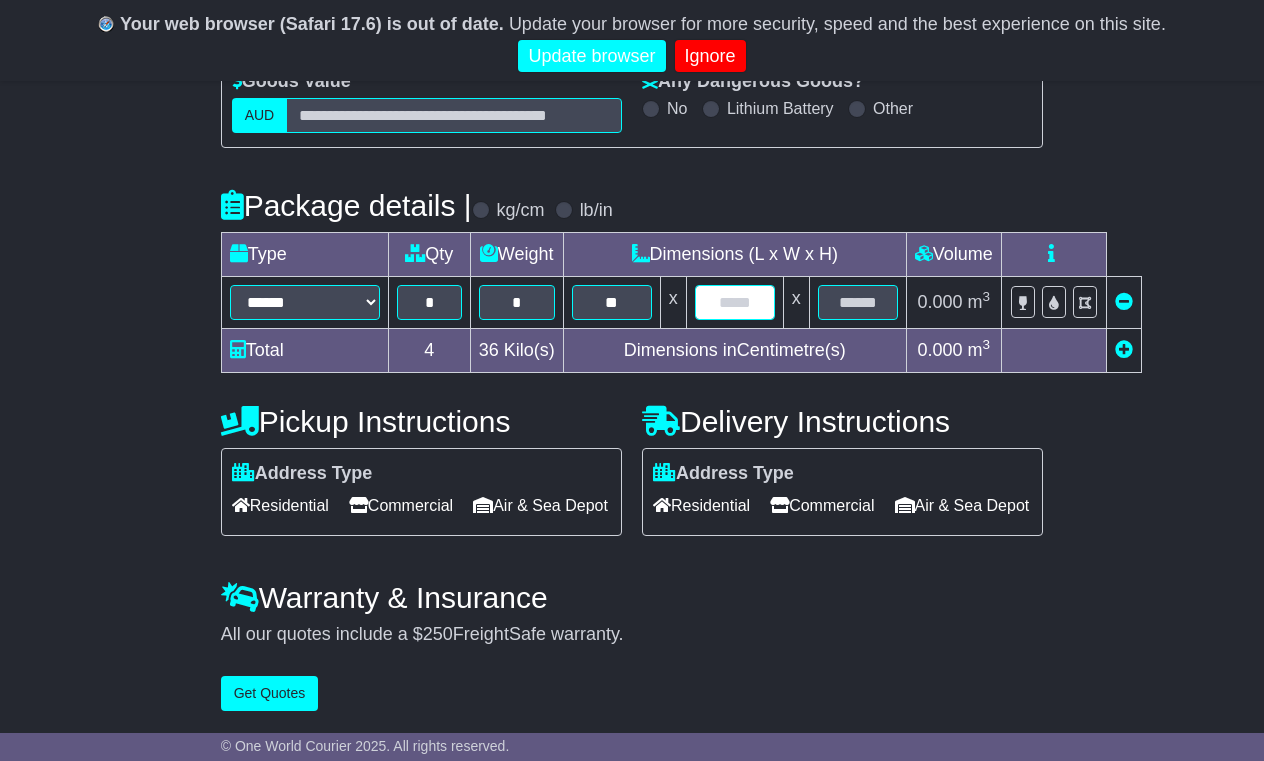 click at bounding box center (735, 302) 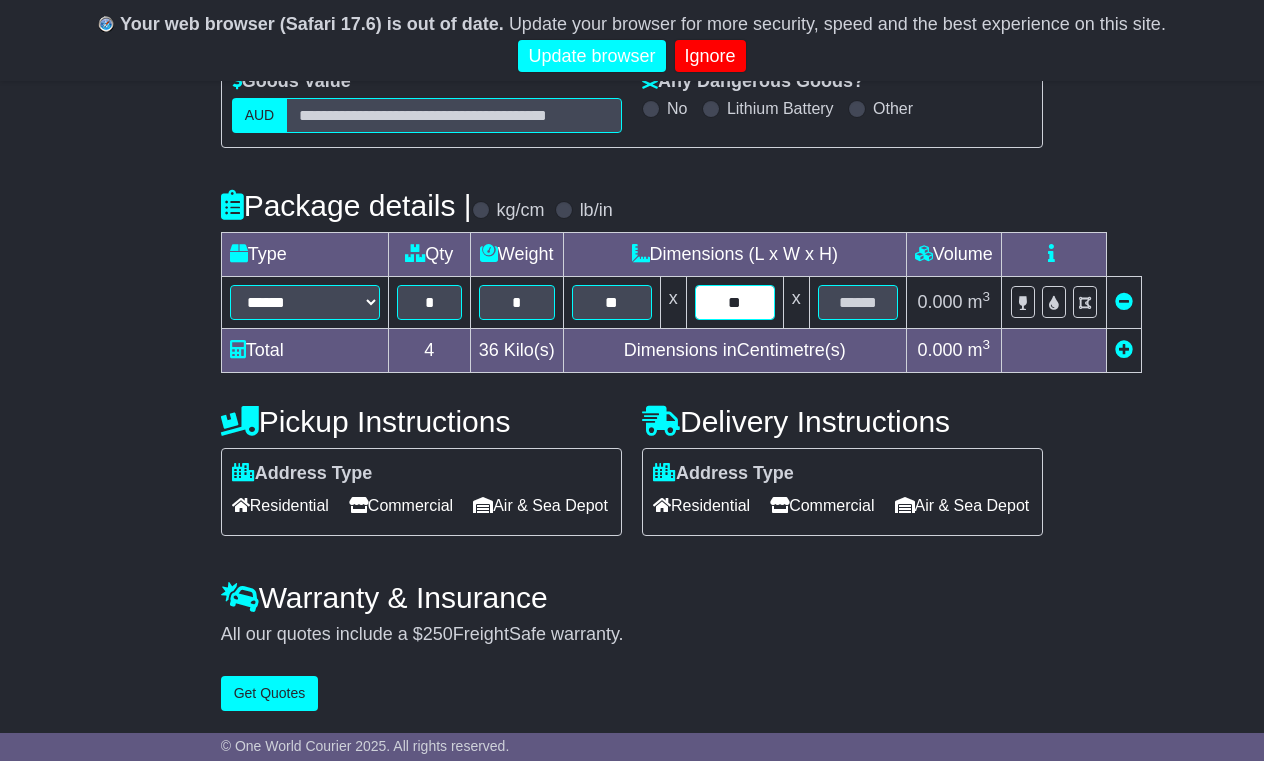 type on "**" 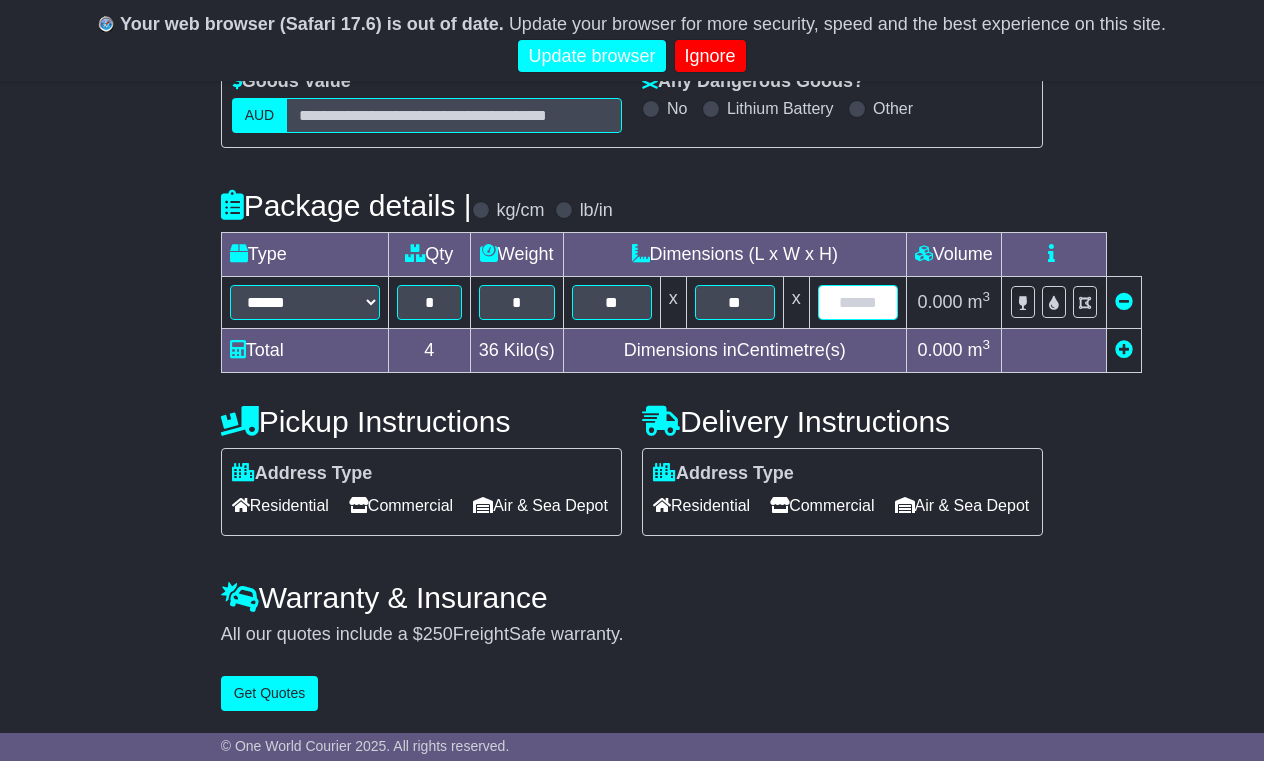 click at bounding box center (858, 302) 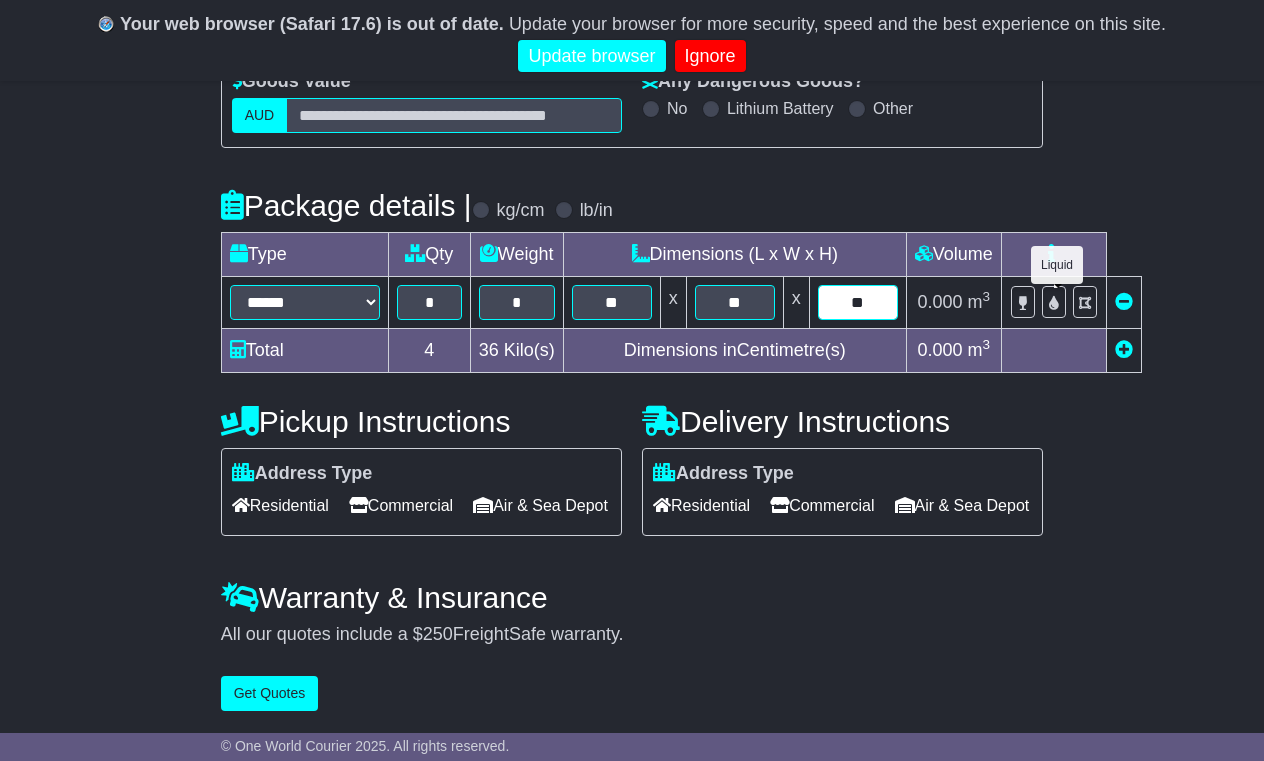 type on "**" 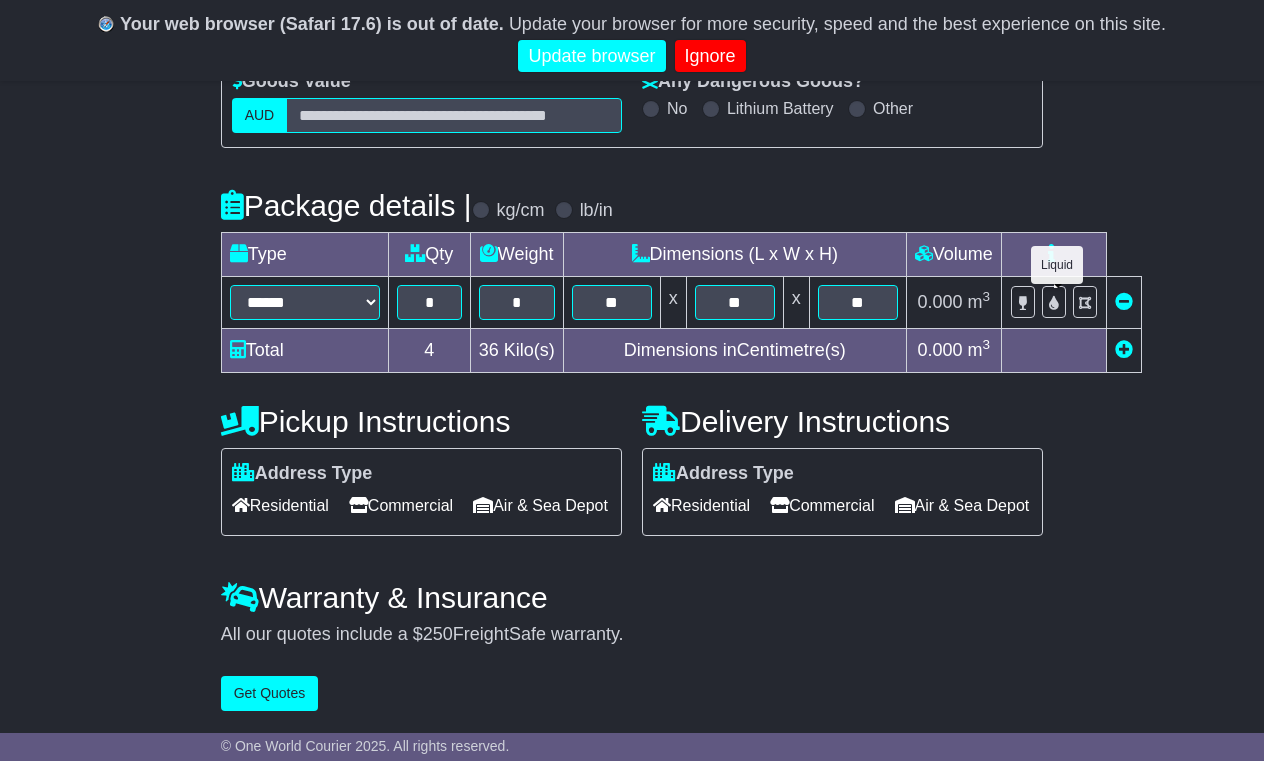 click at bounding box center (1054, 303) 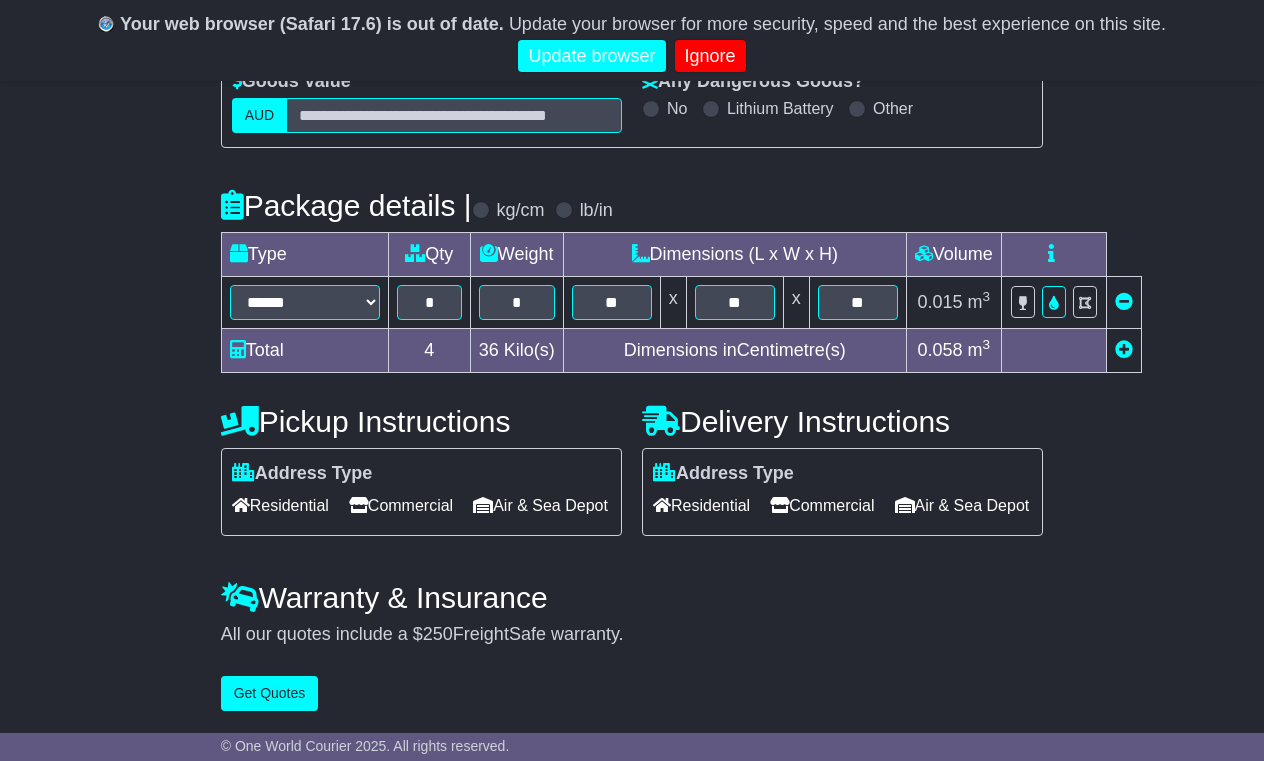 scroll, scrollTop: 437, scrollLeft: 0, axis: vertical 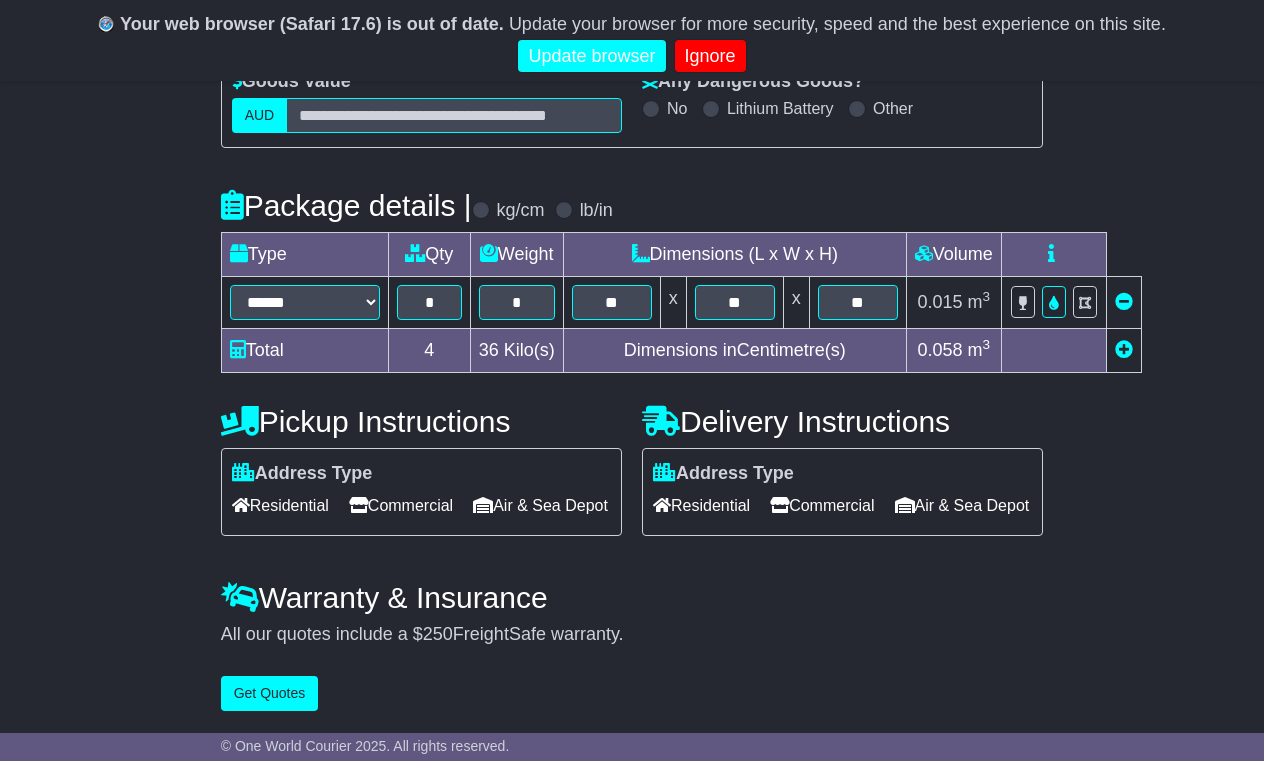 click on "Commercial" at bounding box center (401, 505) 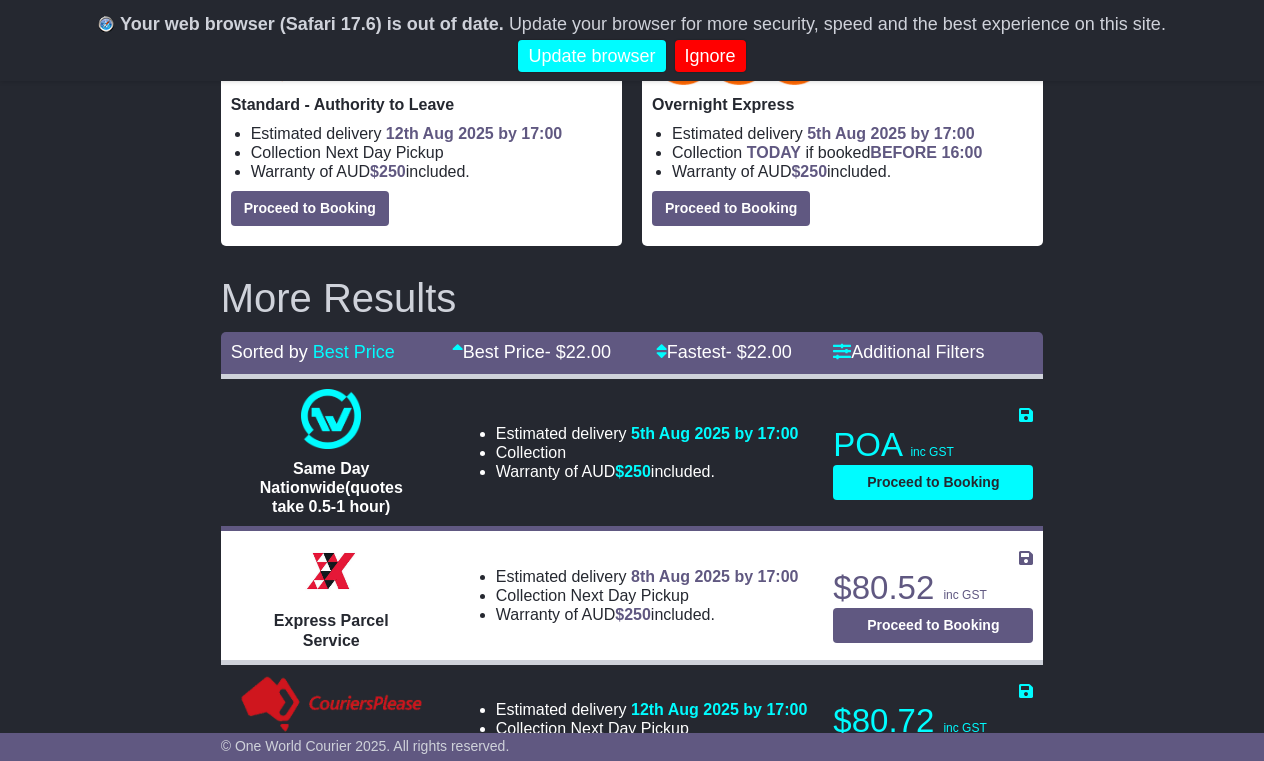 scroll, scrollTop: 566, scrollLeft: 0, axis: vertical 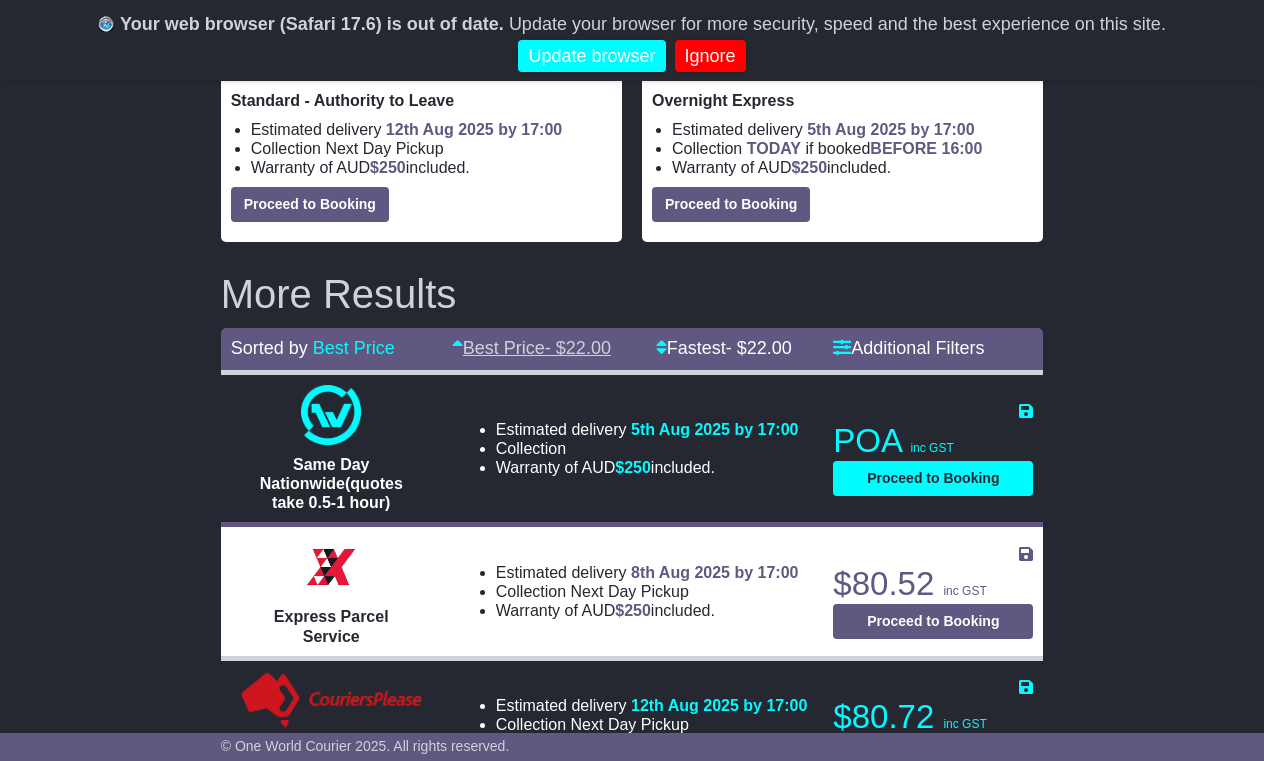 click on "Best Price  - $ 22.00" at bounding box center (531, 348) 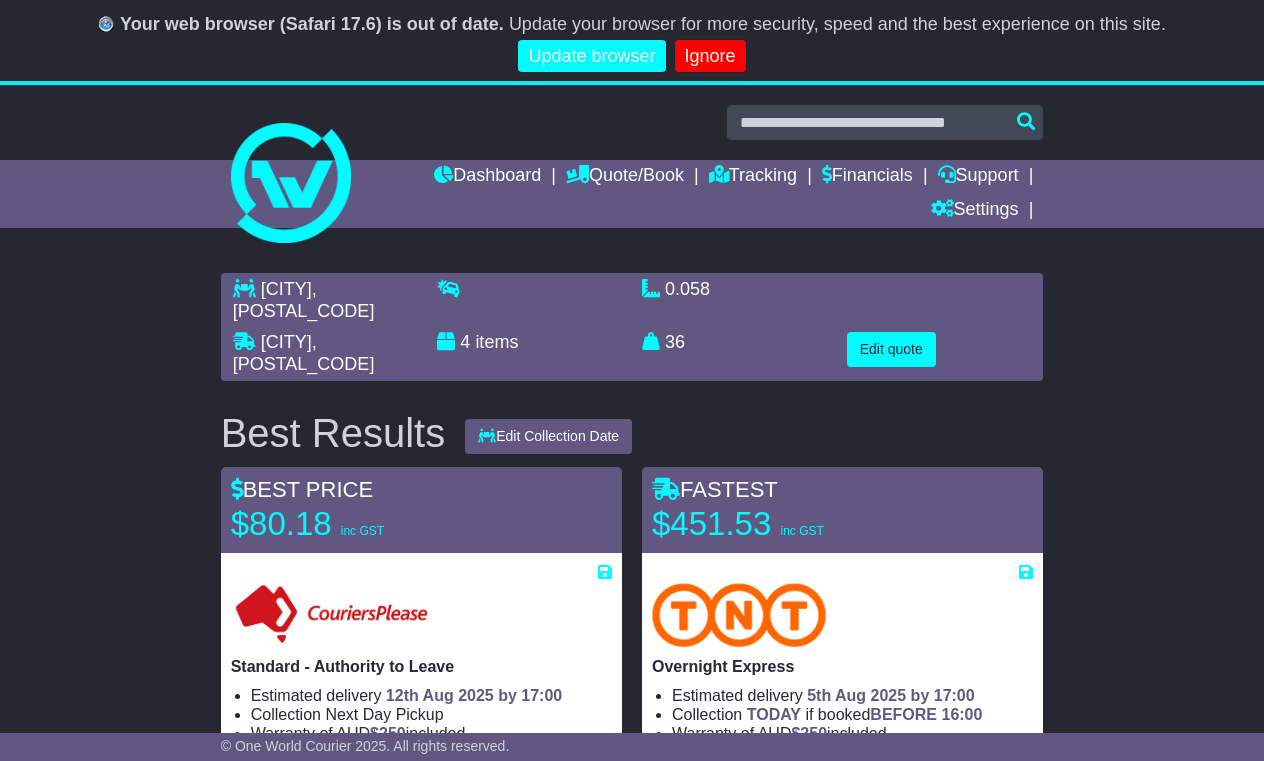 scroll, scrollTop: 0, scrollLeft: 0, axis: both 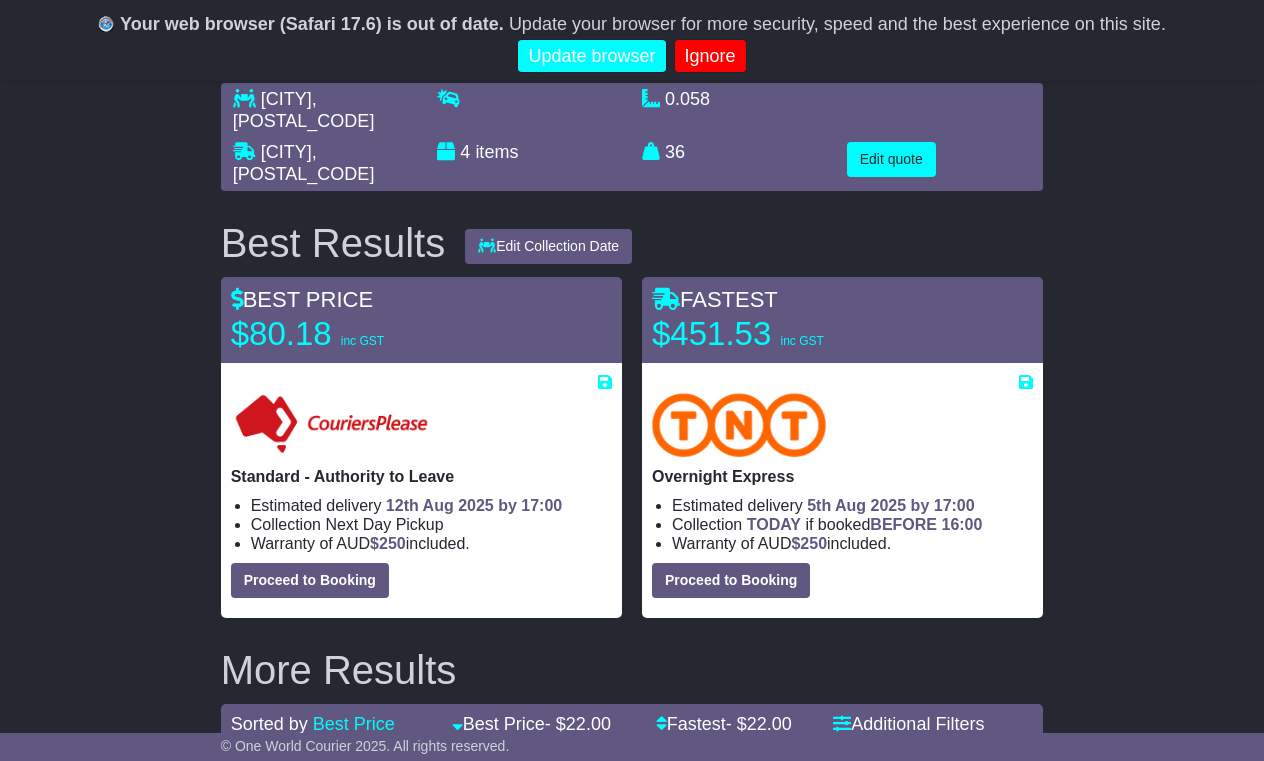 click on "Proceed to Booking" at bounding box center [310, 580] 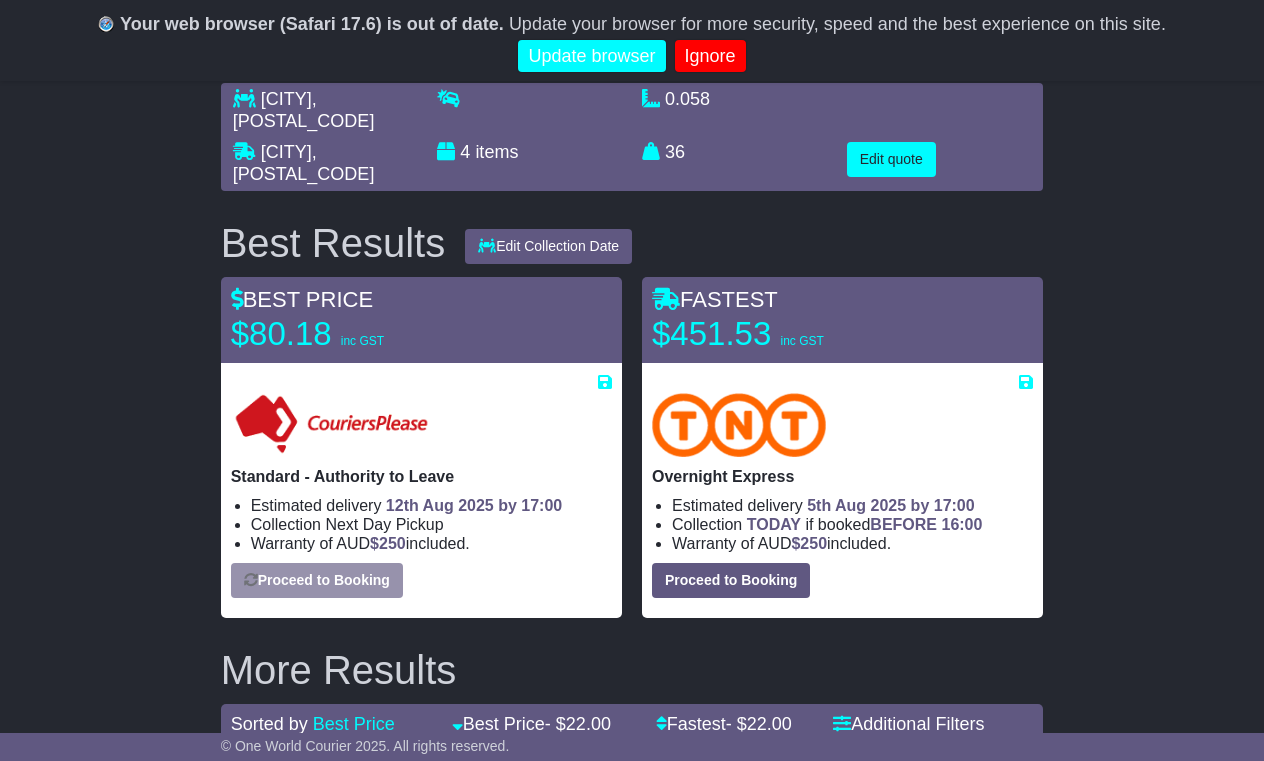 select on "*****" 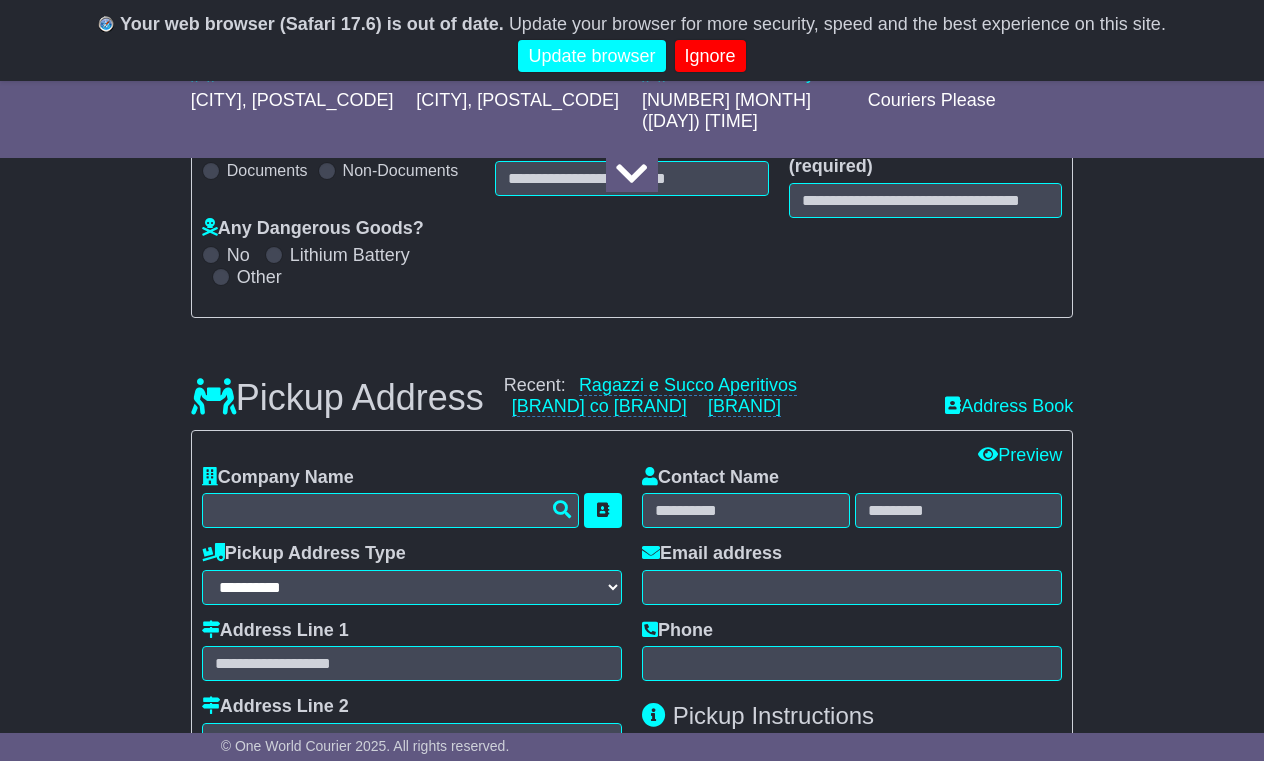 scroll, scrollTop: 457, scrollLeft: 0, axis: vertical 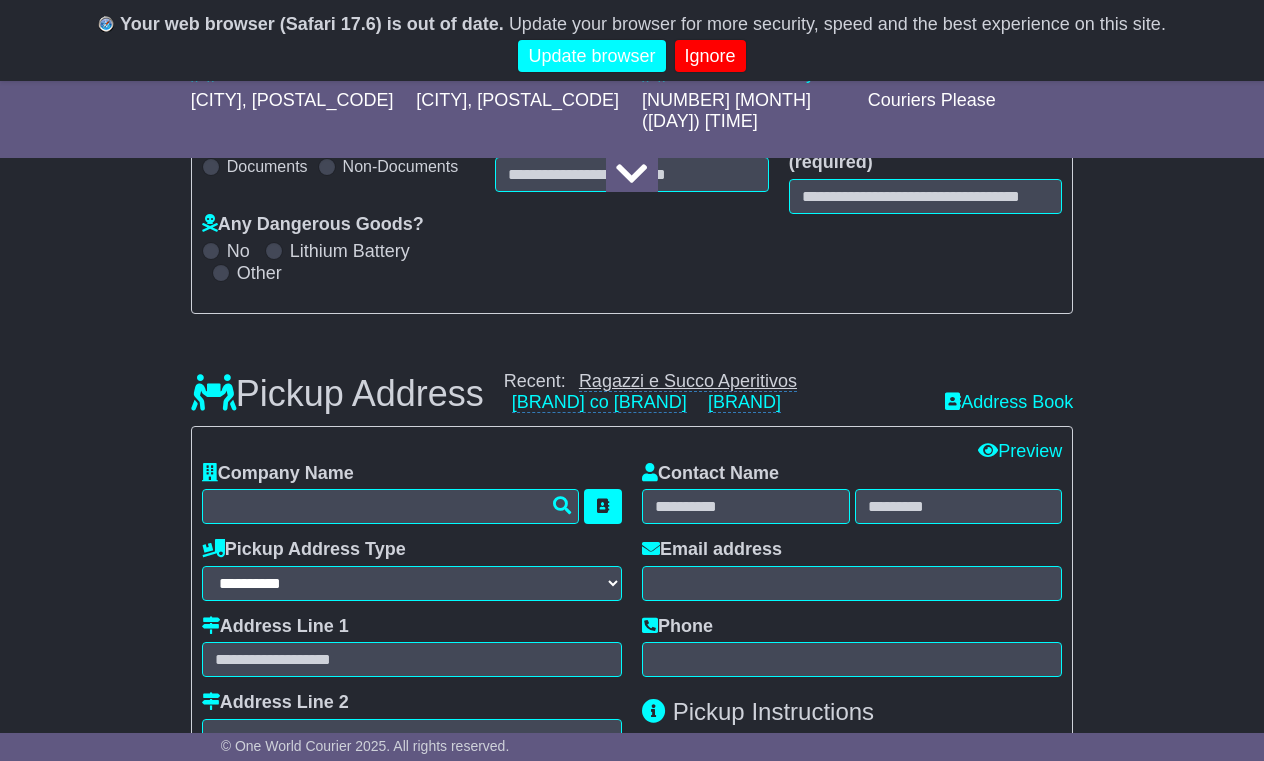 click on "Ragazzi e Succo Aperitivos" at bounding box center [688, 381] 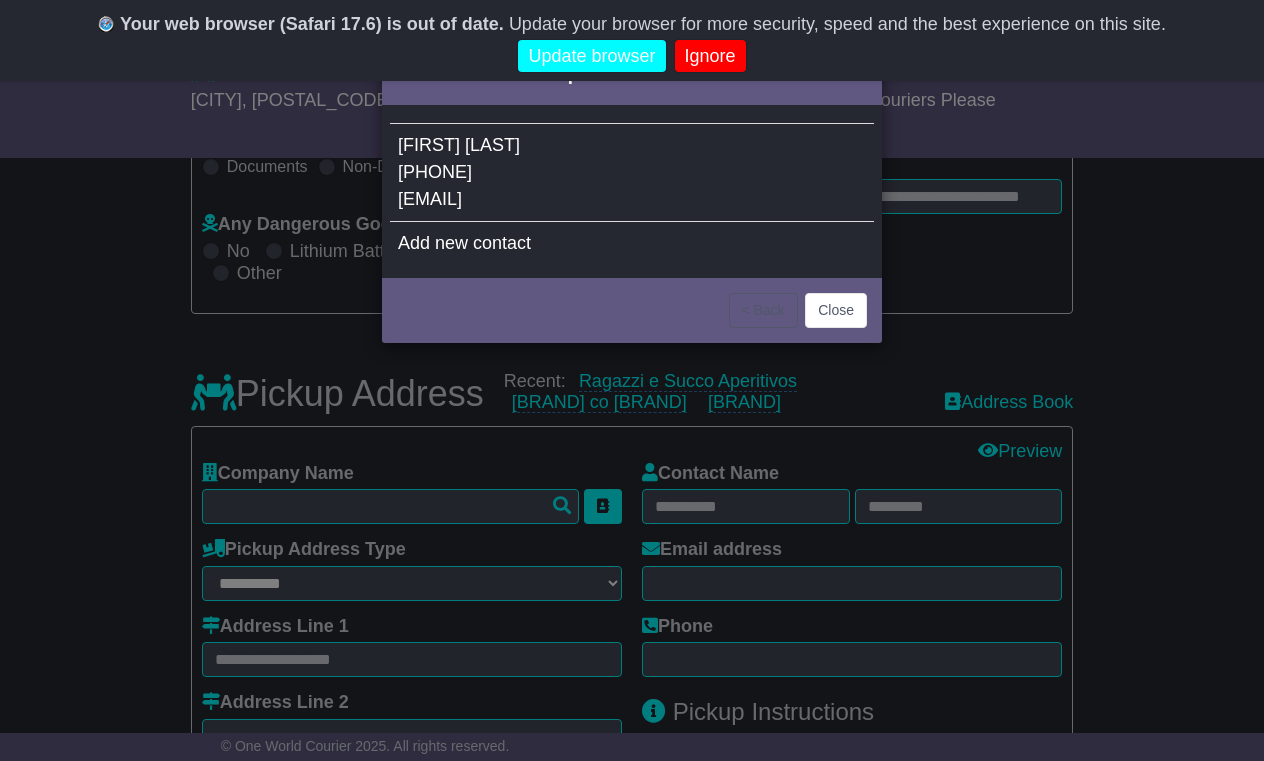 click on "Tom   Hoff
0424841049
thomjhoff@gmail.com" at bounding box center (632, 173) 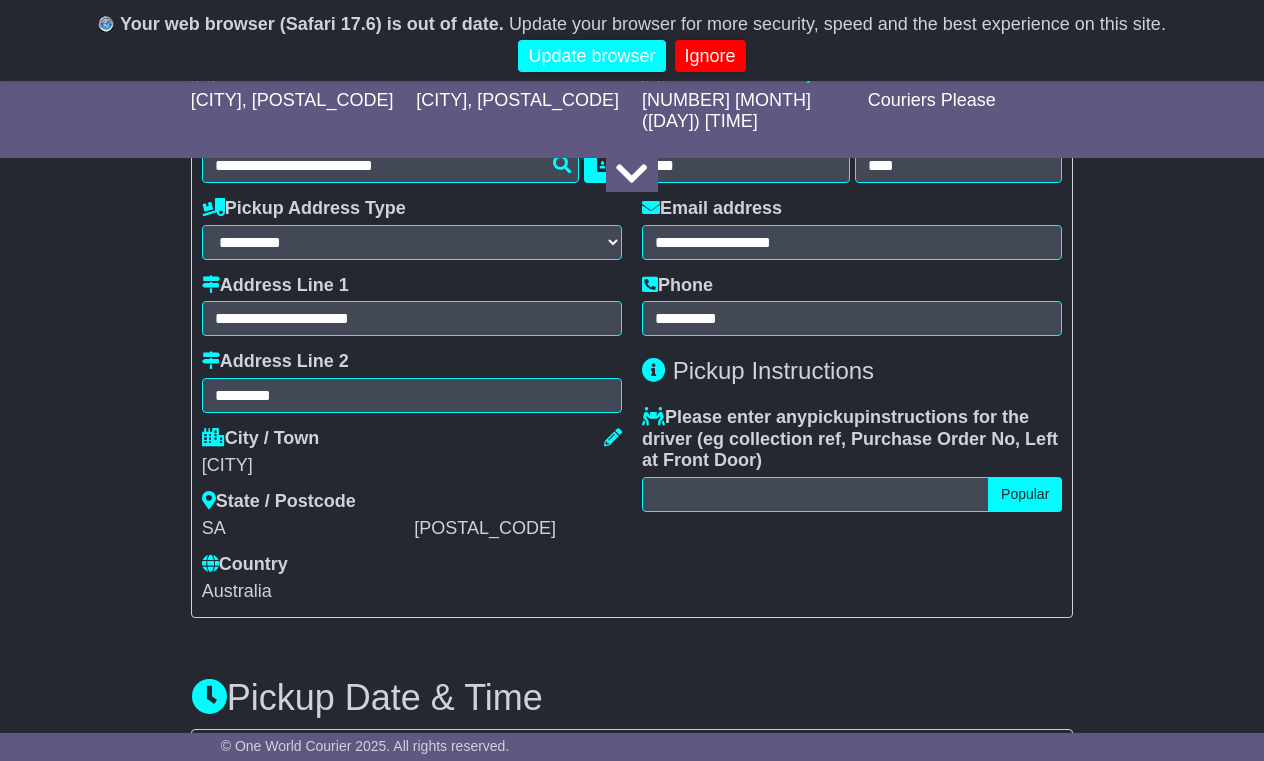 scroll, scrollTop: 801, scrollLeft: 0, axis: vertical 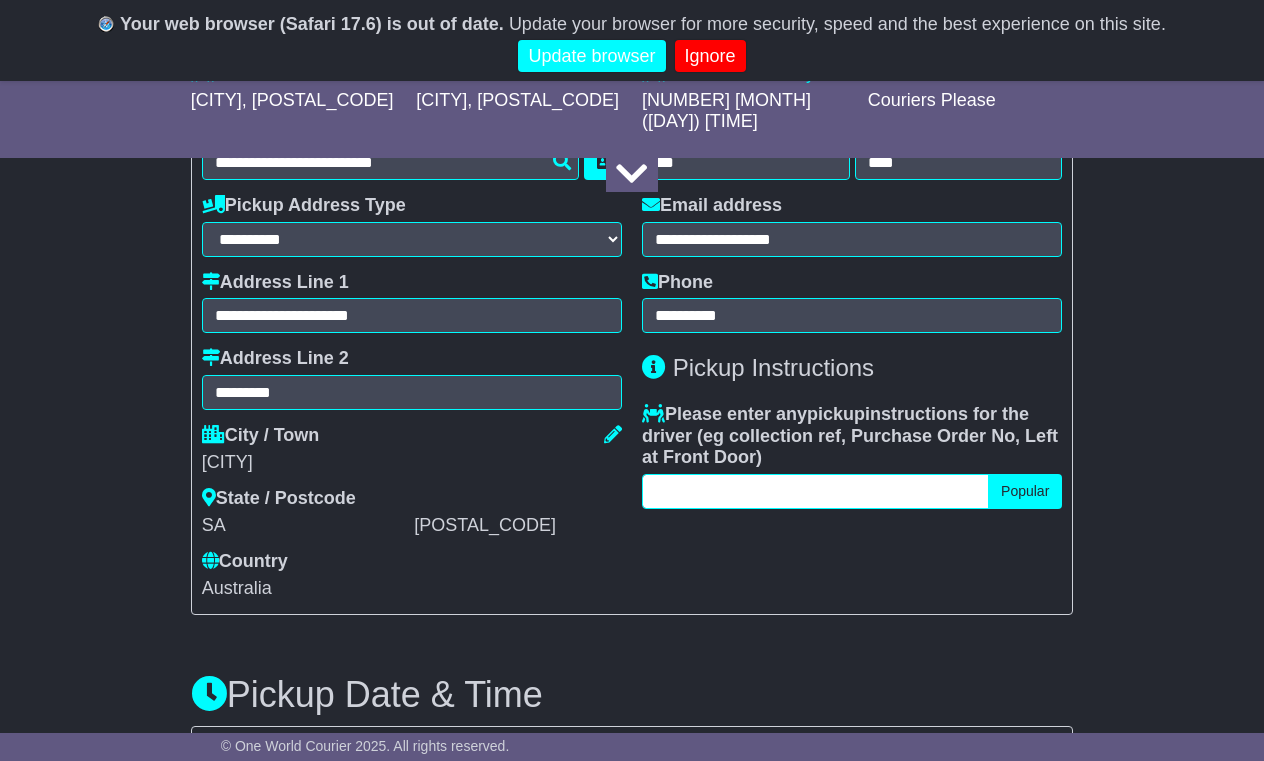 click at bounding box center [815, 491] 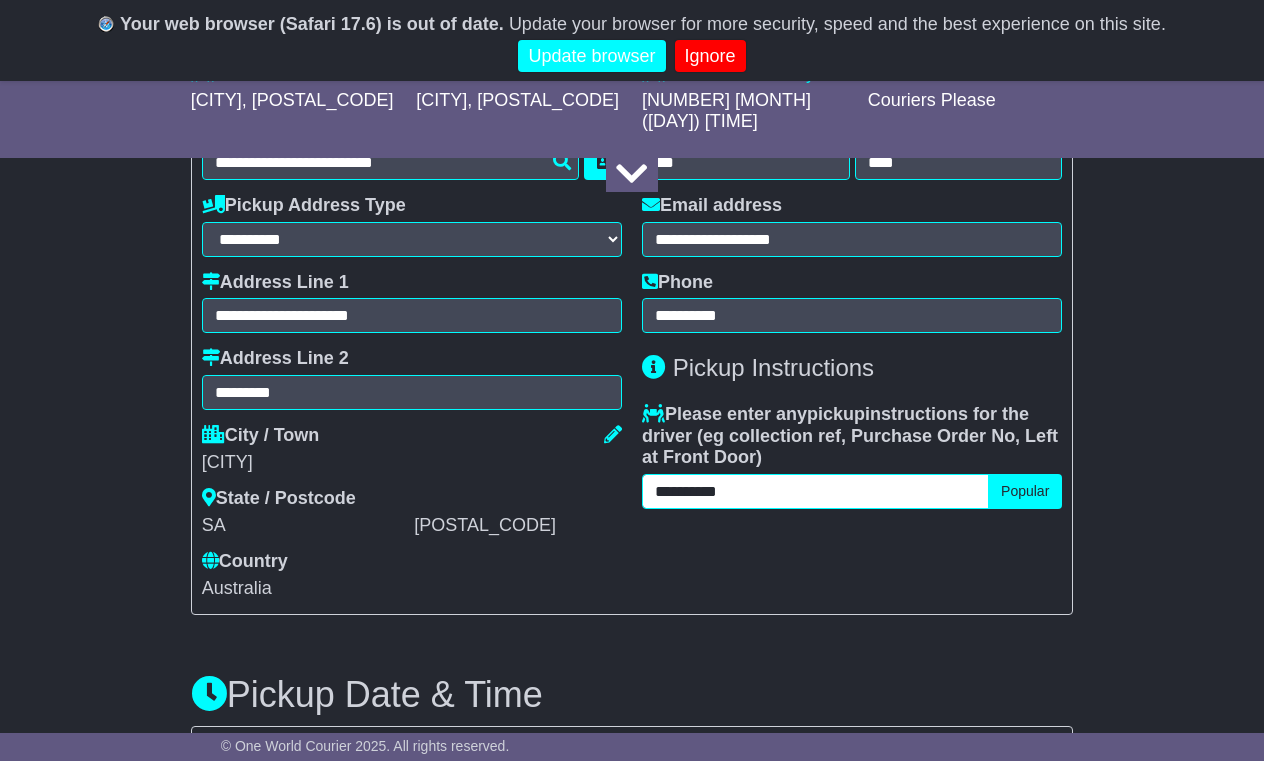 type on "**********" 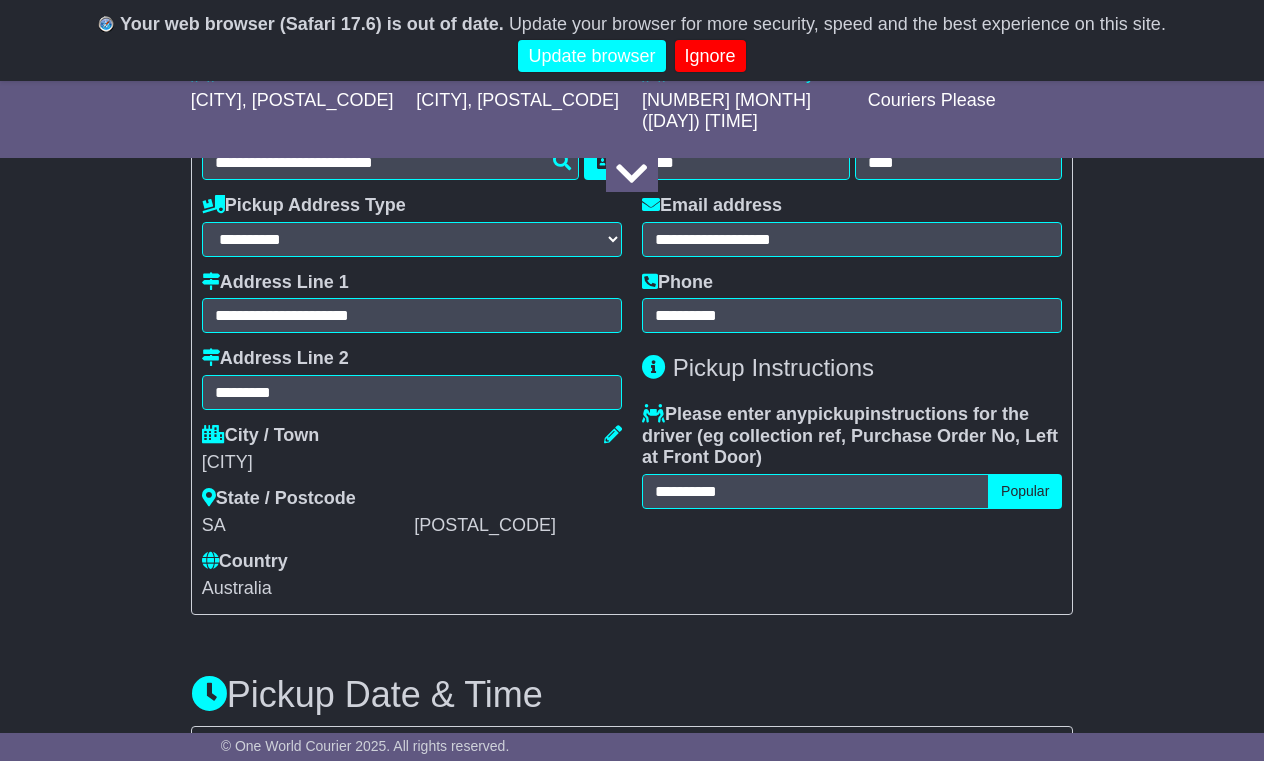 click on "**********" at bounding box center (632, 348) 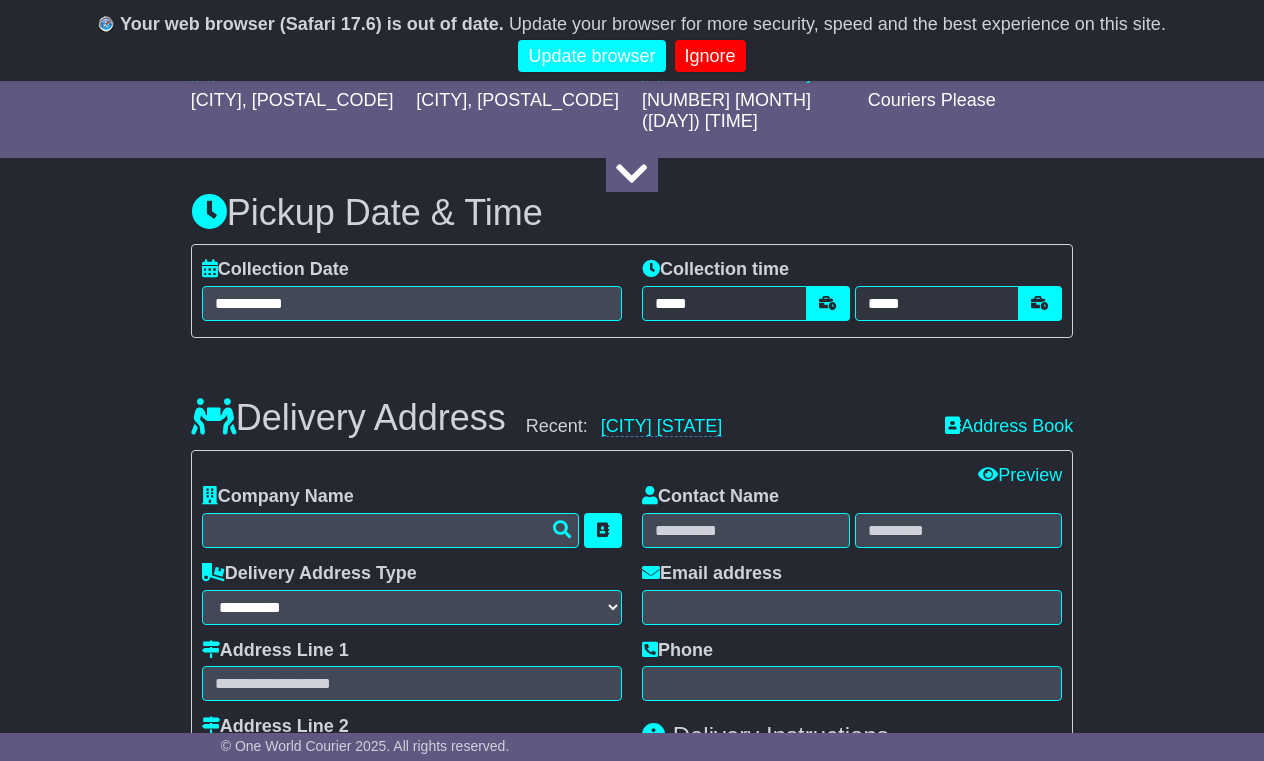 scroll, scrollTop: 1279, scrollLeft: 0, axis: vertical 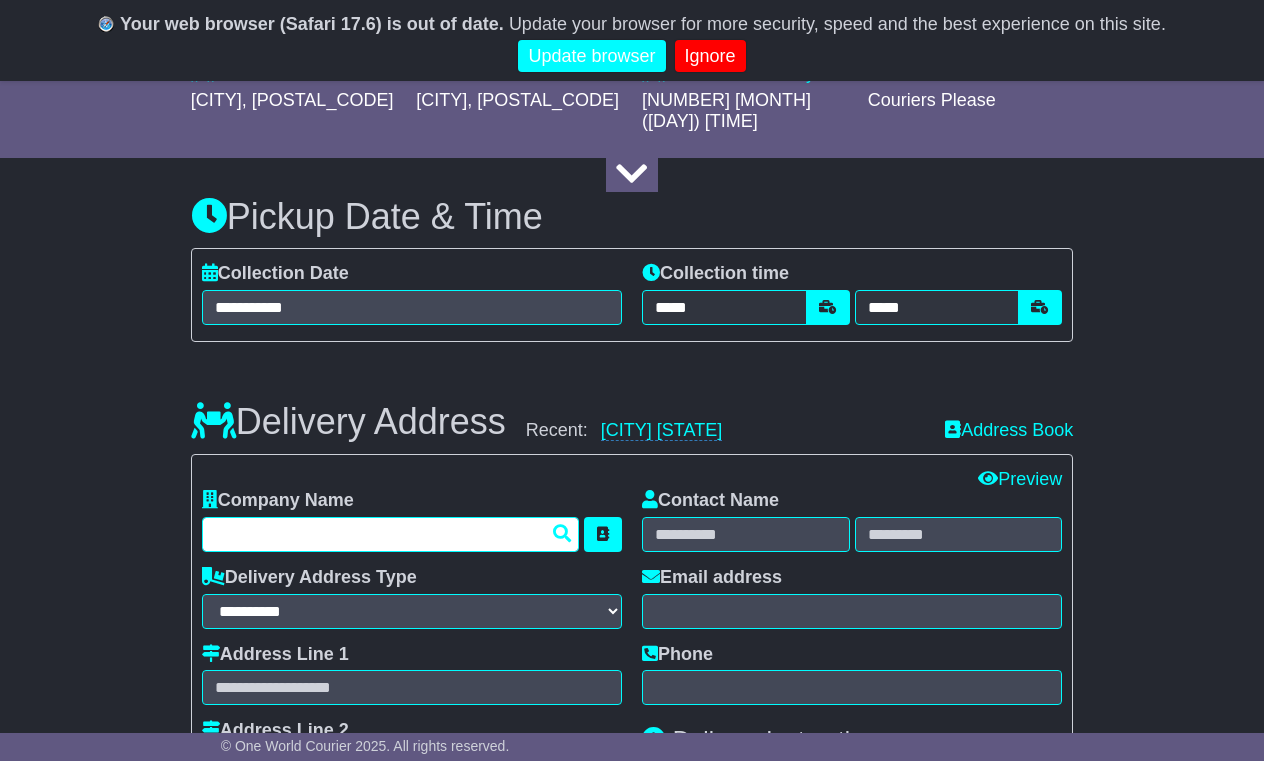 click at bounding box center [390, 534] 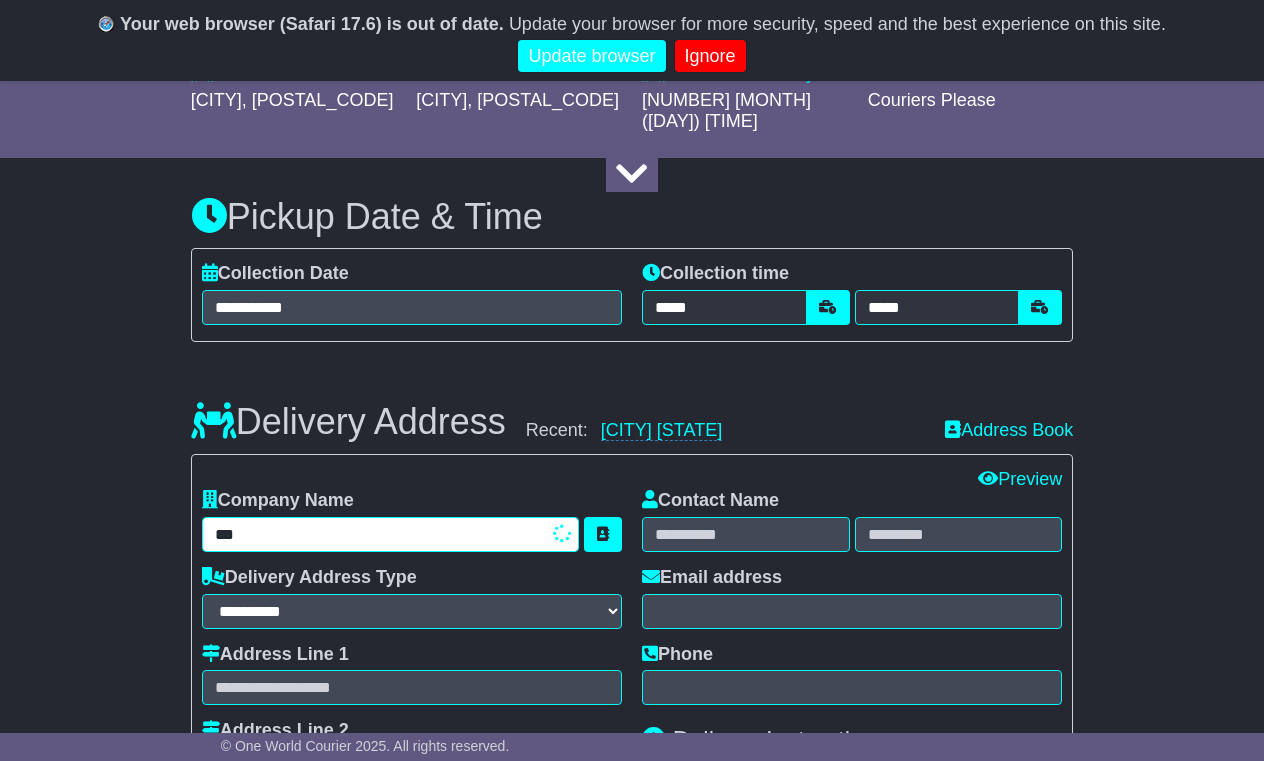 type on "****" 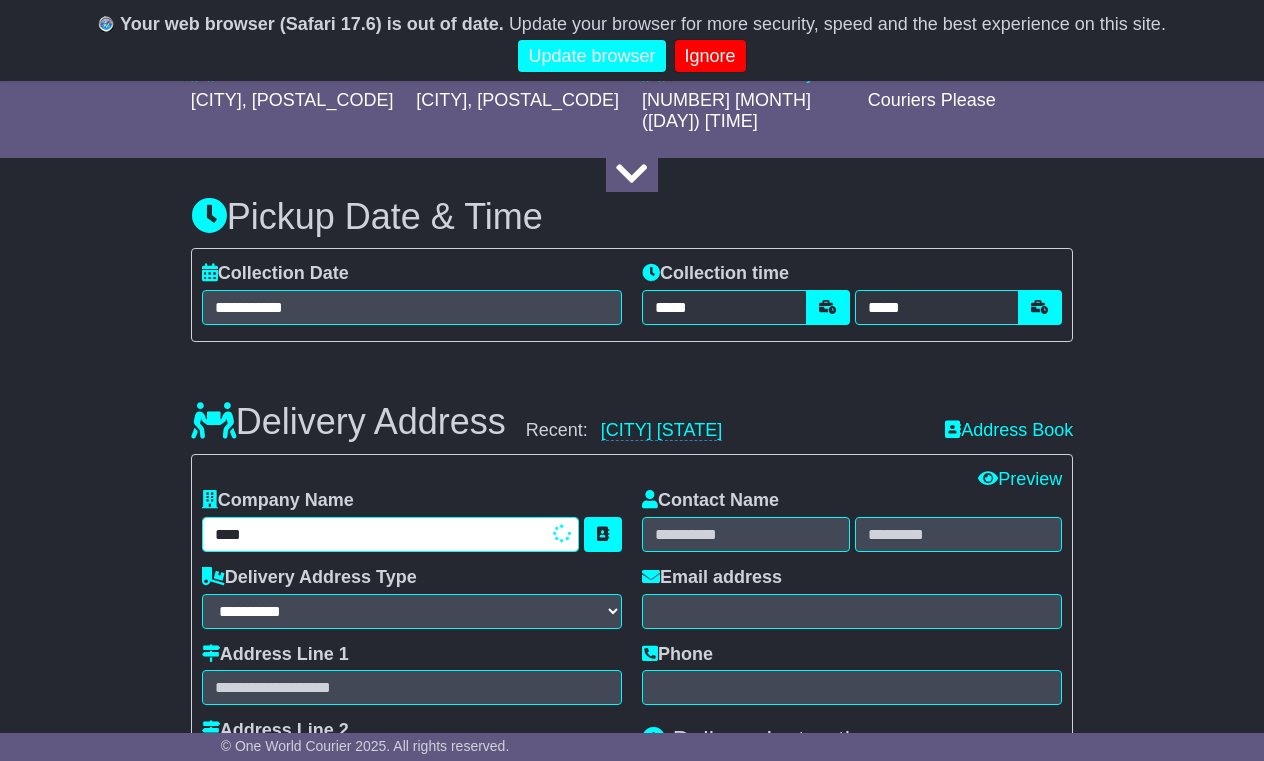 type on "**********" 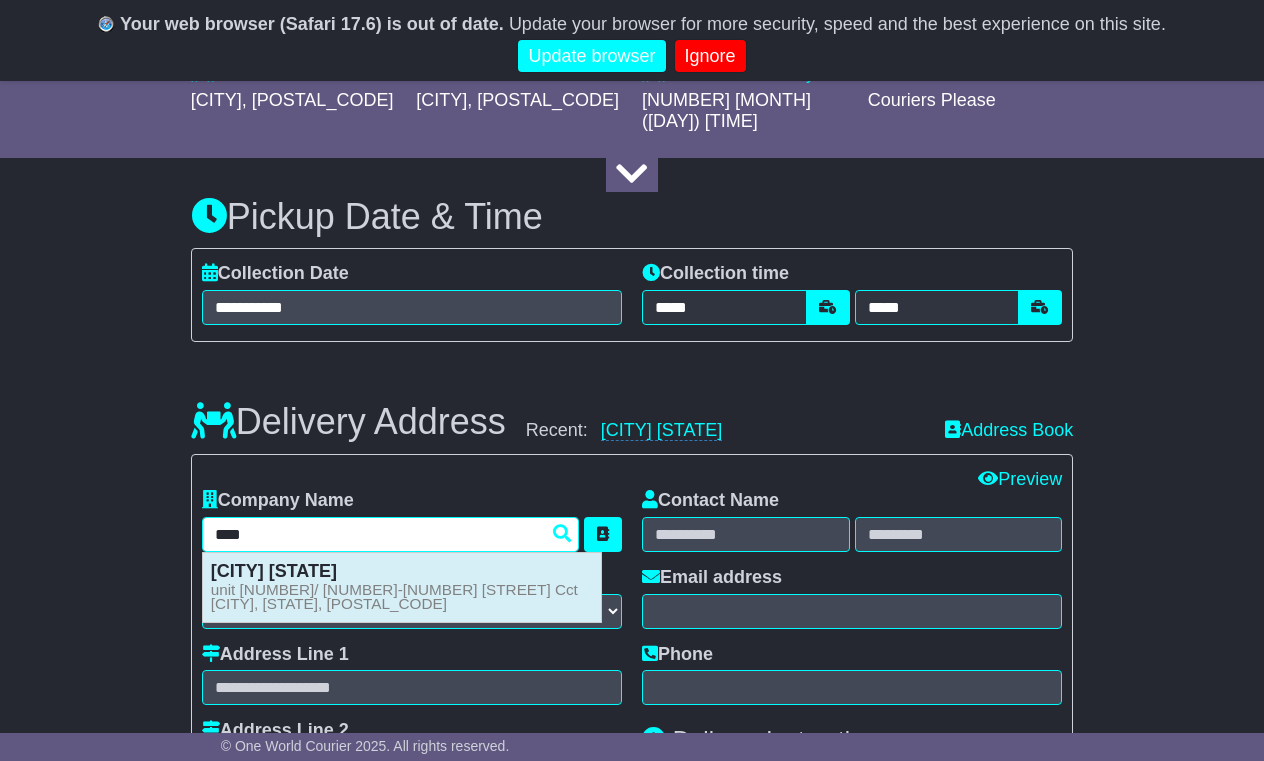click on "Paramount Queensland" at bounding box center [274, 571] 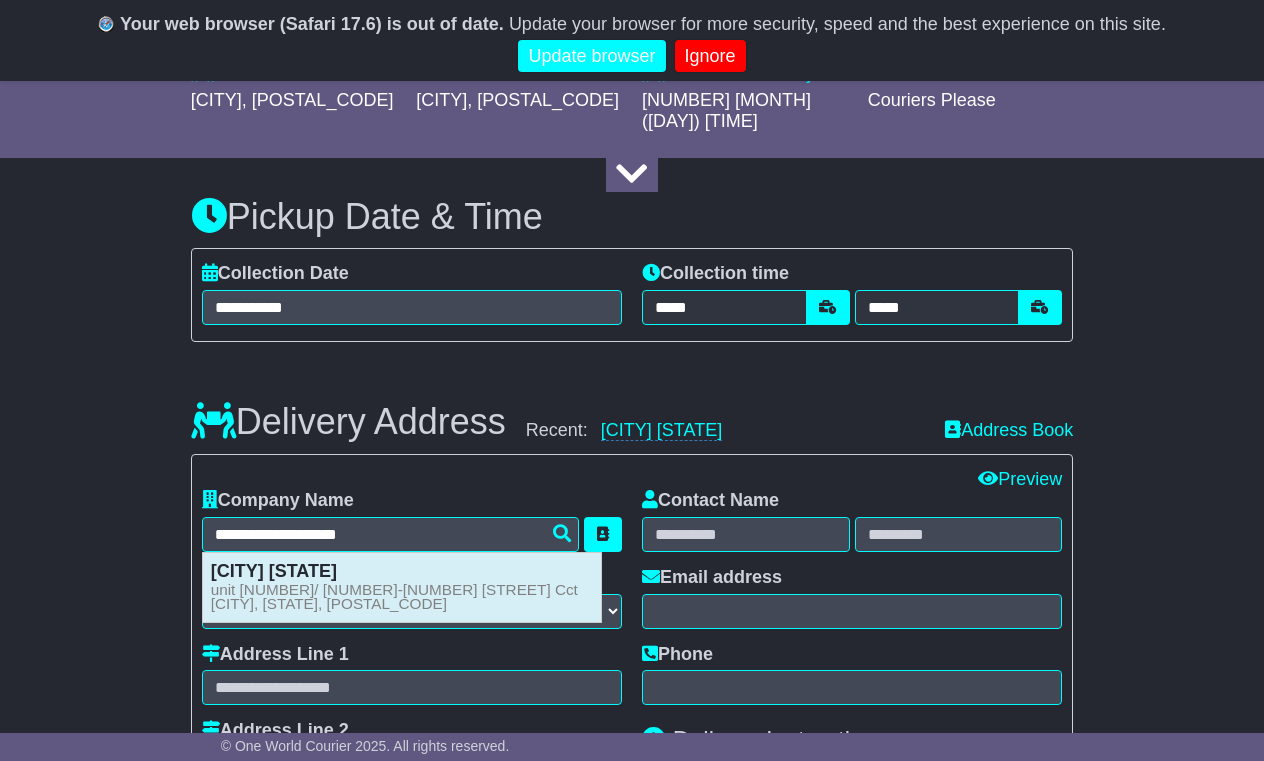 type 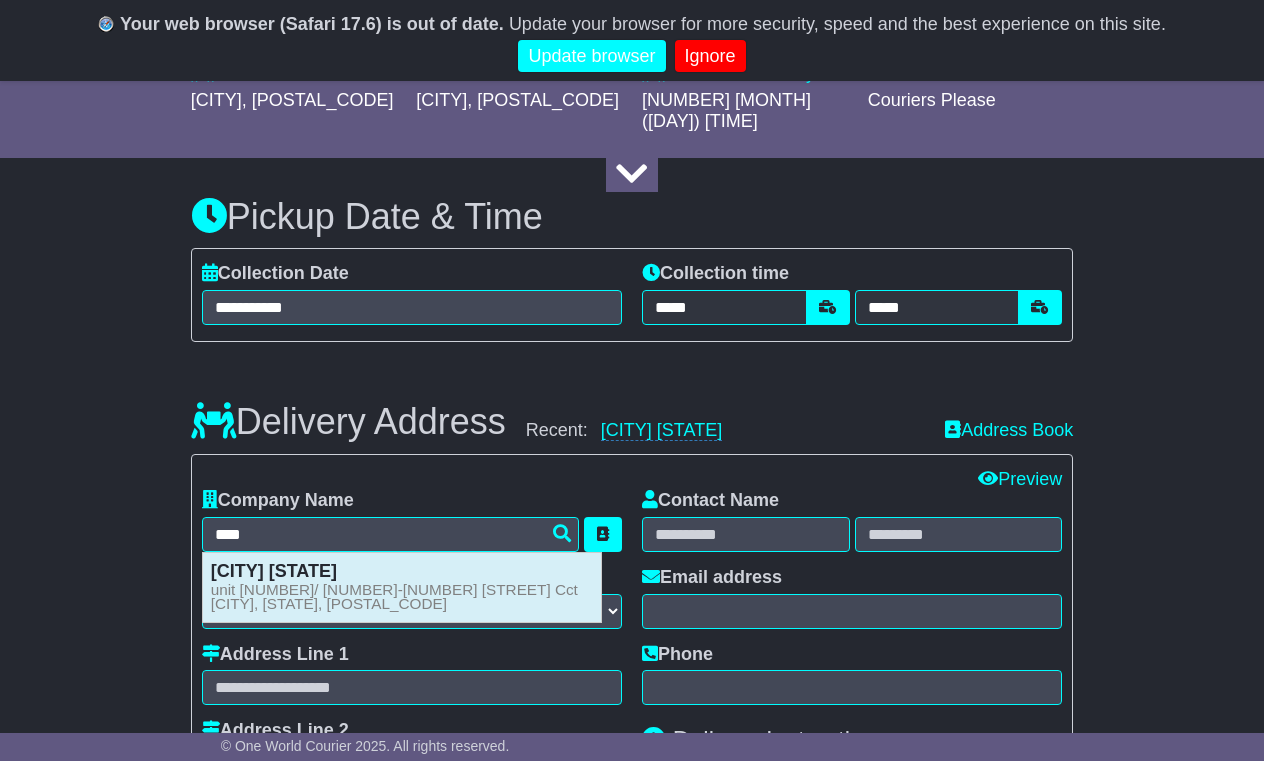 type on "**********" 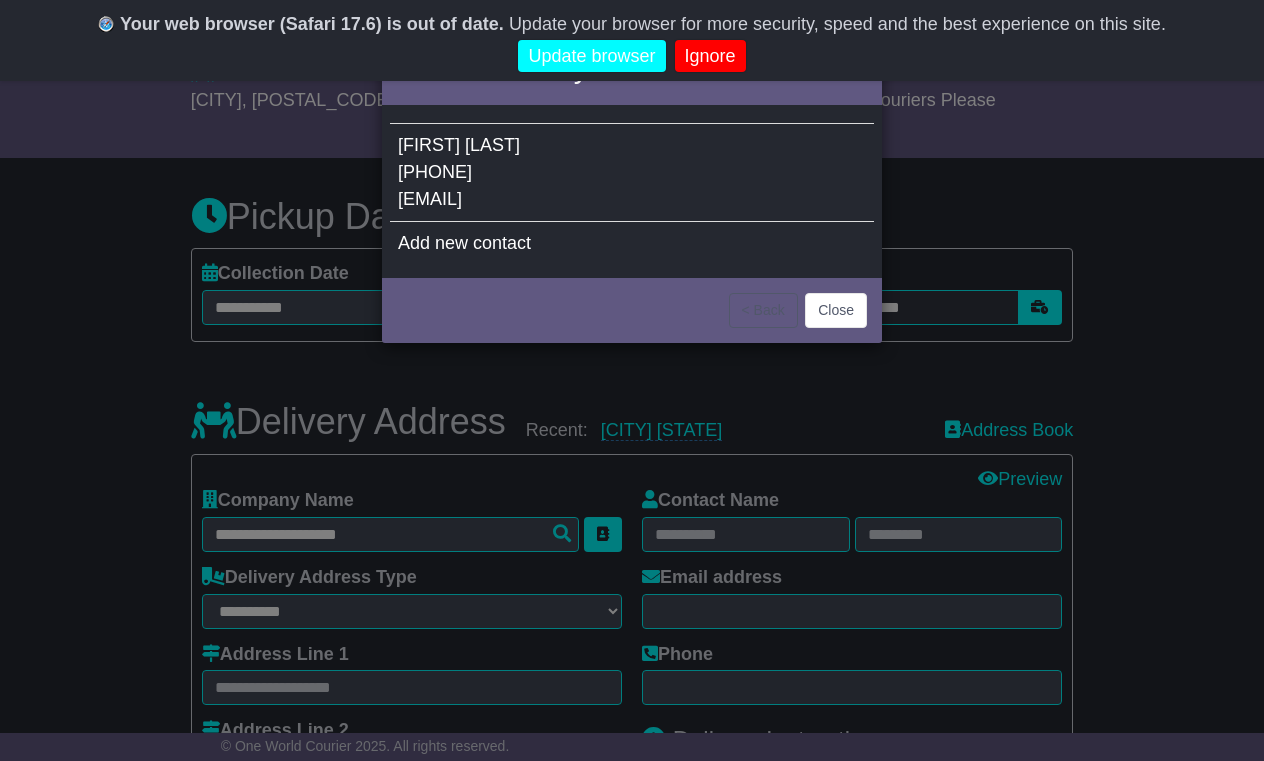 click on "Roselt" at bounding box center (492, 145) 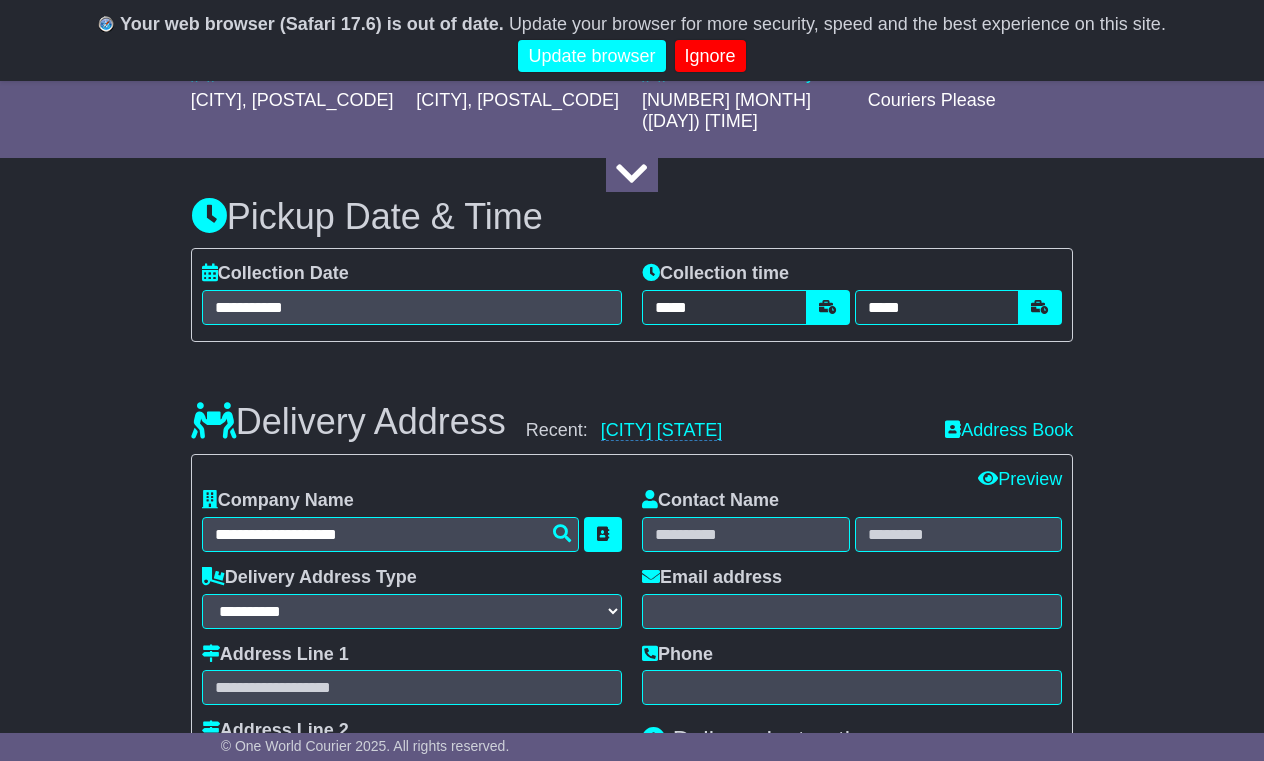 type on "**********" 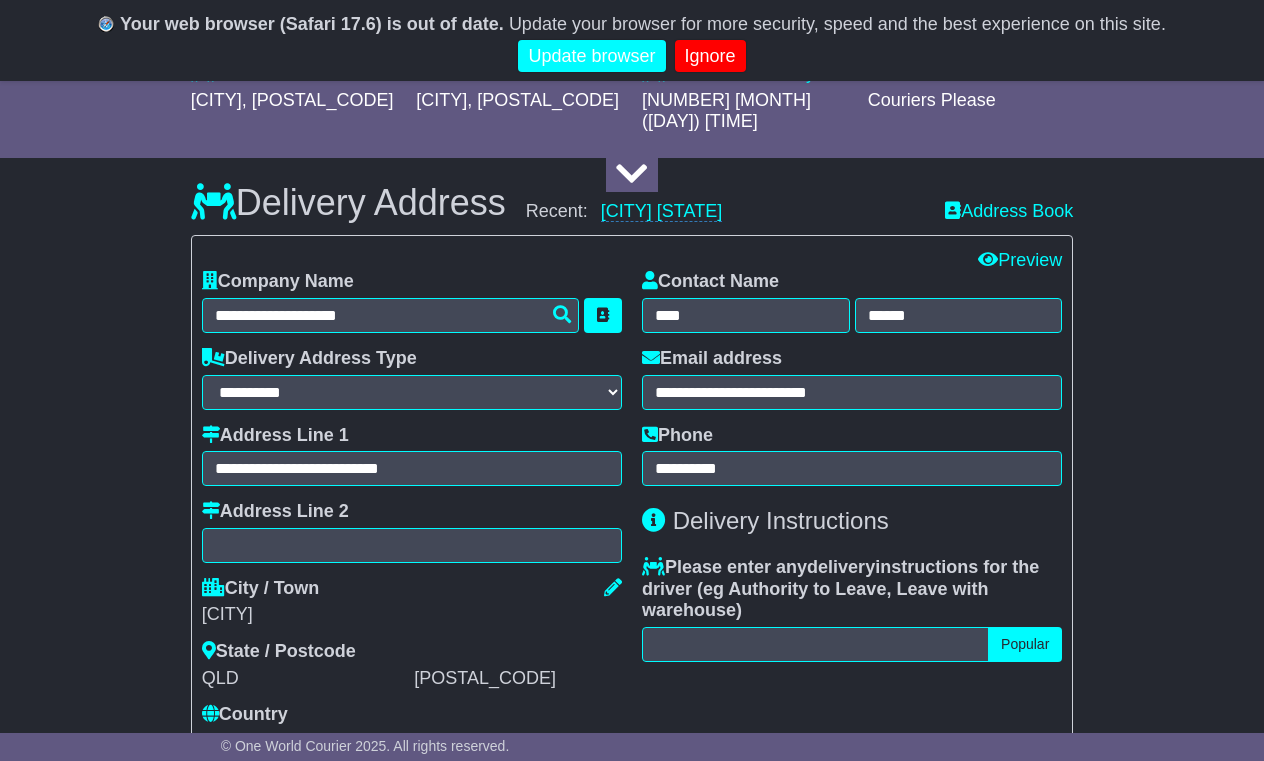 scroll, scrollTop: 1505, scrollLeft: 0, axis: vertical 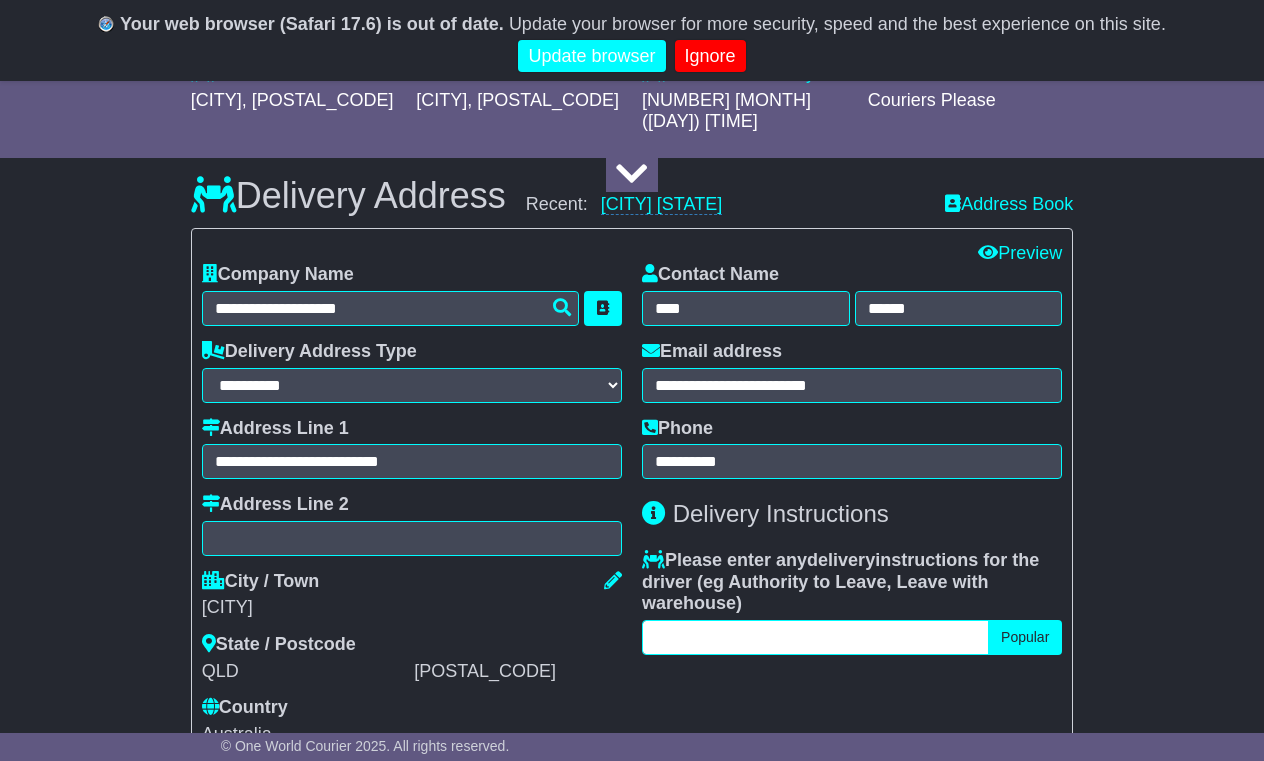click at bounding box center [815, 637] 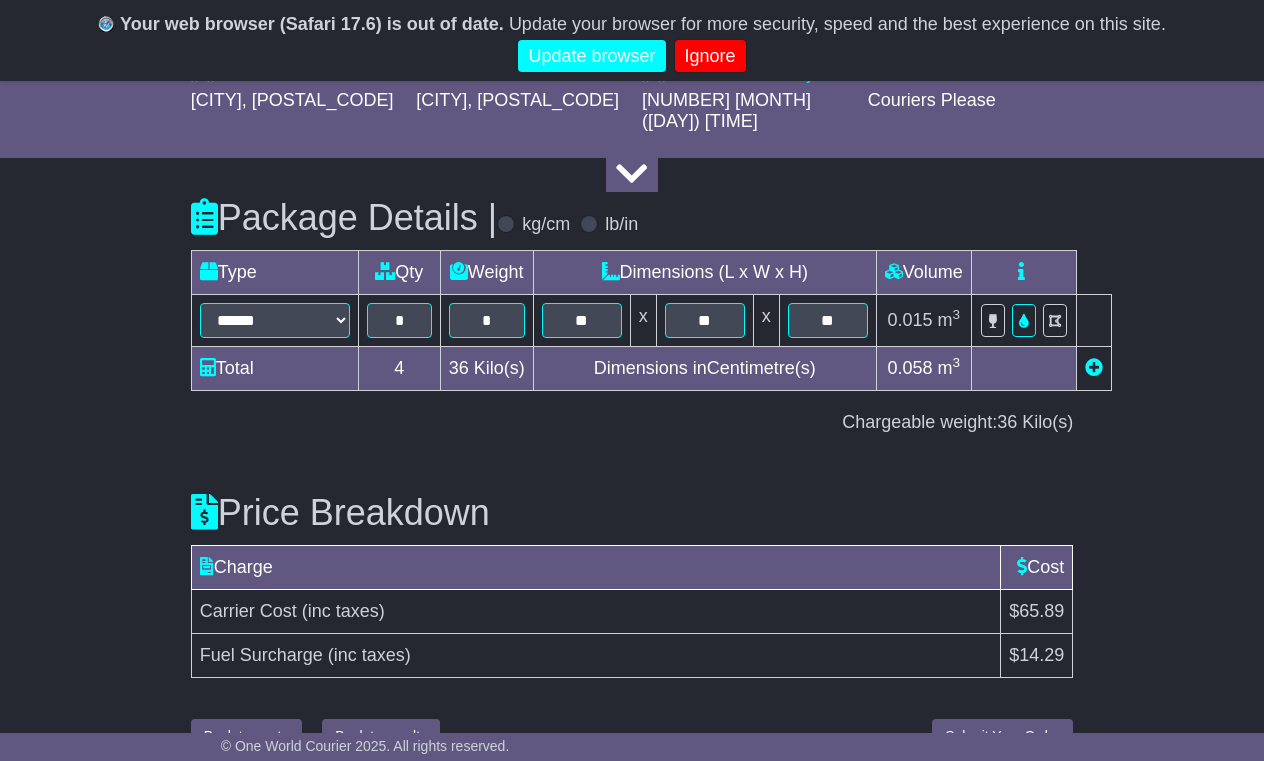 scroll, scrollTop: 2532, scrollLeft: 0, axis: vertical 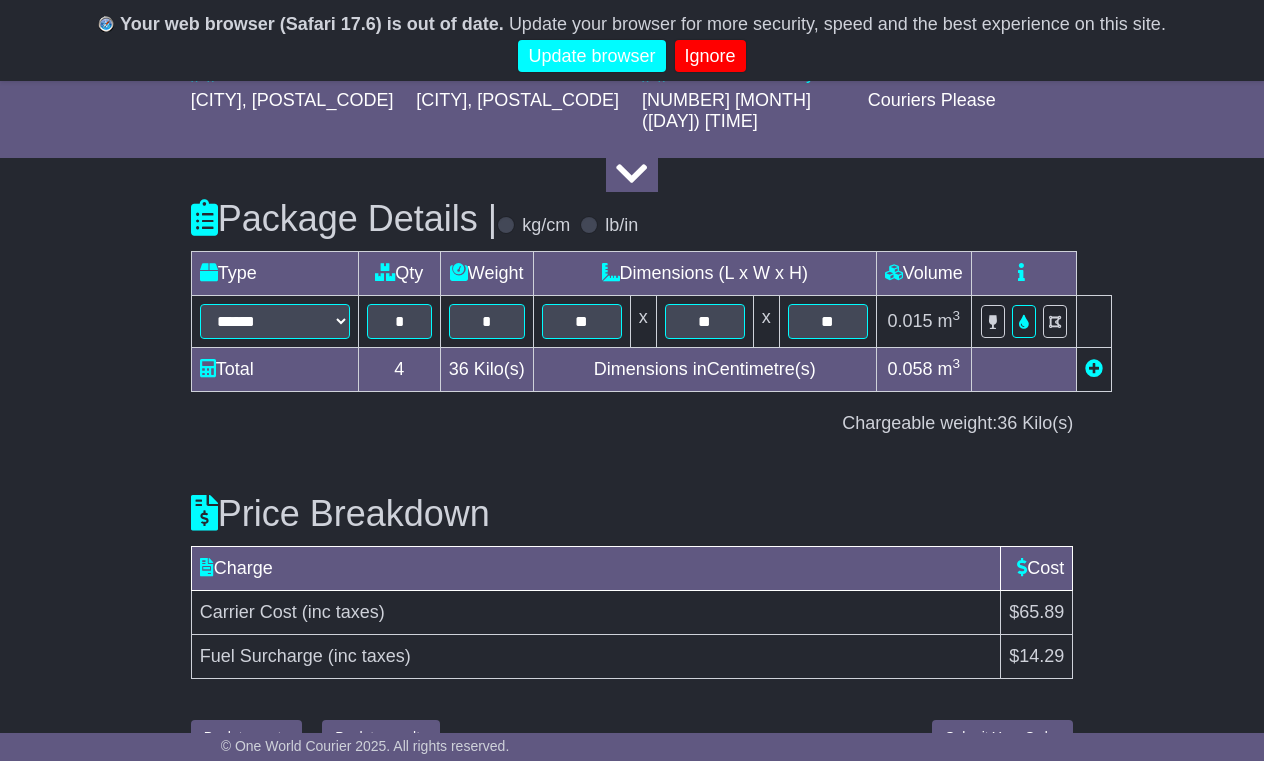 type on "**********" 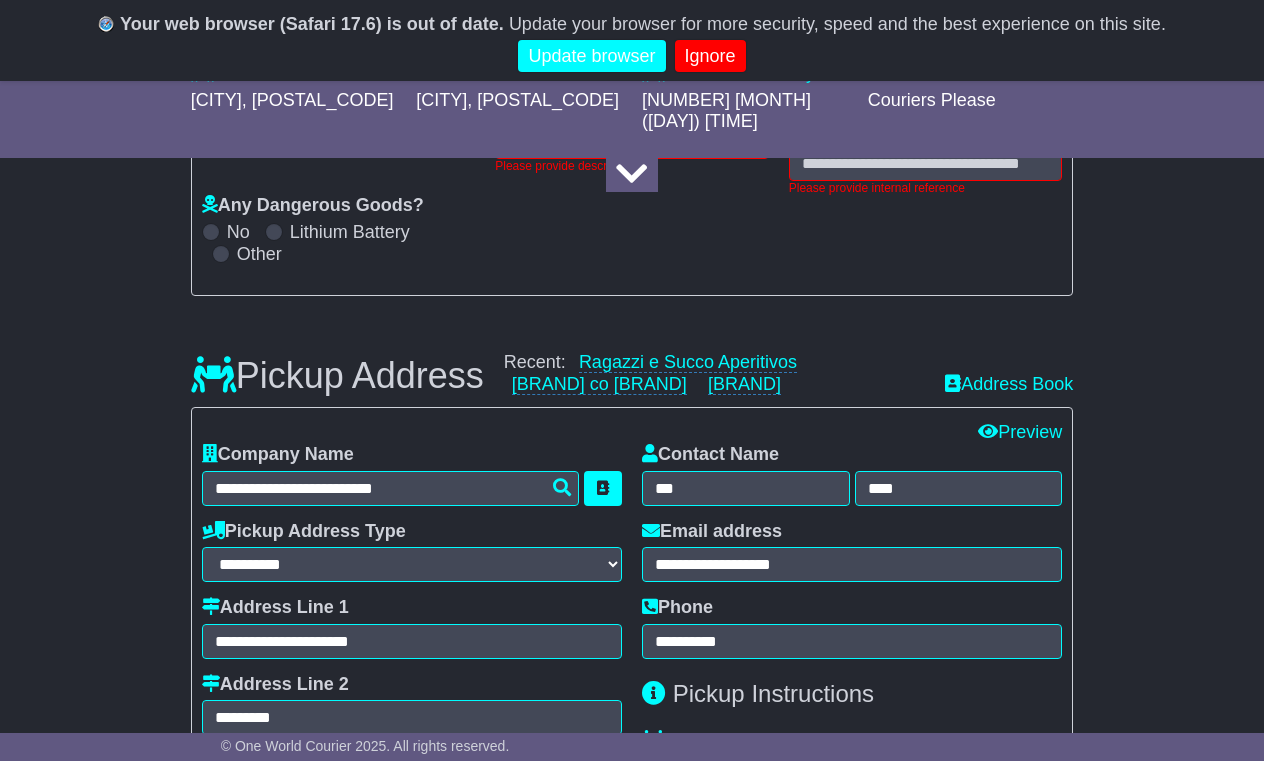 scroll, scrollTop: 405, scrollLeft: 0, axis: vertical 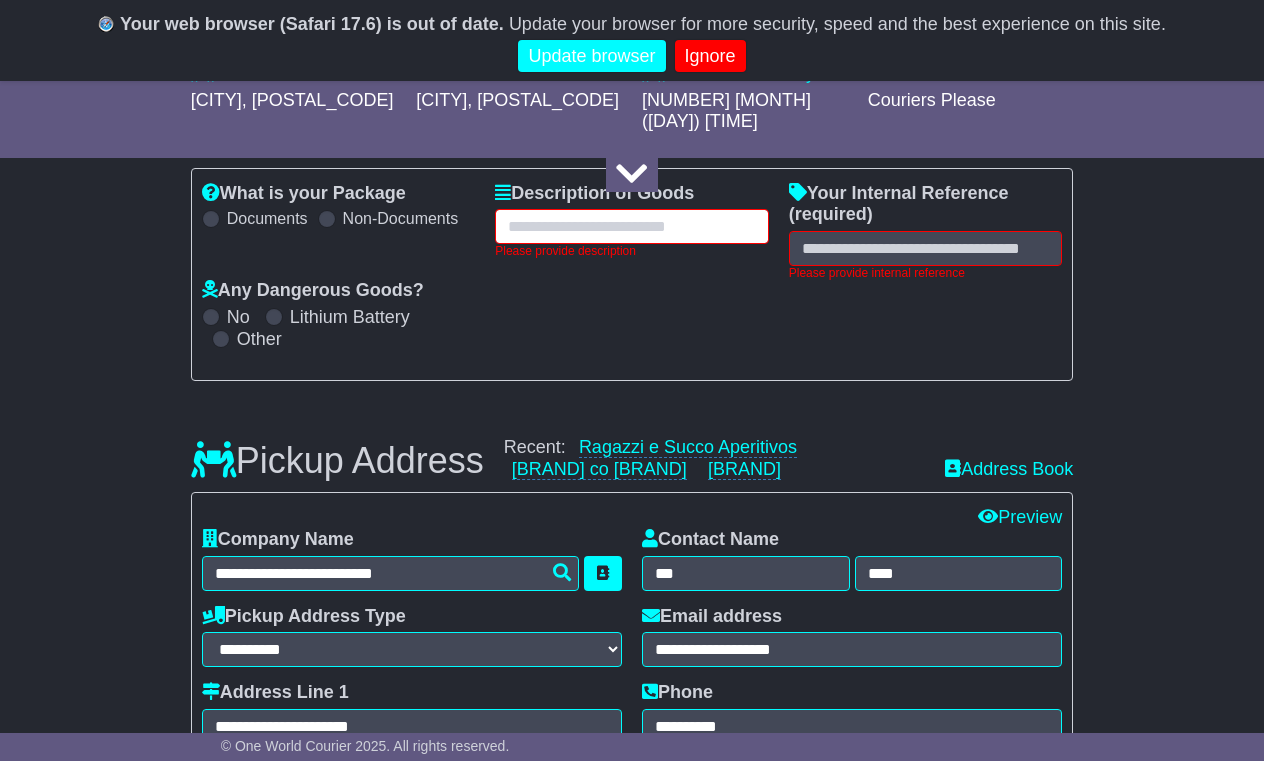 click at bounding box center (632, 226) 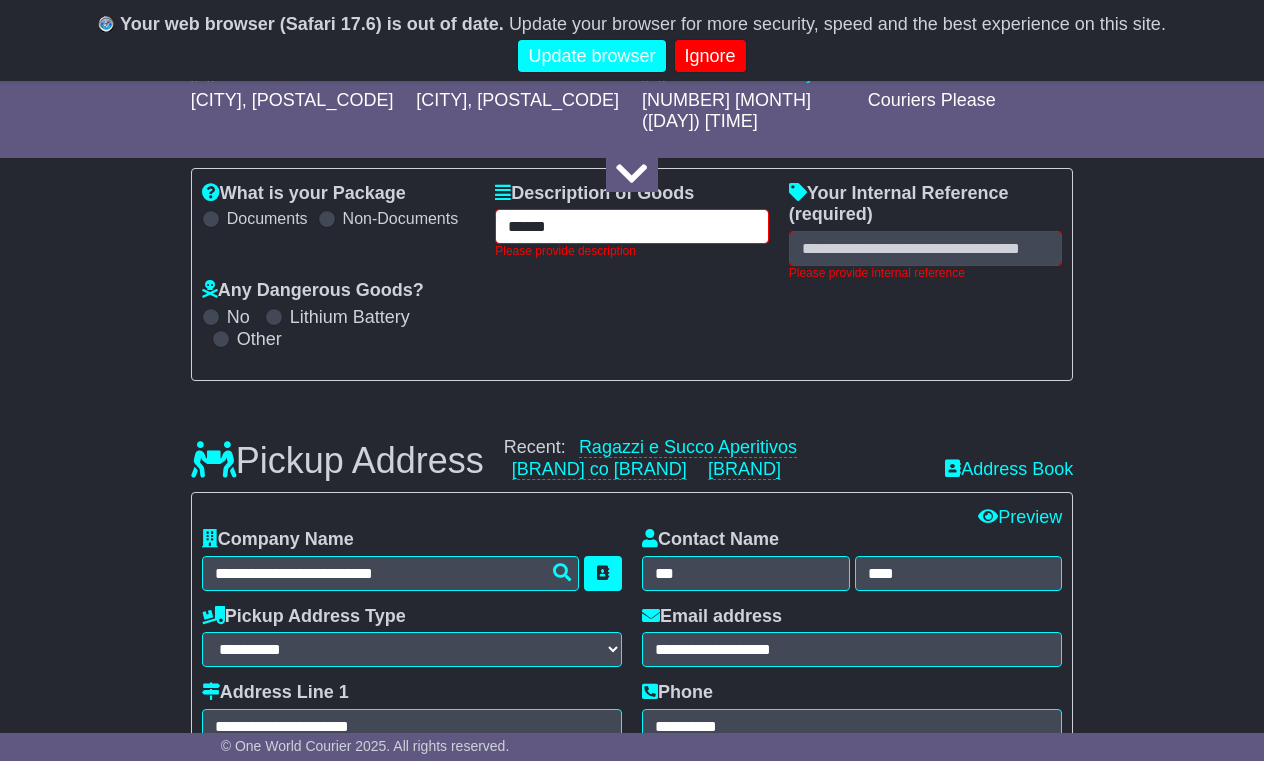 type on "******" 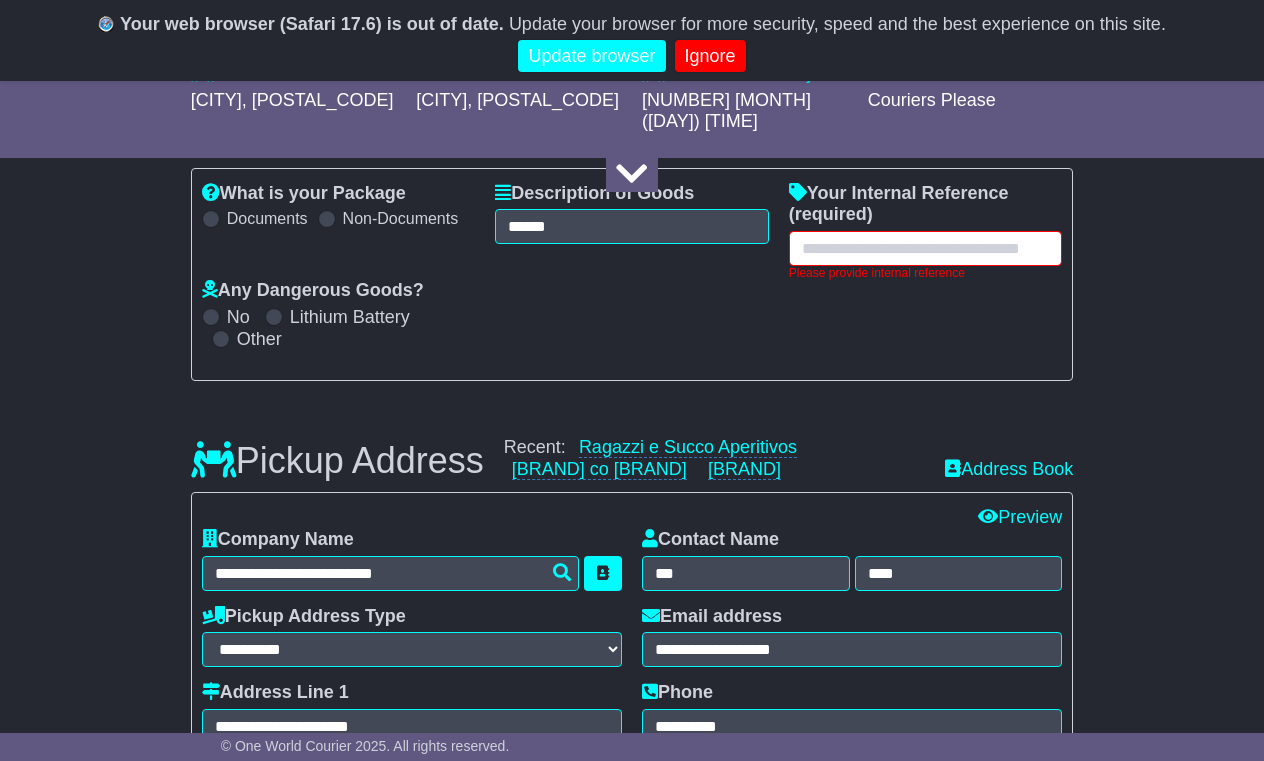 click at bounding box center [926, 248] 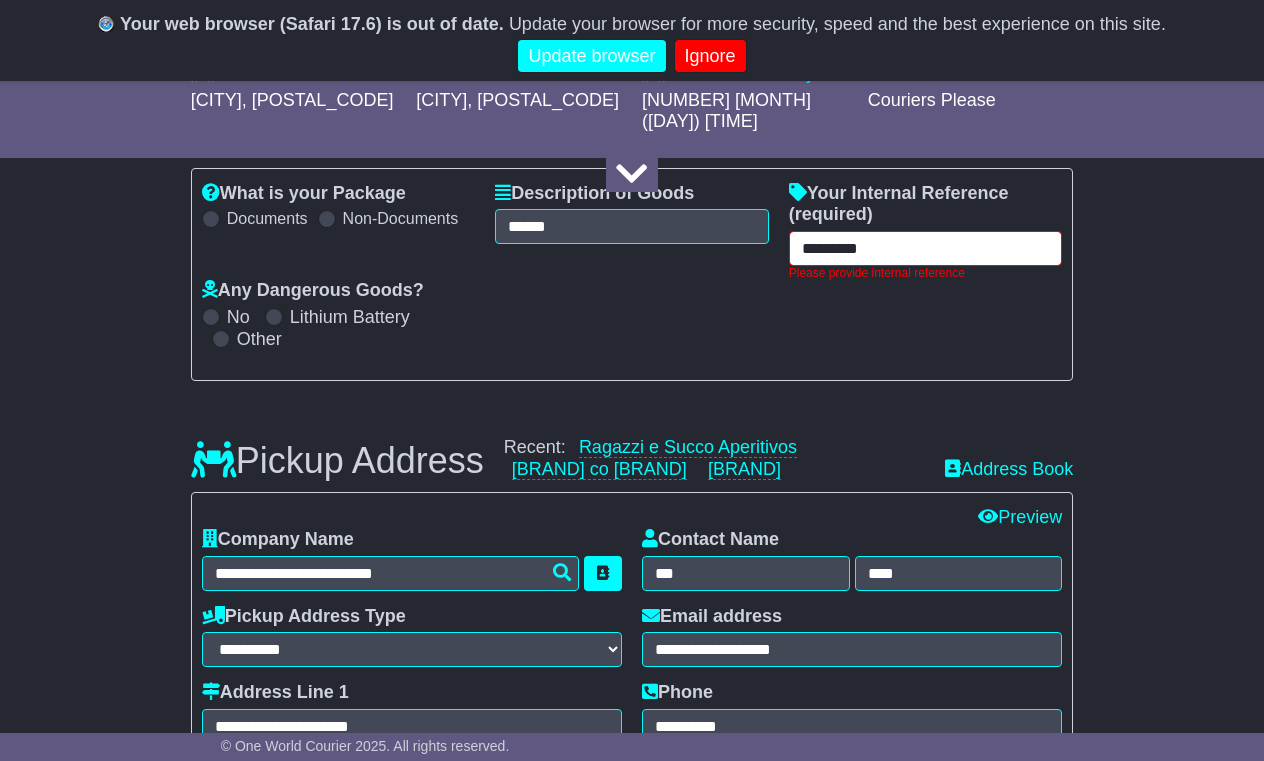 type on "*********" 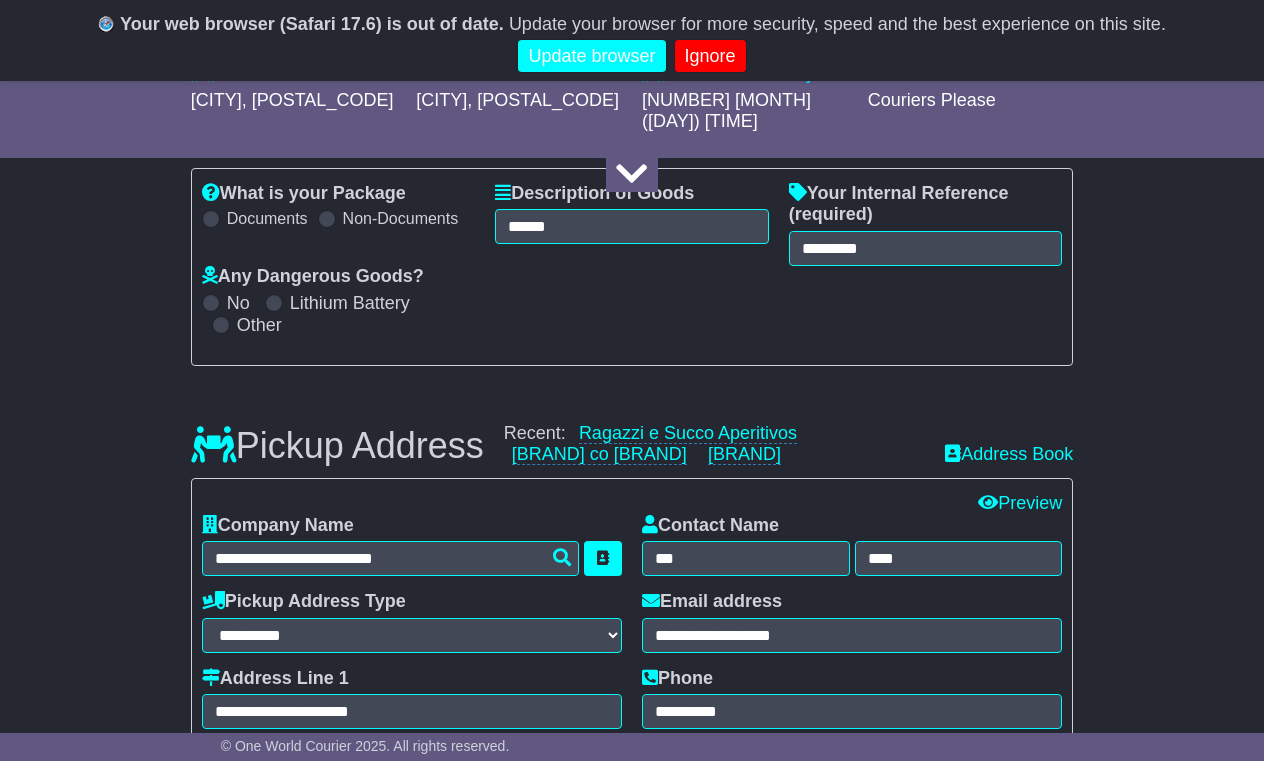 click on "What is your Package
Documents
Non-Documents
What are the Incoterms?
***
***
***
***
***
***
Description of Goods
******
Attention: dangerous goods are not allowed by service.
Your Internal Reference (required)
*********
Any Dangerous Goods?
No
Lithium Battery  Other" at bounding box center (632, 267) 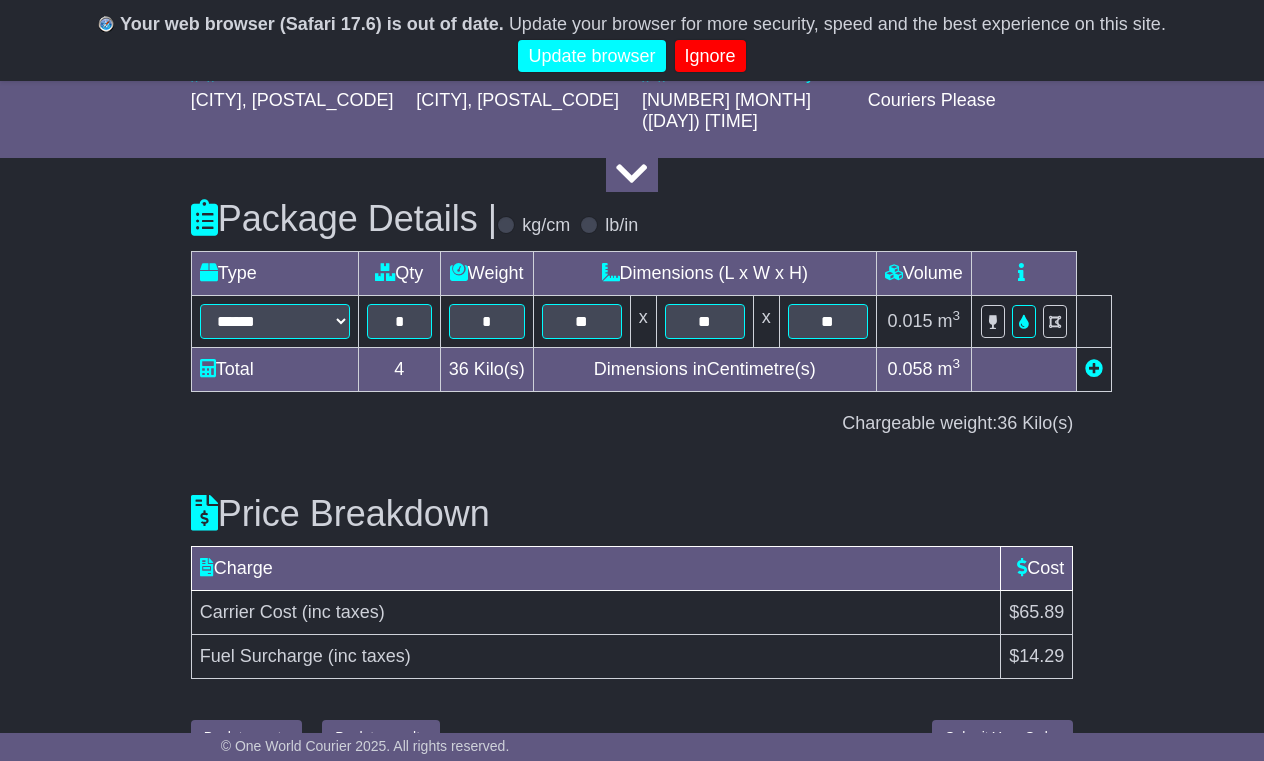 click on "Submit Your Order" at bounding box center (1002, 737) 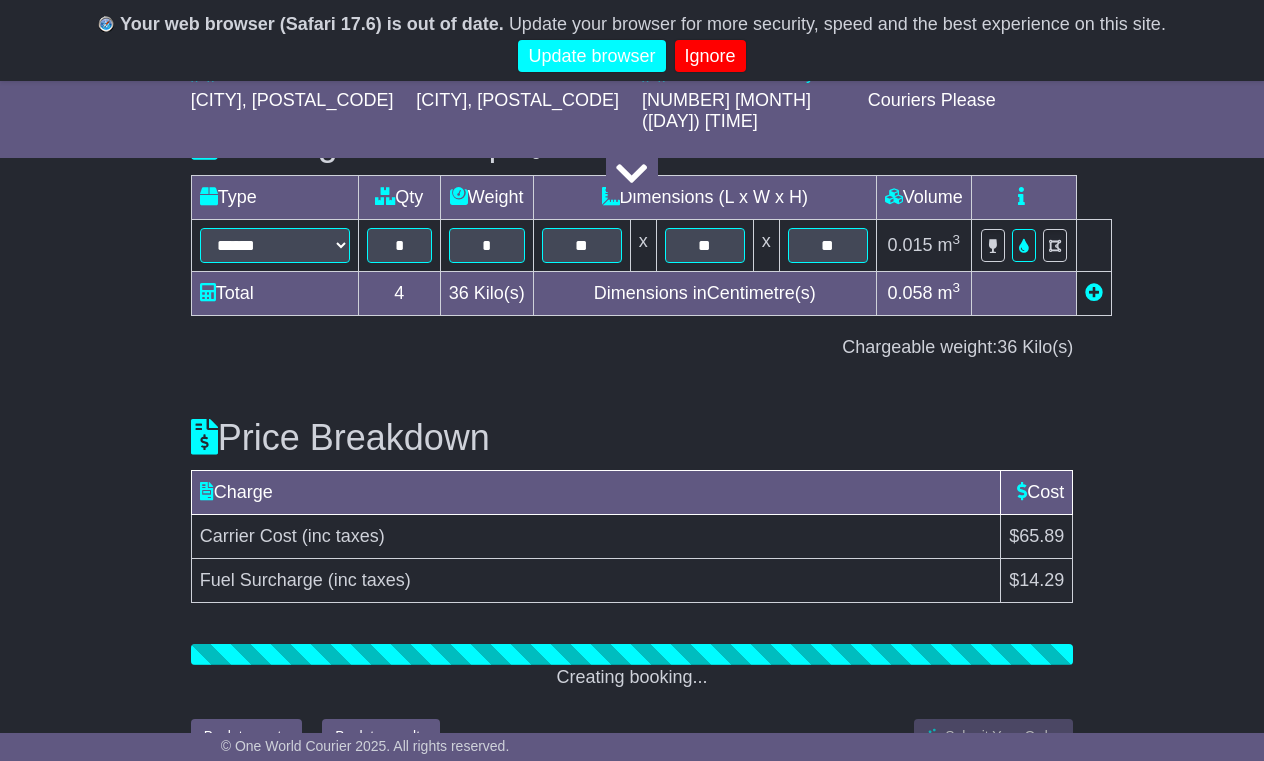 scroll, scrollTop: 2607, scrollLeft: 0, axis: vertical 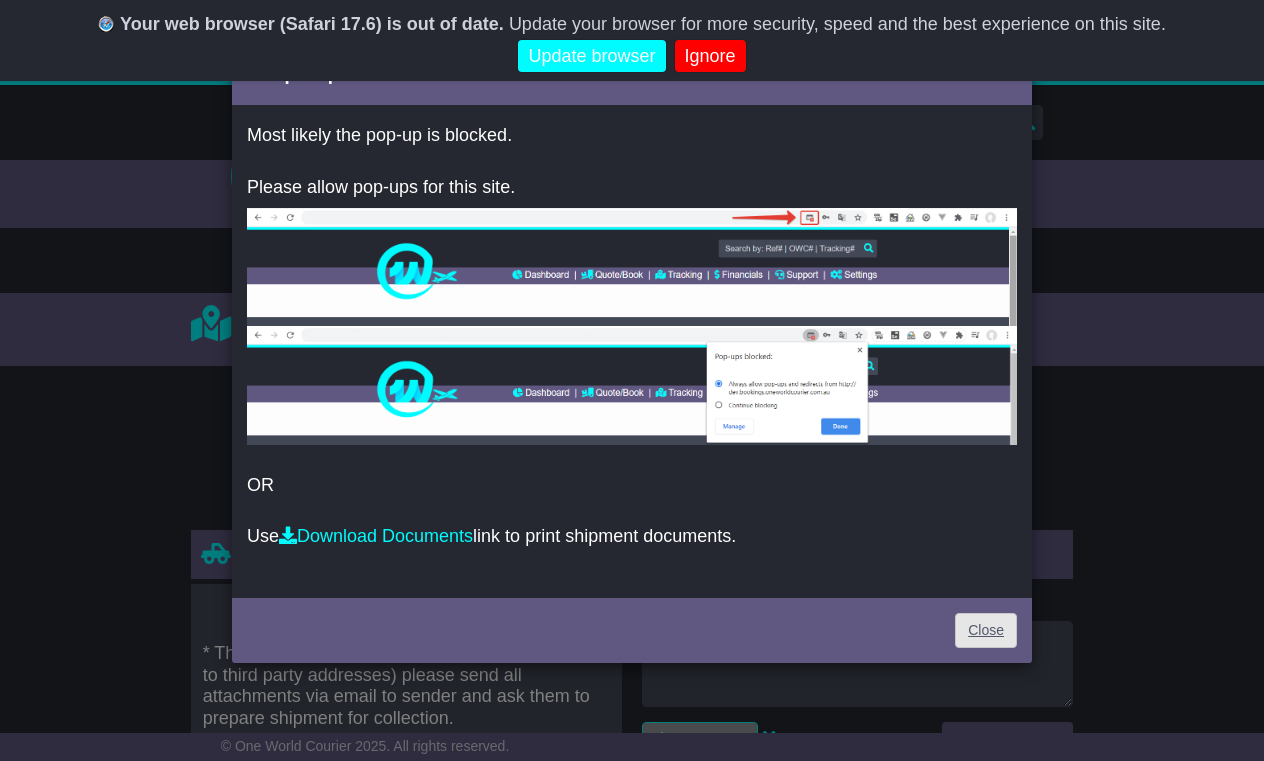 click on "Close" at bounding box center [986, 630] 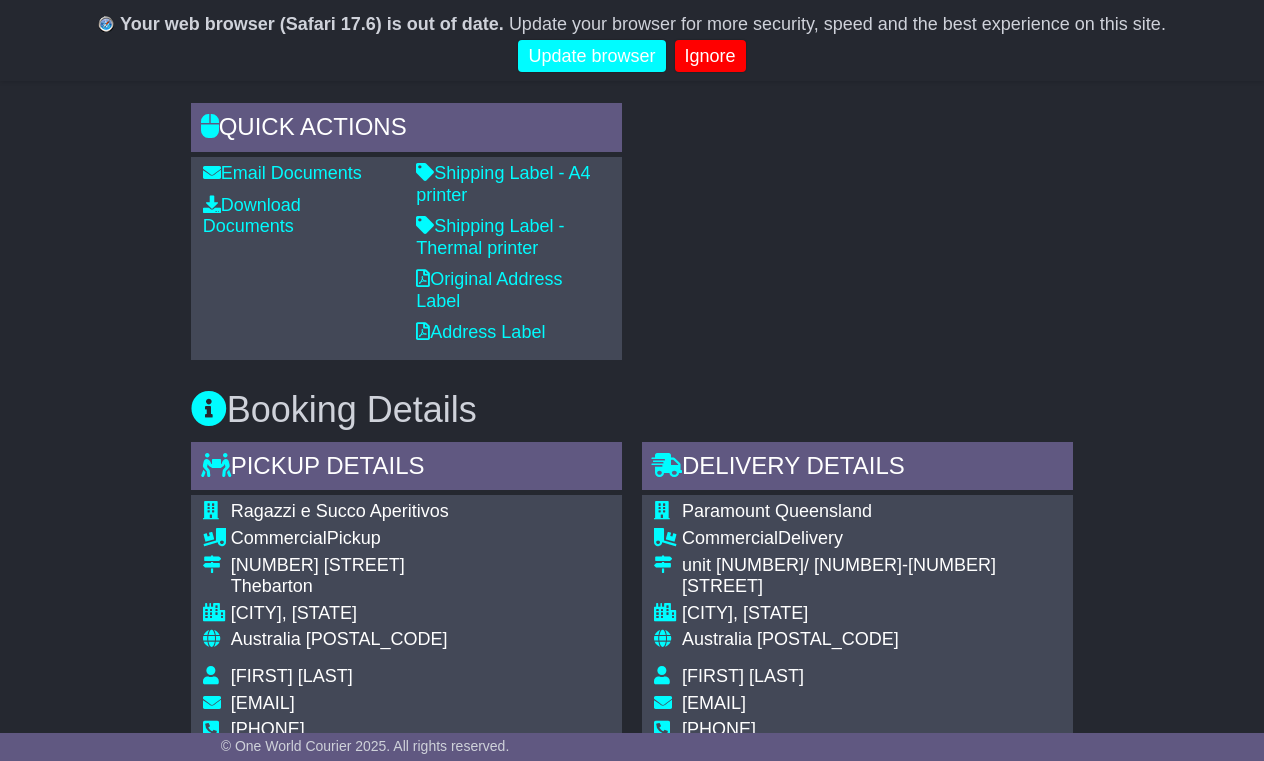 scroll, scrollTop: 971, scrollLeft: 0, axis: vertical 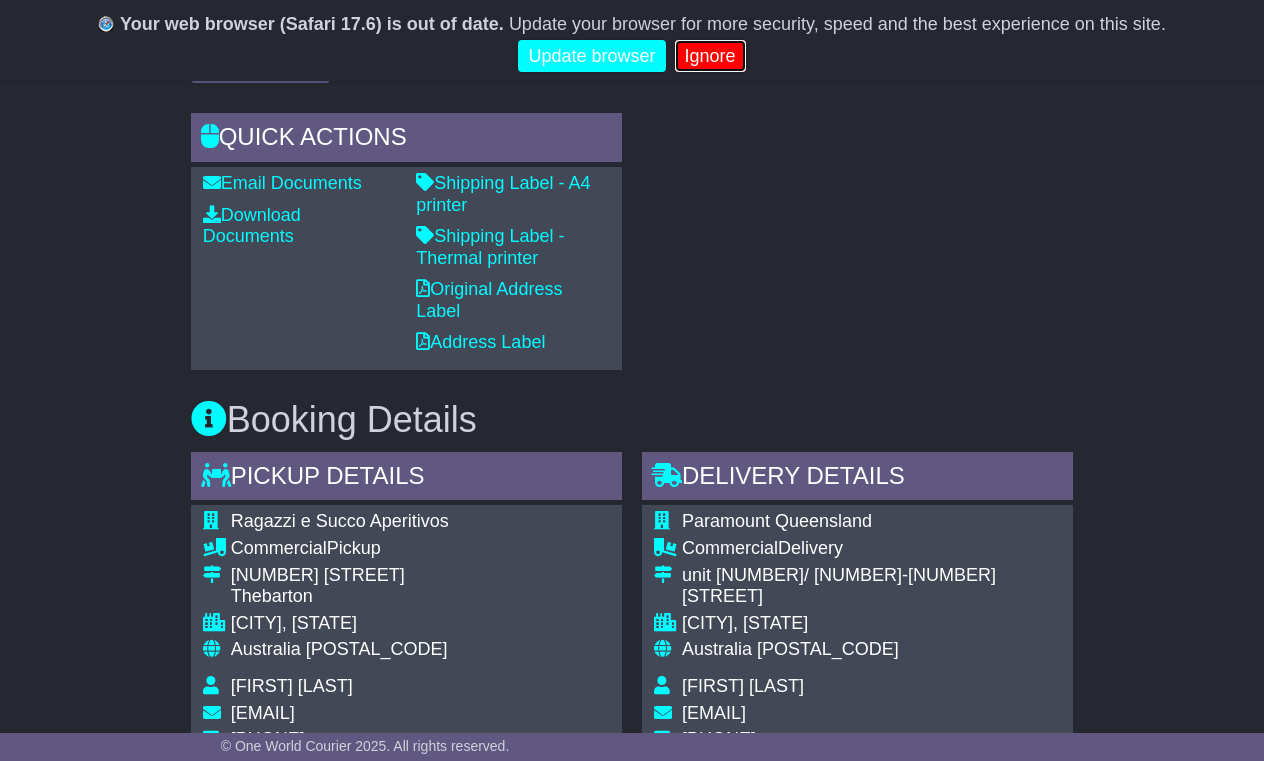 click on "Ignore" at bounding box center [710, 56] 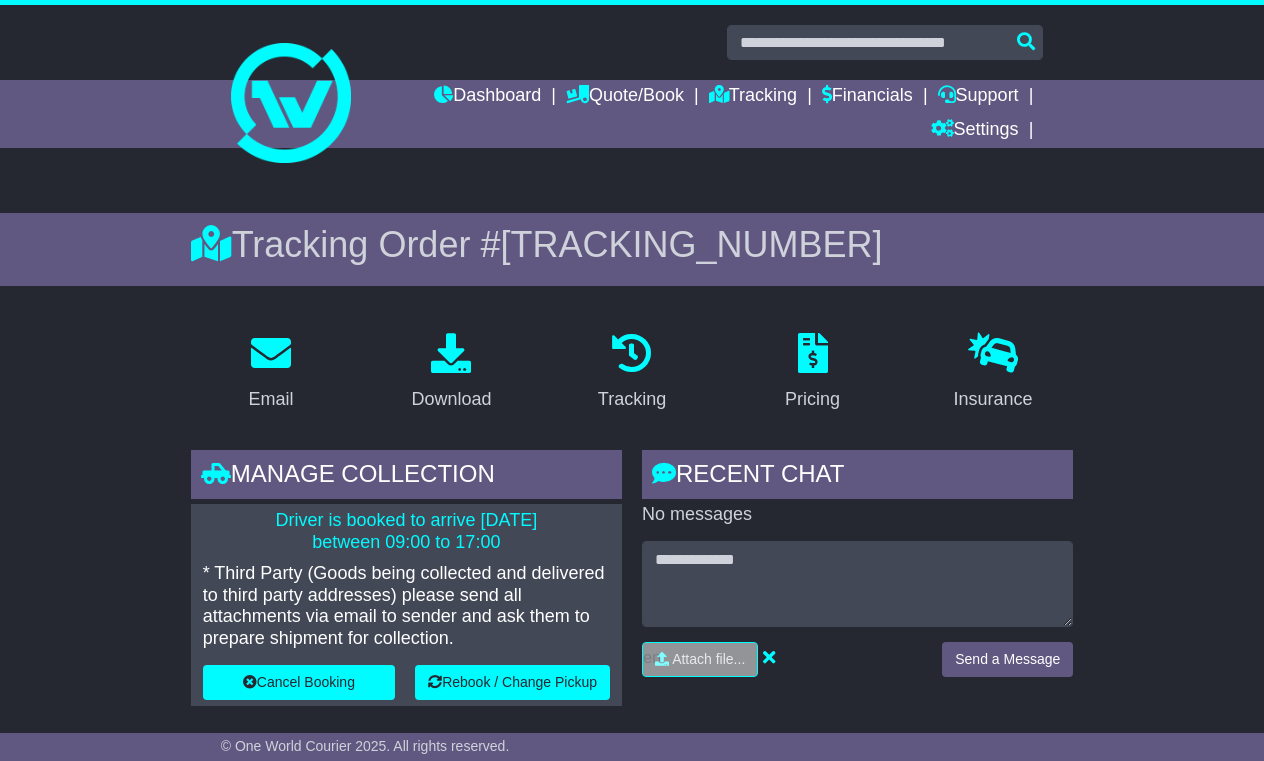 scroll, scrollTop: 0, scrollLeft: 0, axis: both 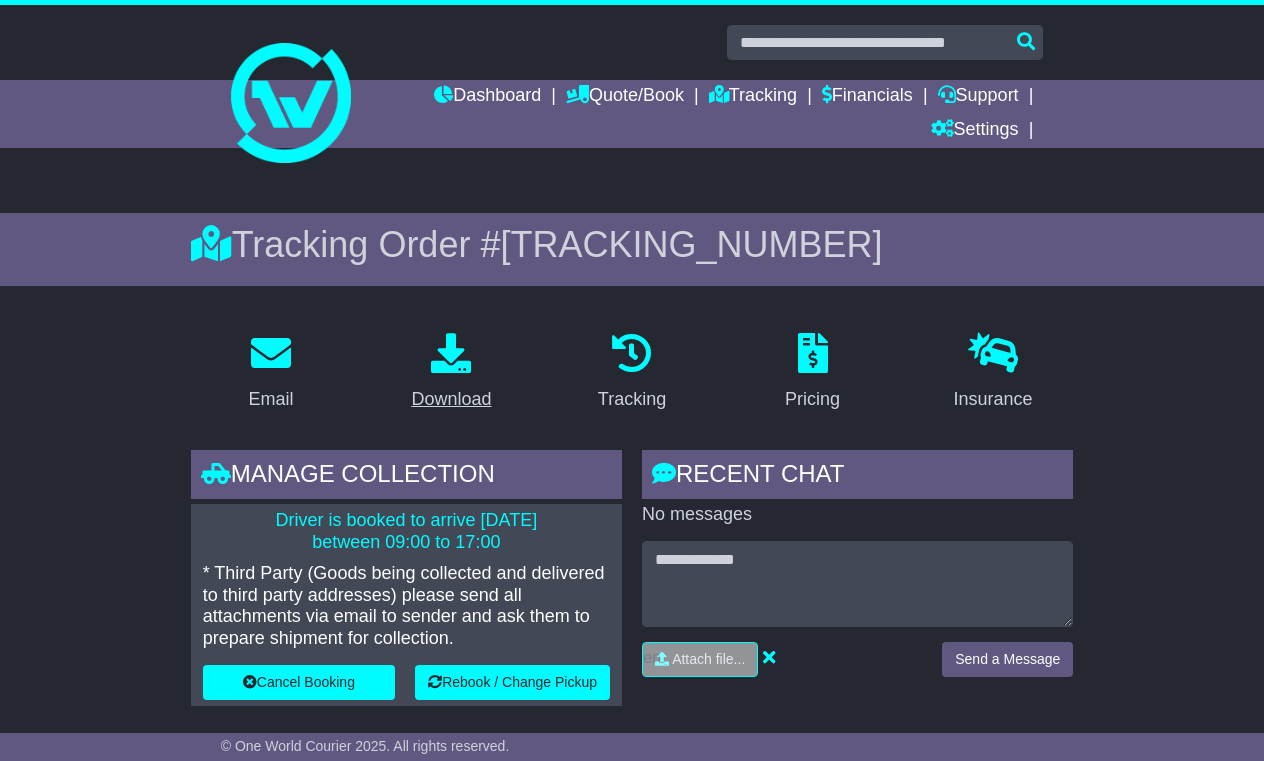 click at bounding box center [451, 353] 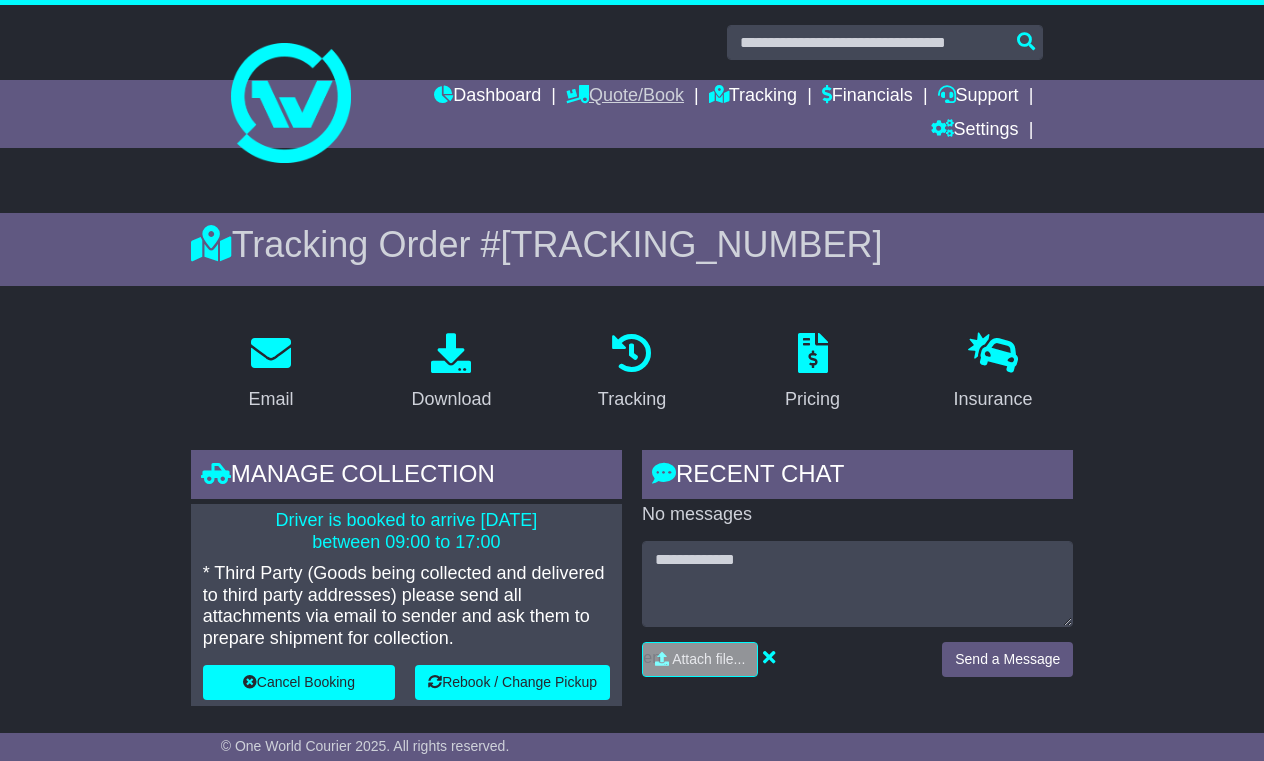 scroll, scrollTop: 0, scrollLeft: 0, axis: both 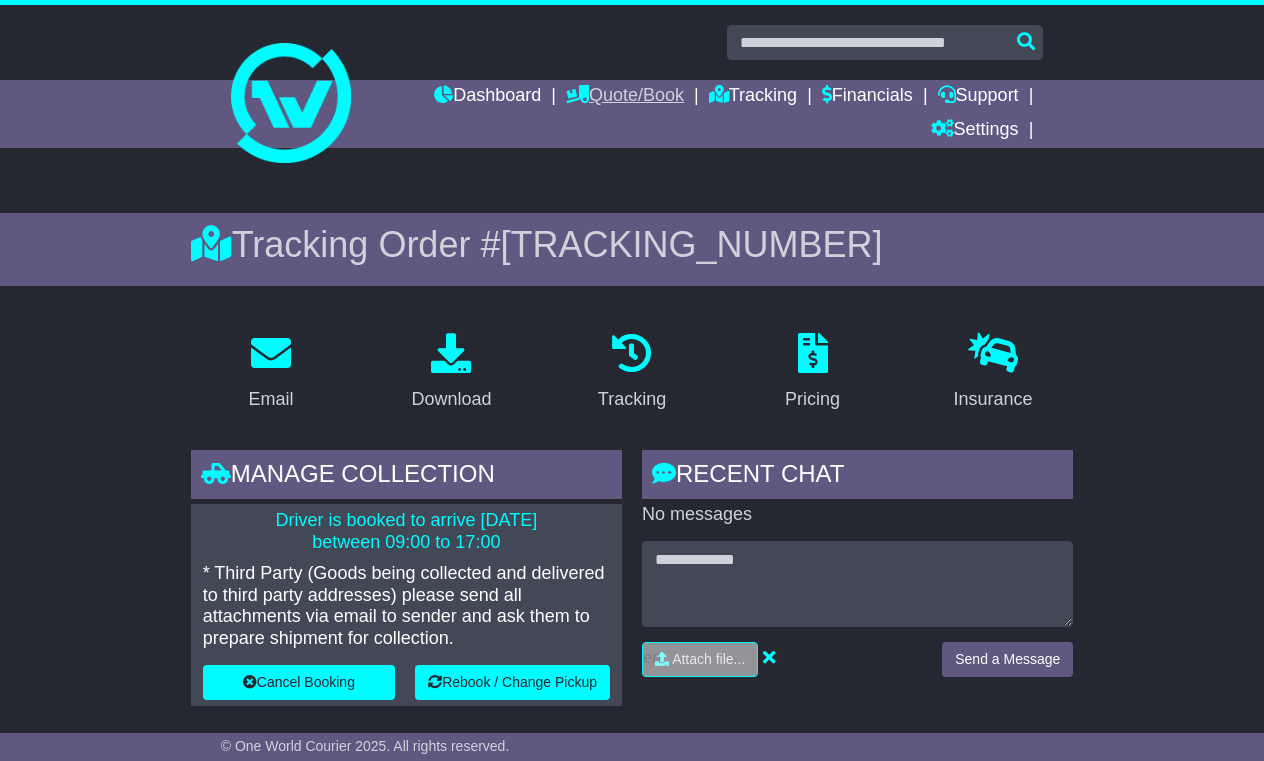 click on "Quote/Book" at bounding box center [625, 97] 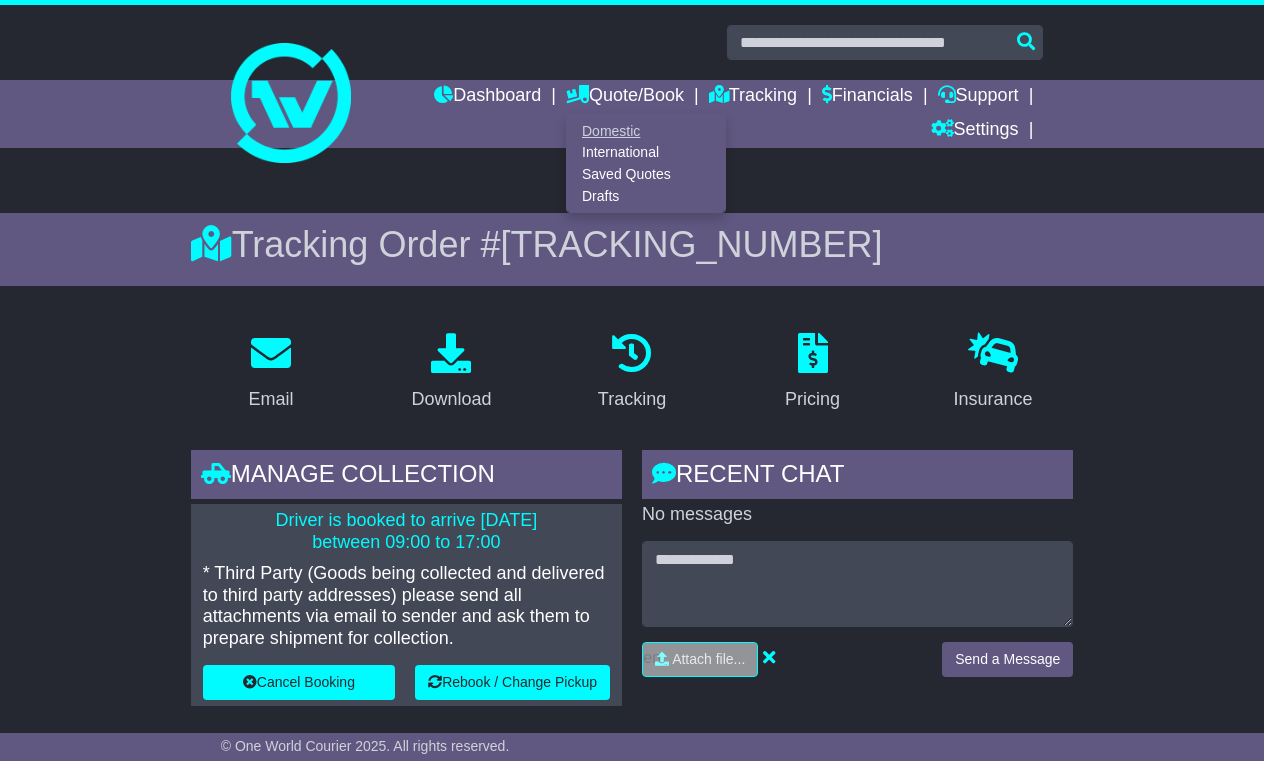 click on "Domestic" at bounding box center (646, 131) 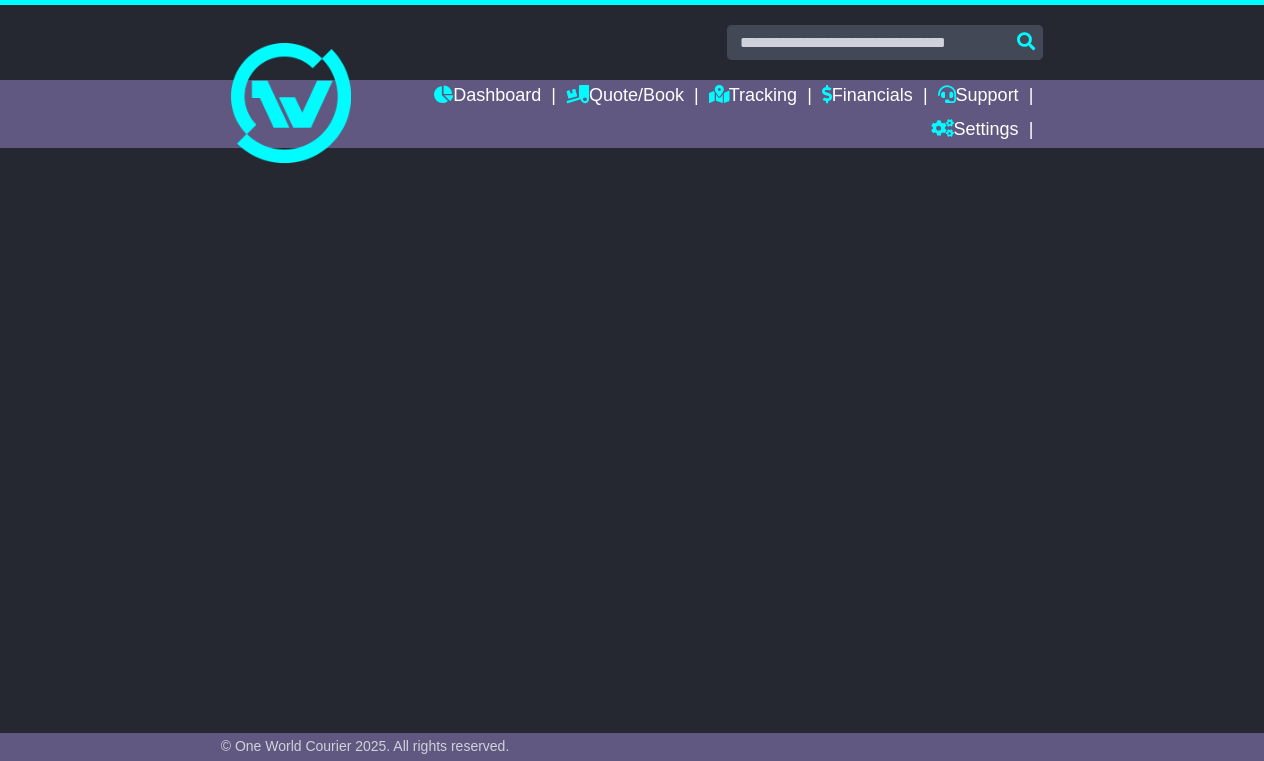 scroll, scrollTop: 0, scrollLeft: 0, axis: both 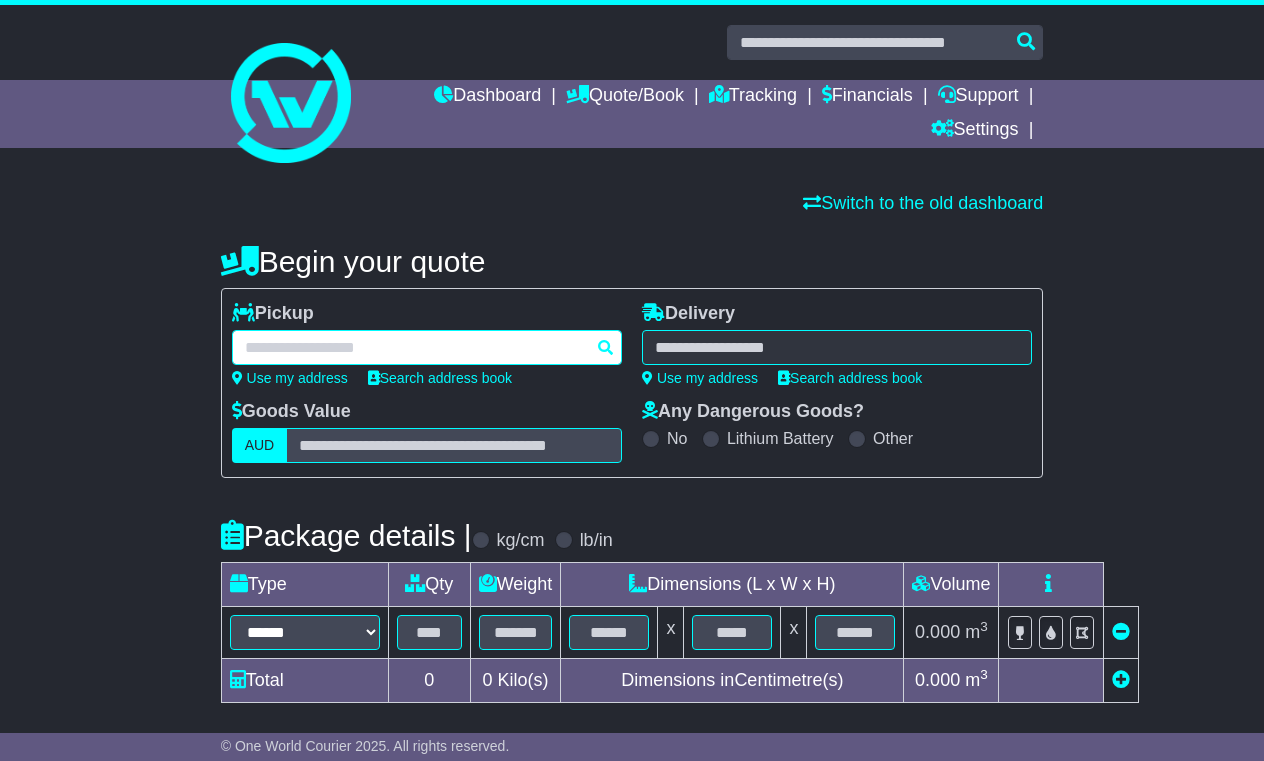 click at bounding box center [427, 347] 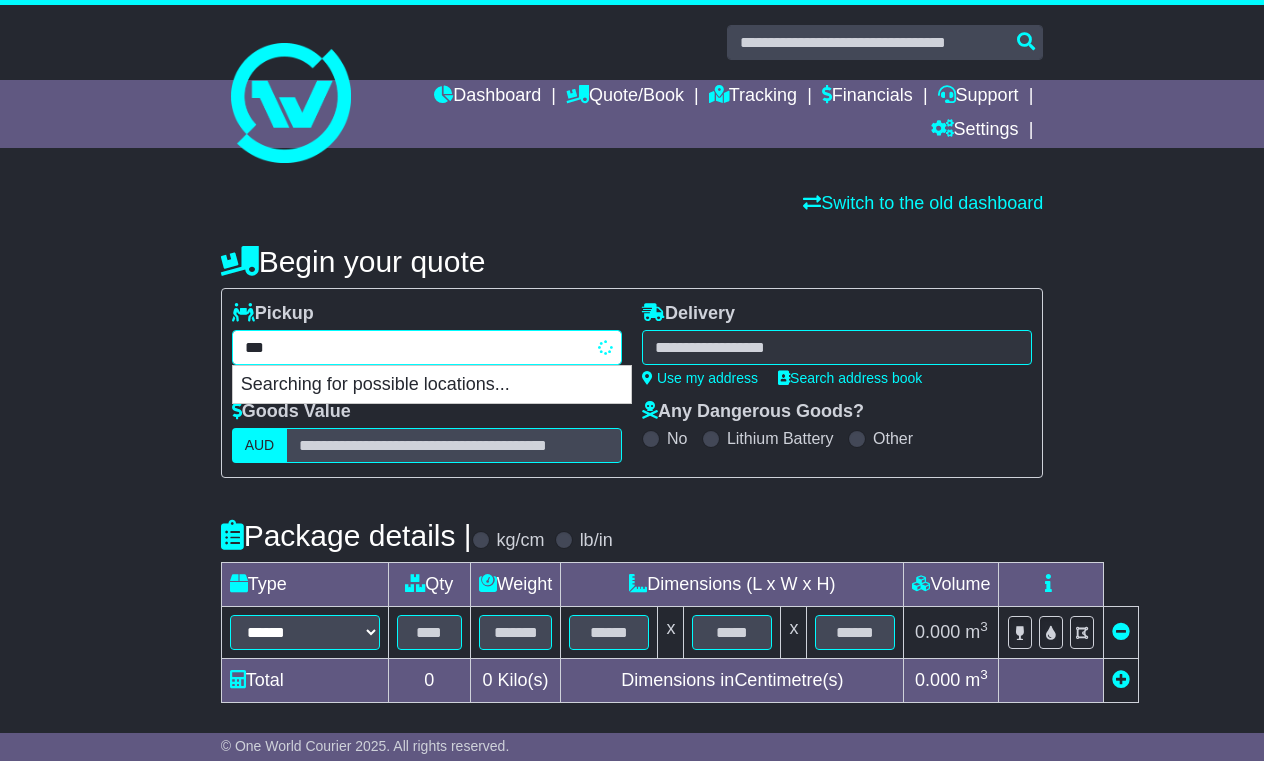 type on "****" 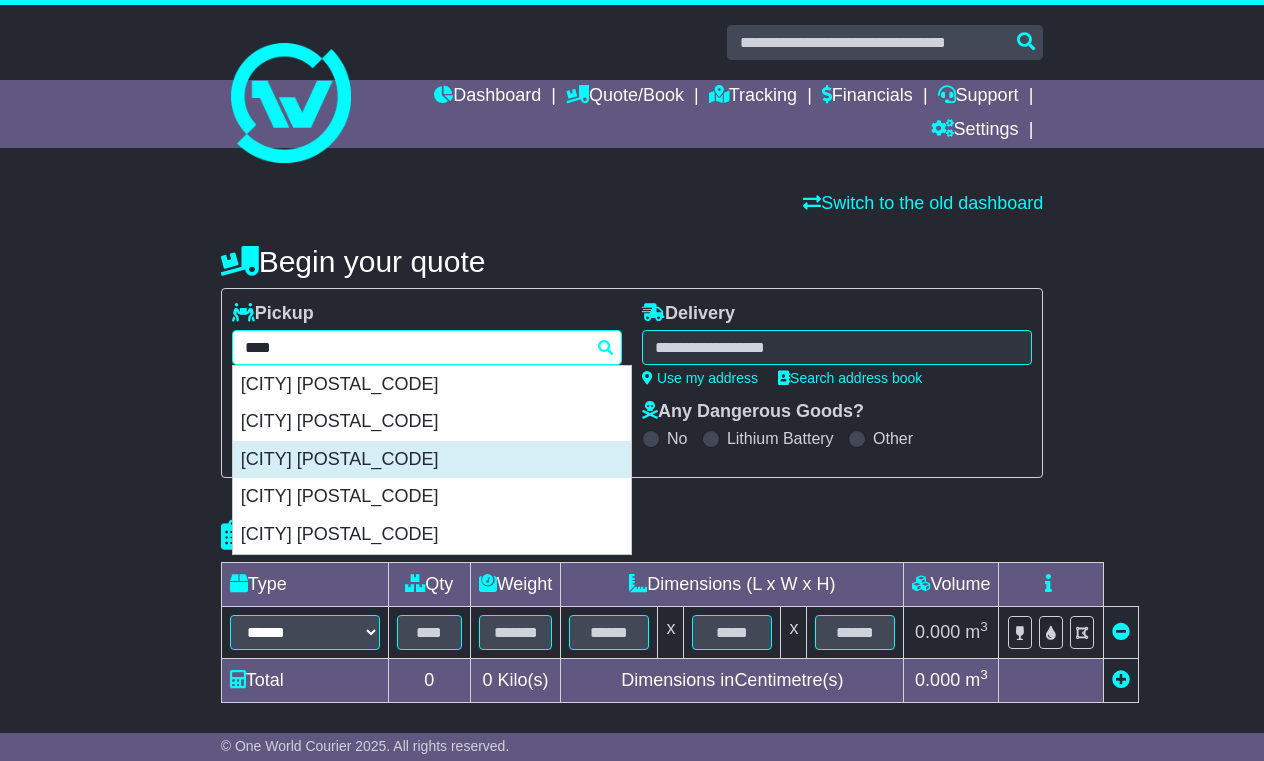 click on "[CITY] [POSTAL_CODE]" at bounding box center [432, 460] 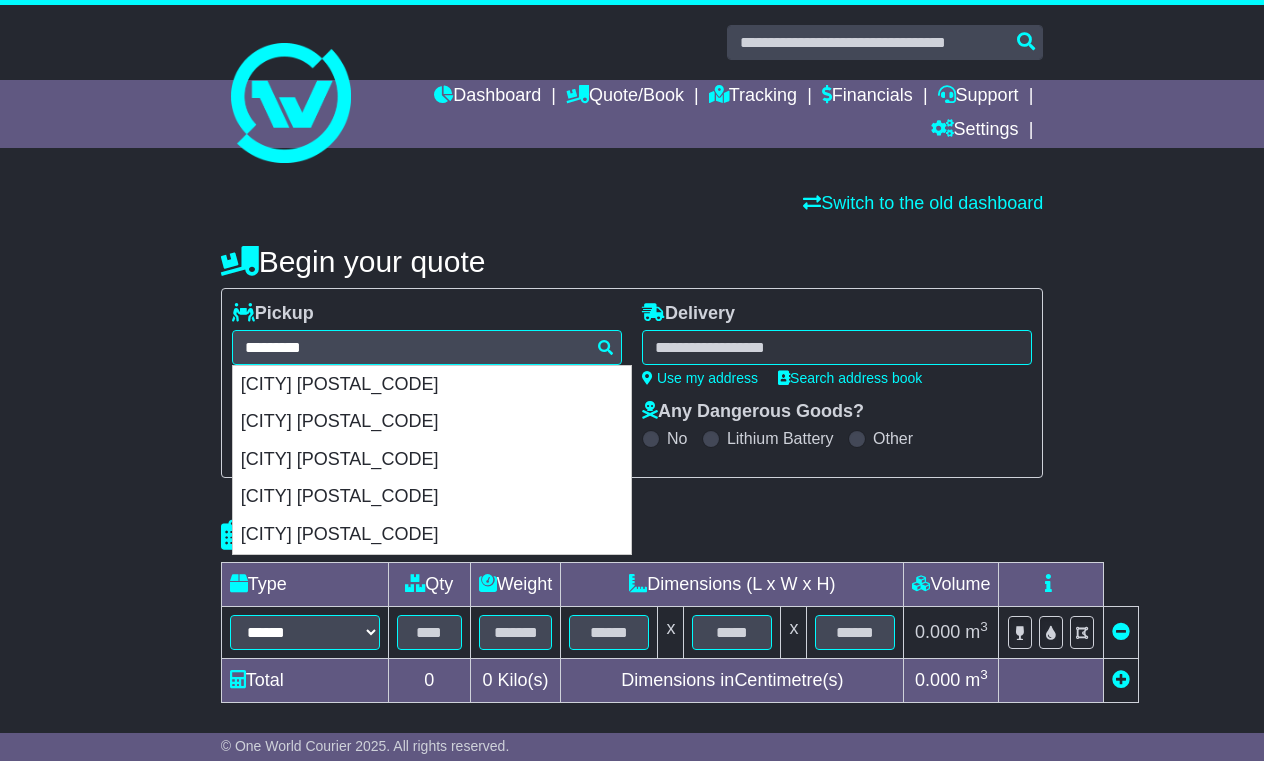 type on "**********" 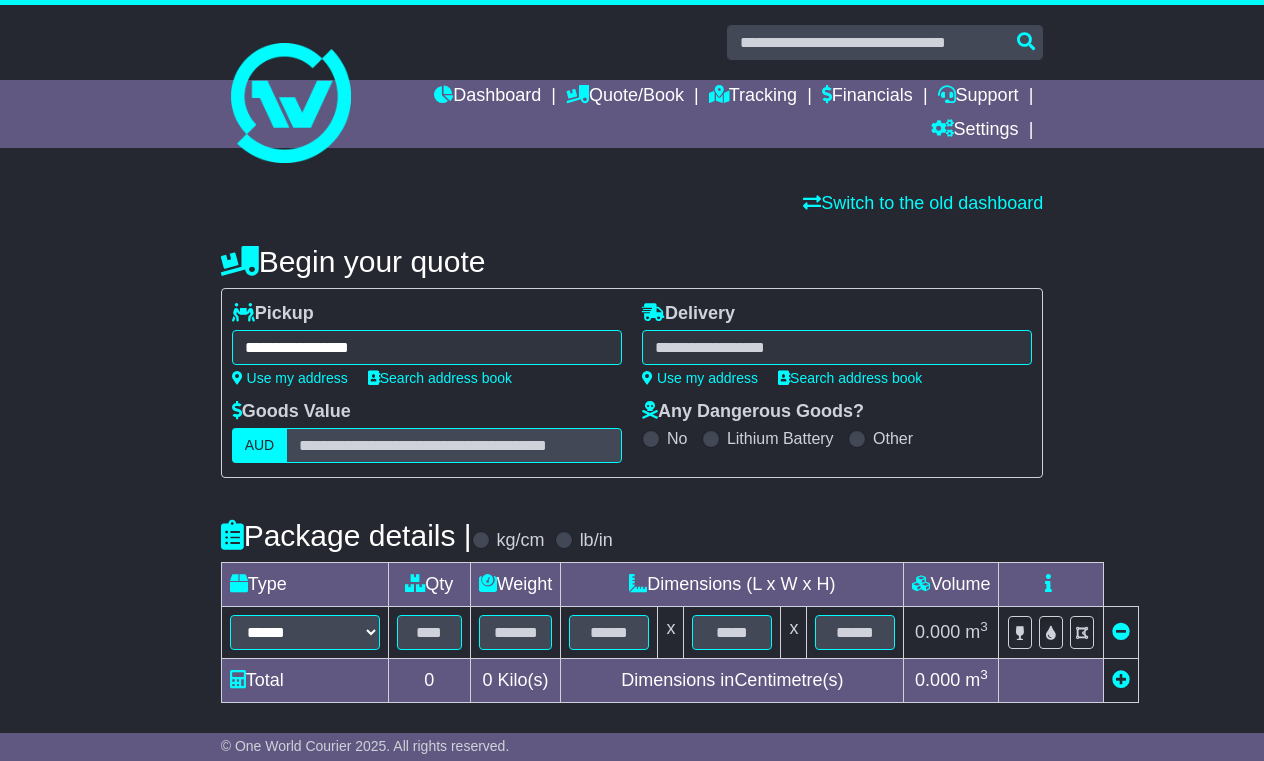 click at bounding box center (837, 347) 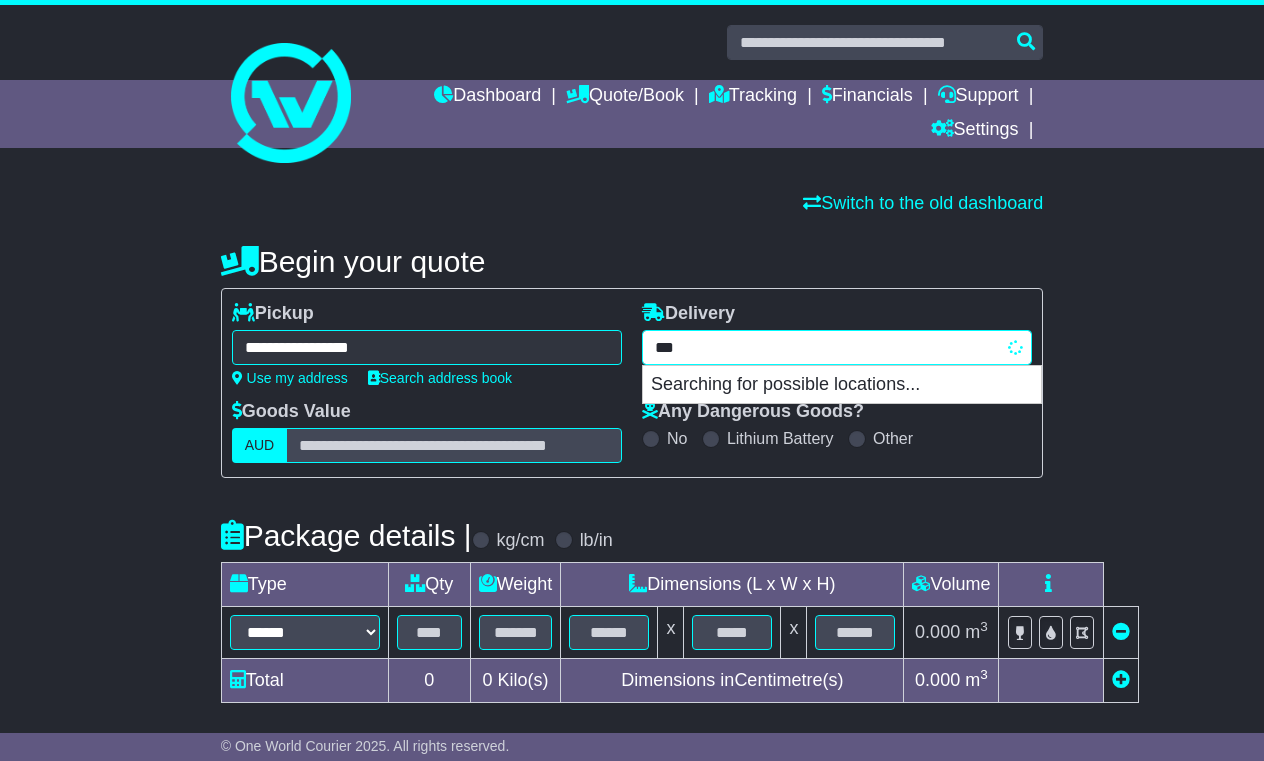 type on "****" 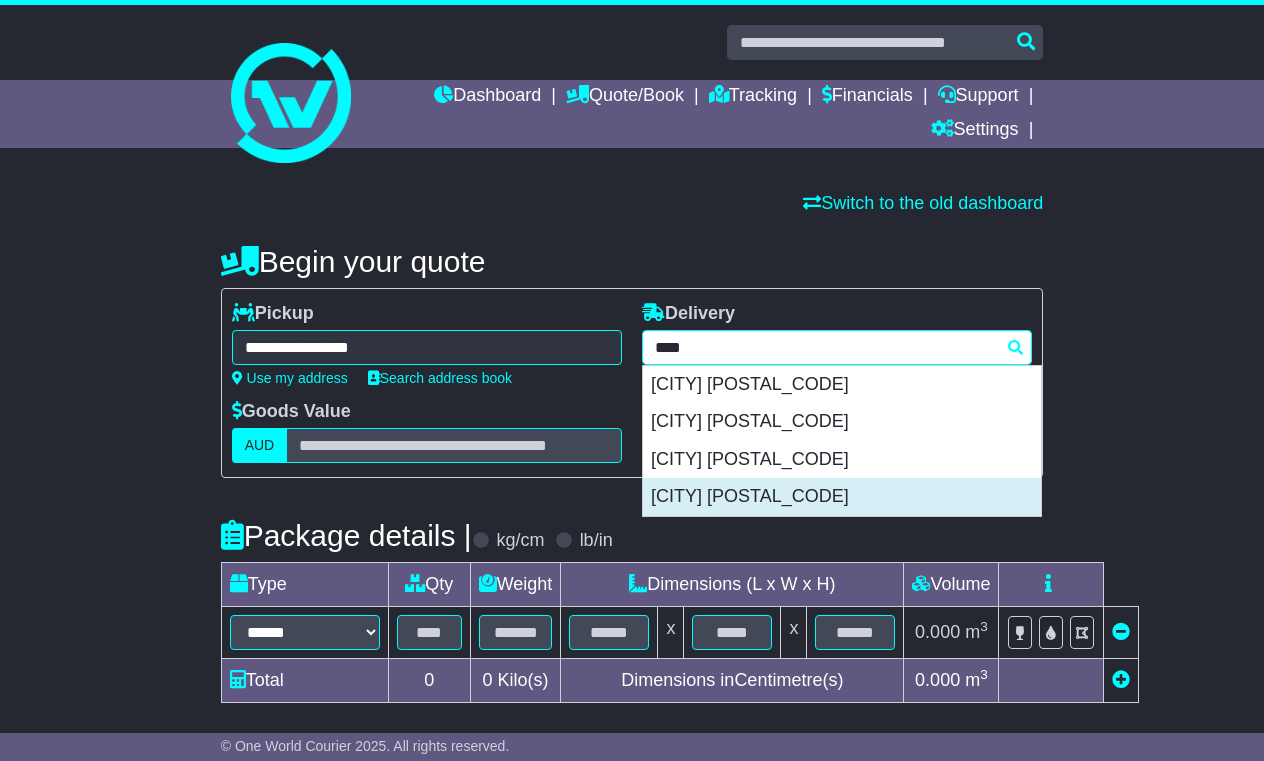 click on "YENNORA 2161" at bounding box center [842, 497] 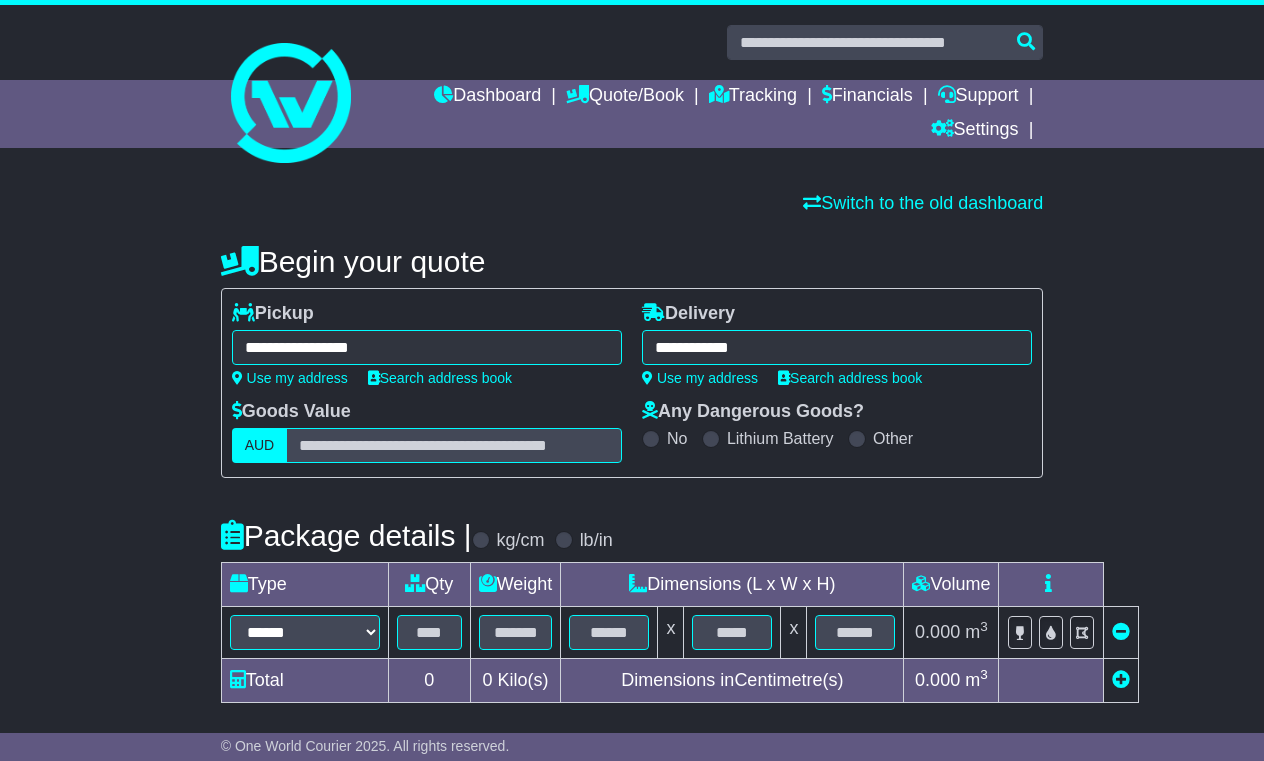 type on "**********" 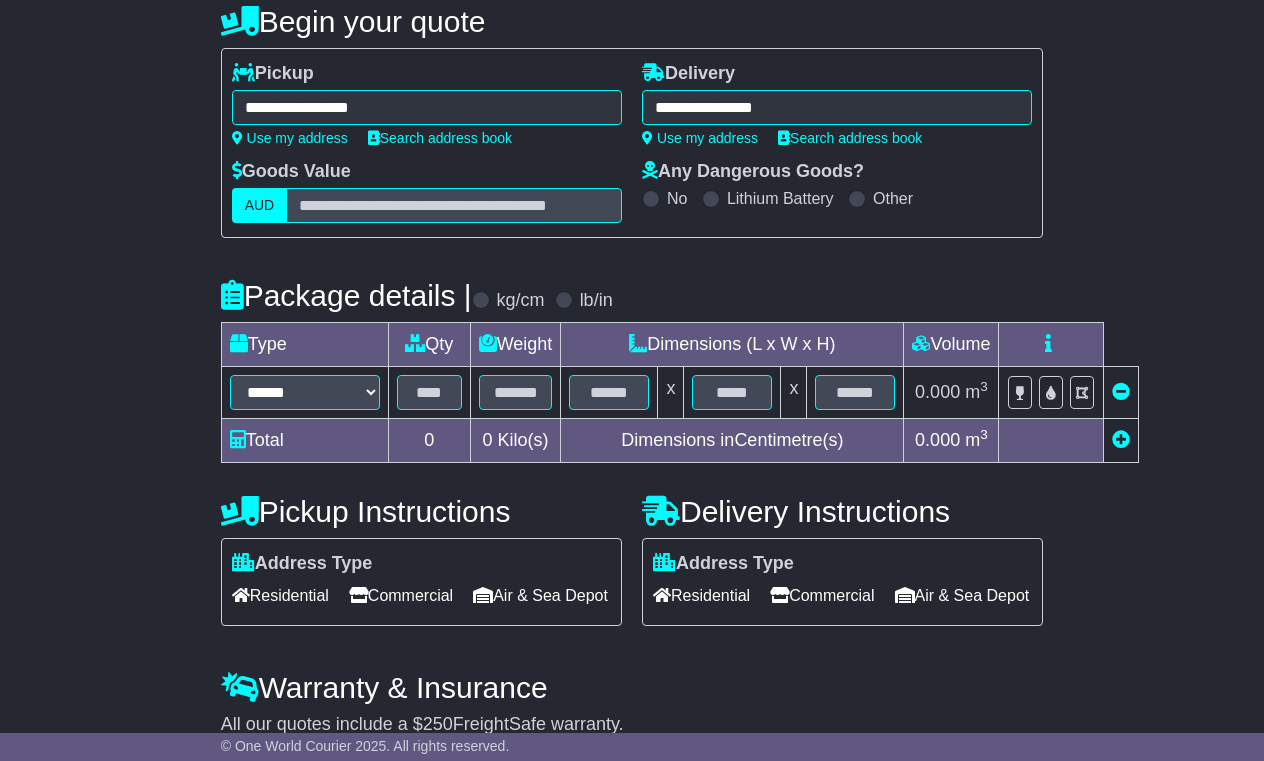 scroll, scrollTop: 242, scrollLeft: 0, axis: vertical 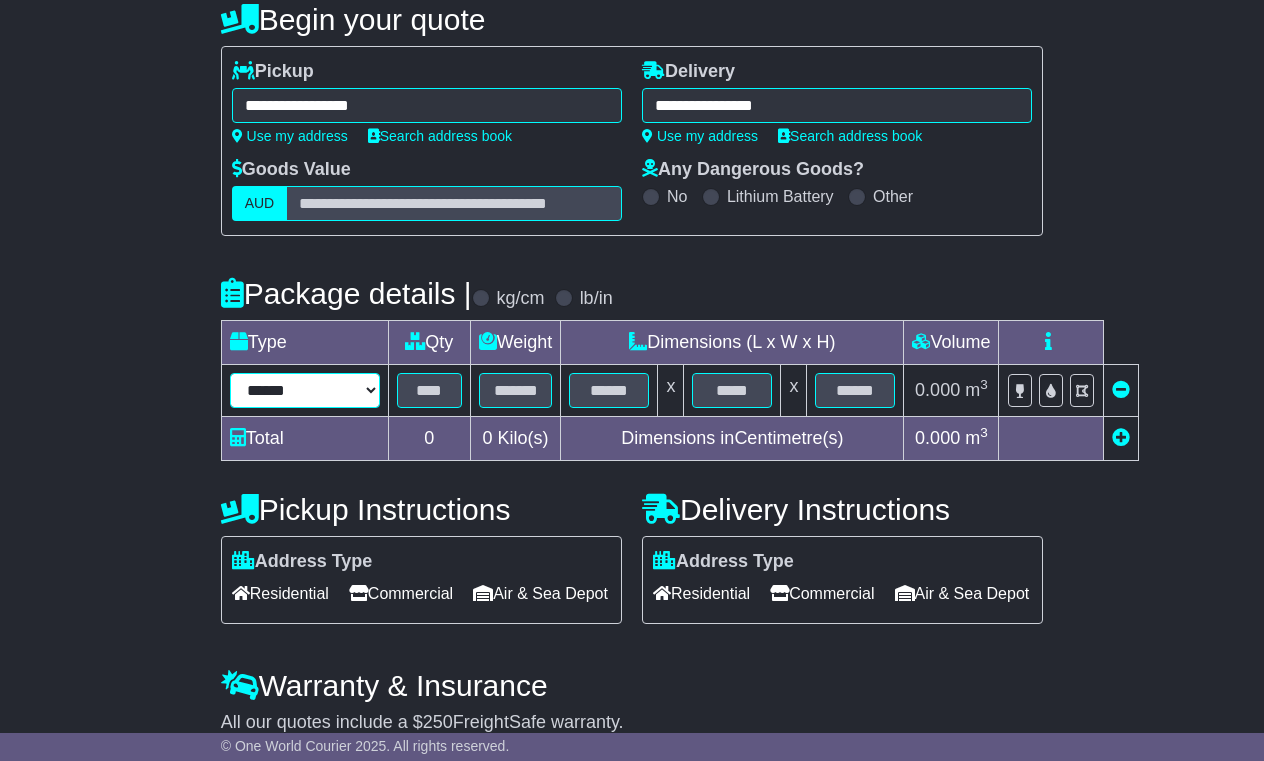 select on "*****" 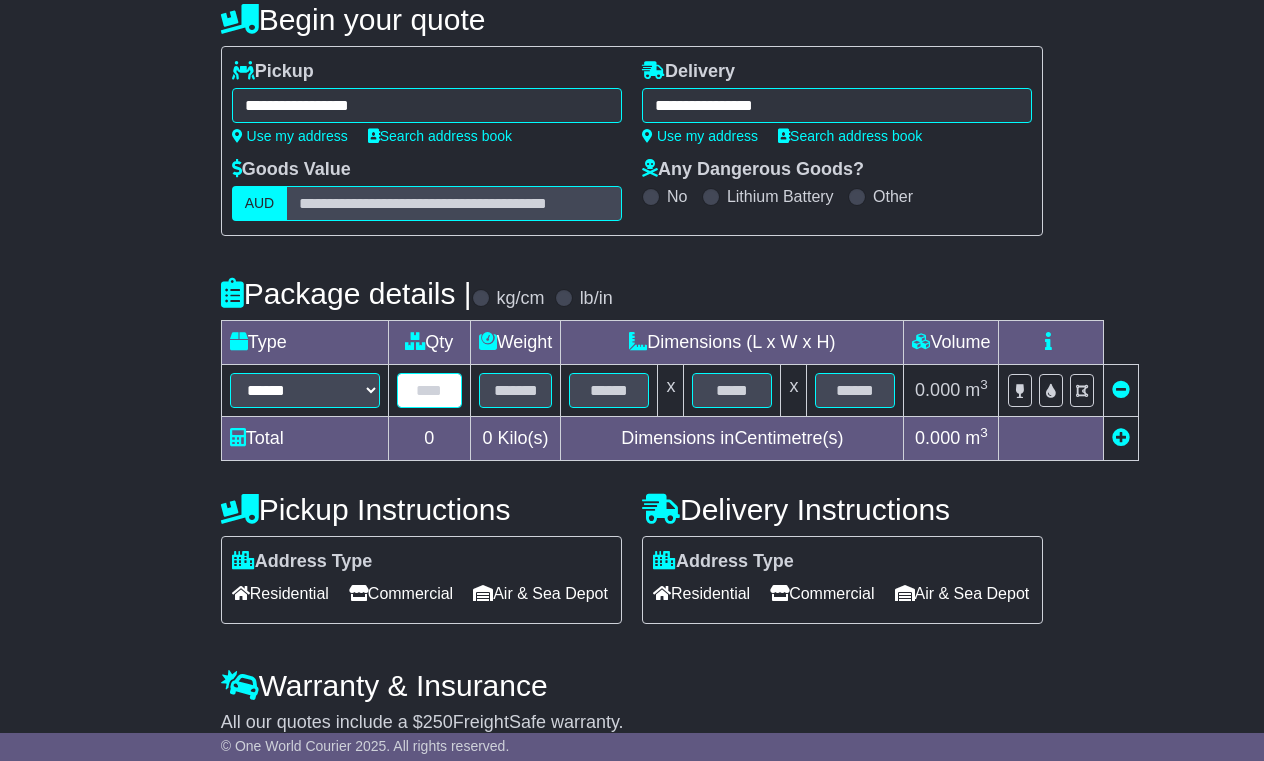 click at bounding box center (429, 390) 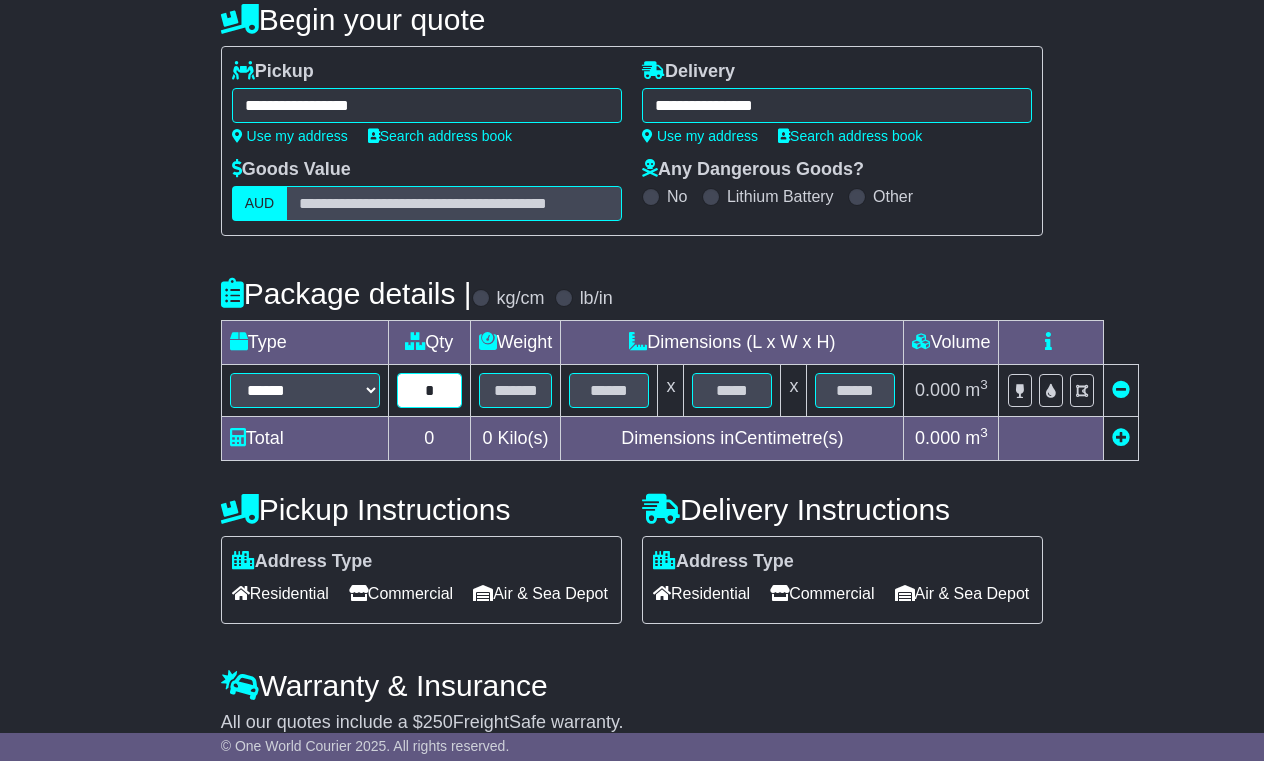 type on "*" 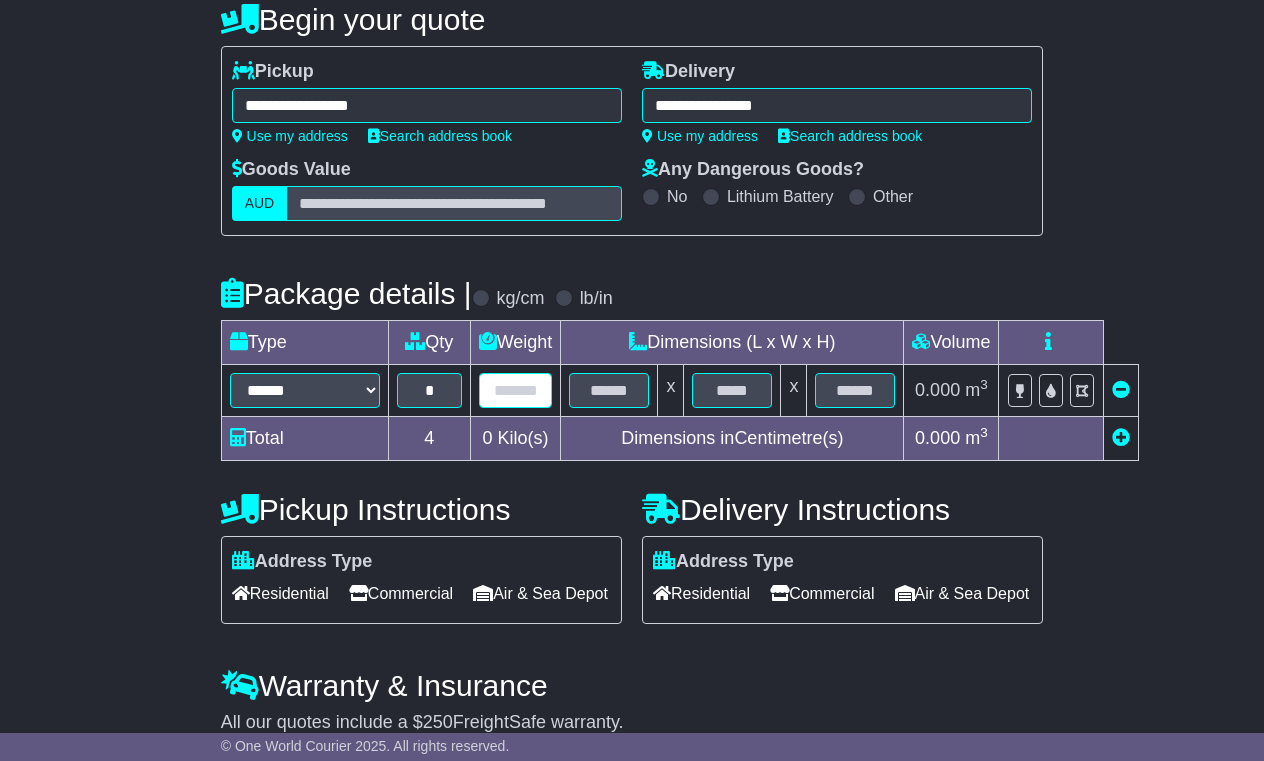 click at bounding box center [516, 390] 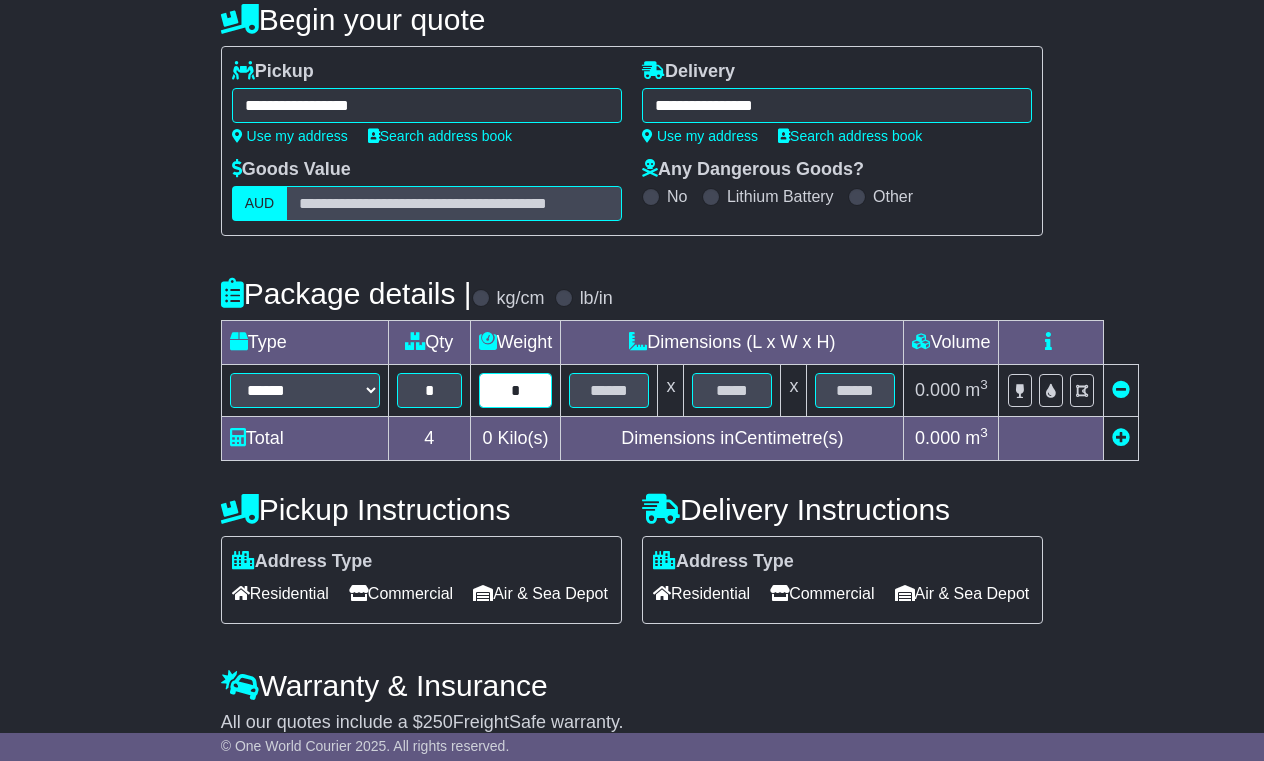 type on "*" 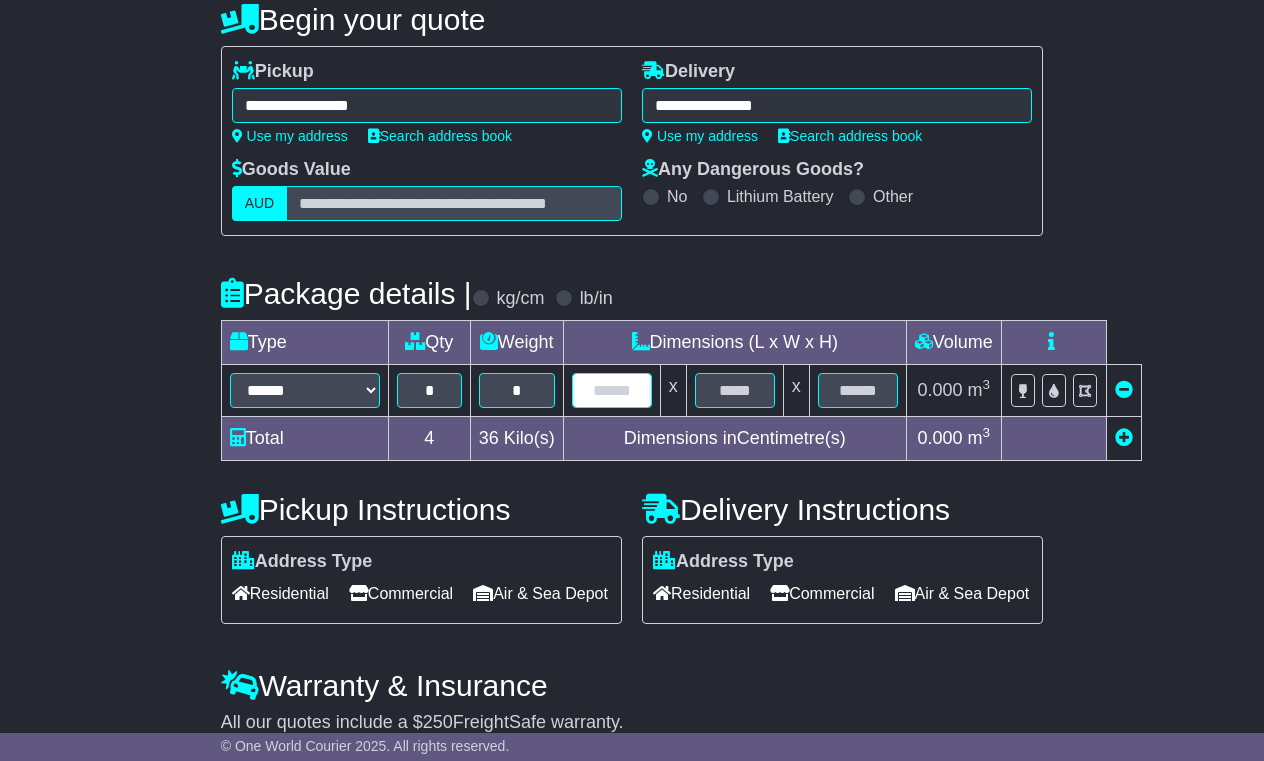 click at bounding box center [612, 390] 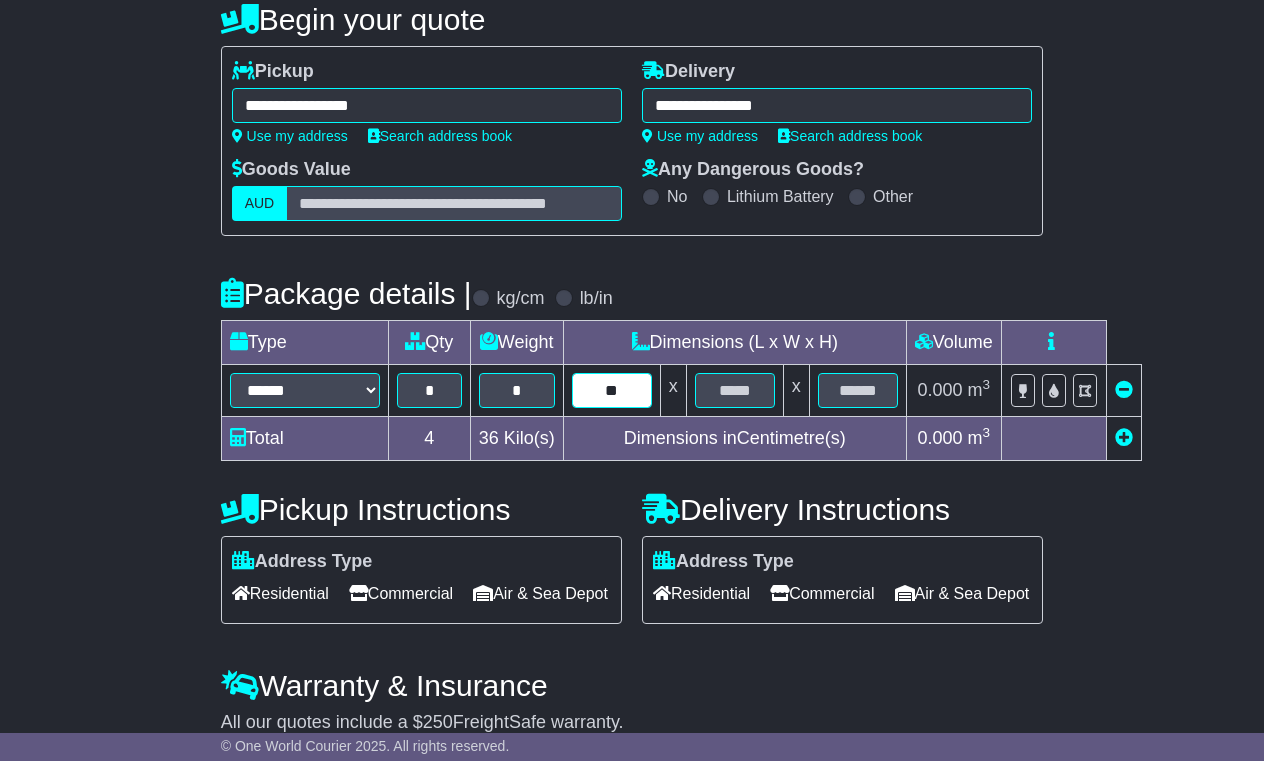 type on "**" 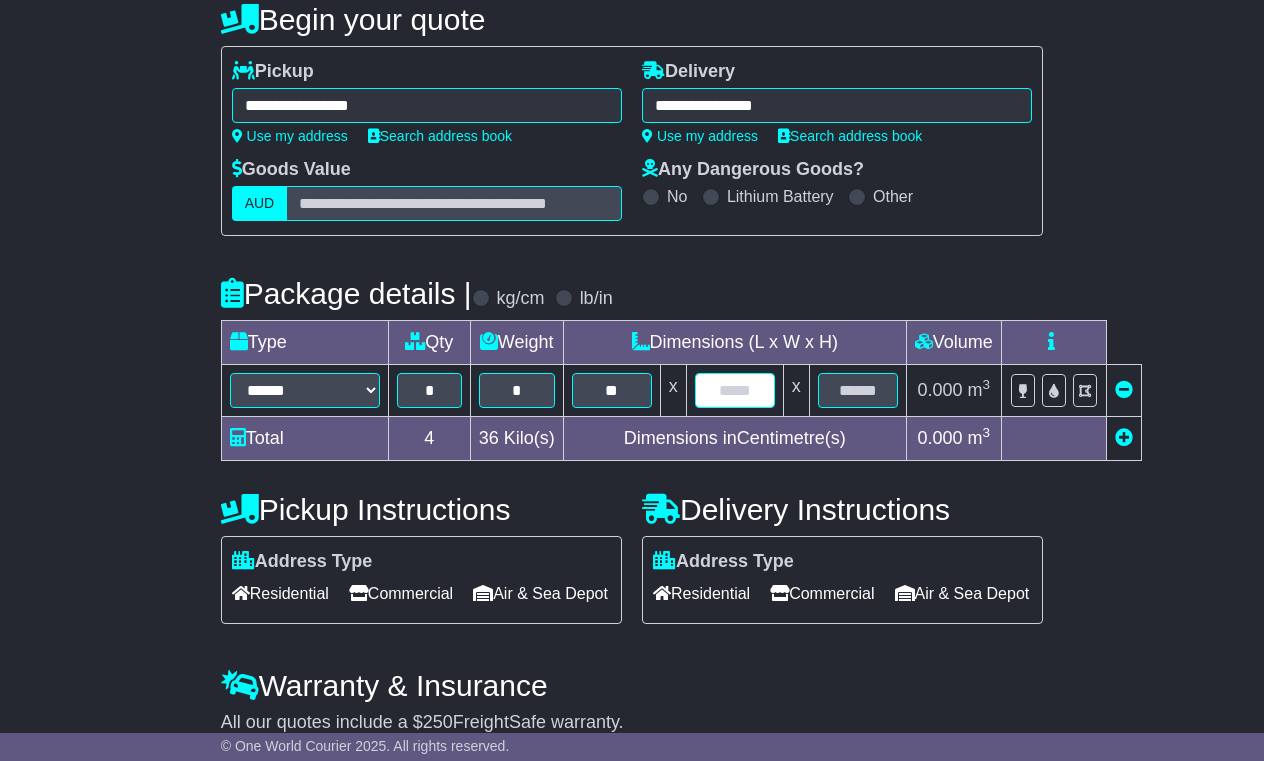 click at bounding box center [735, 390] 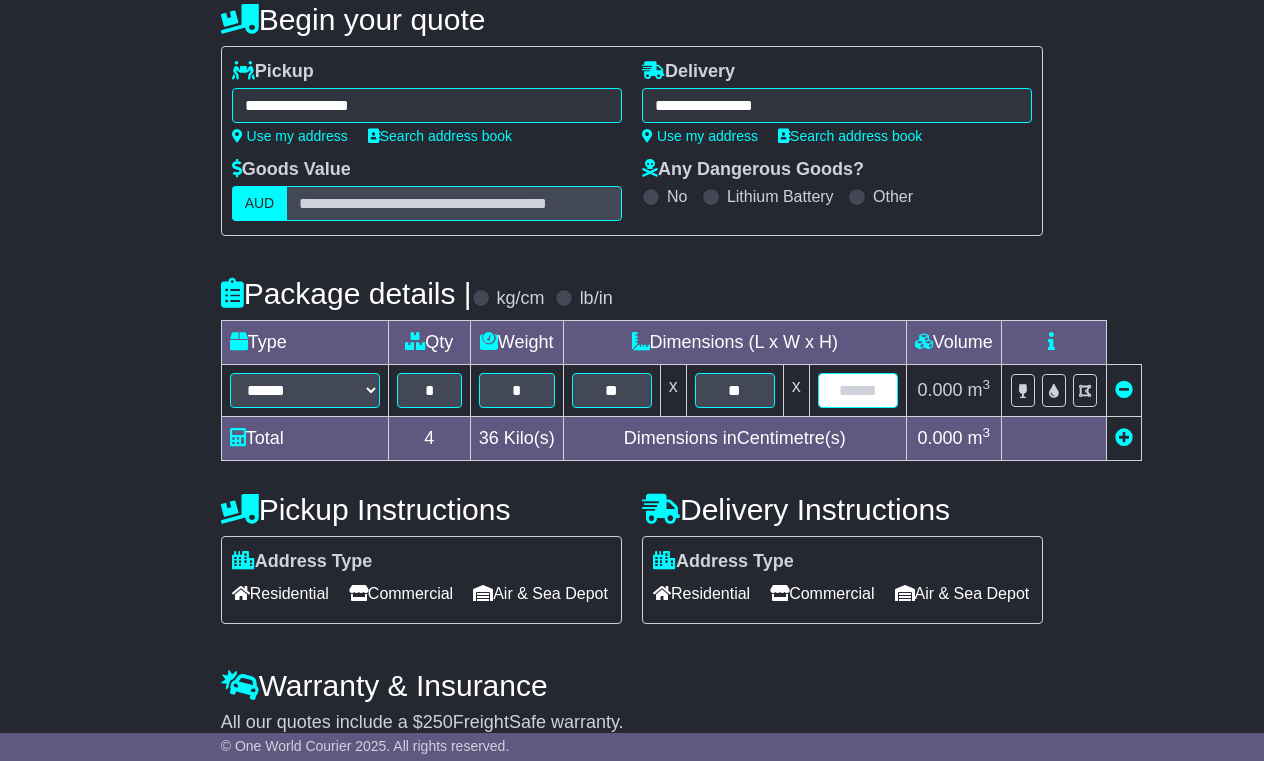 click at bounding box center (858, 390) 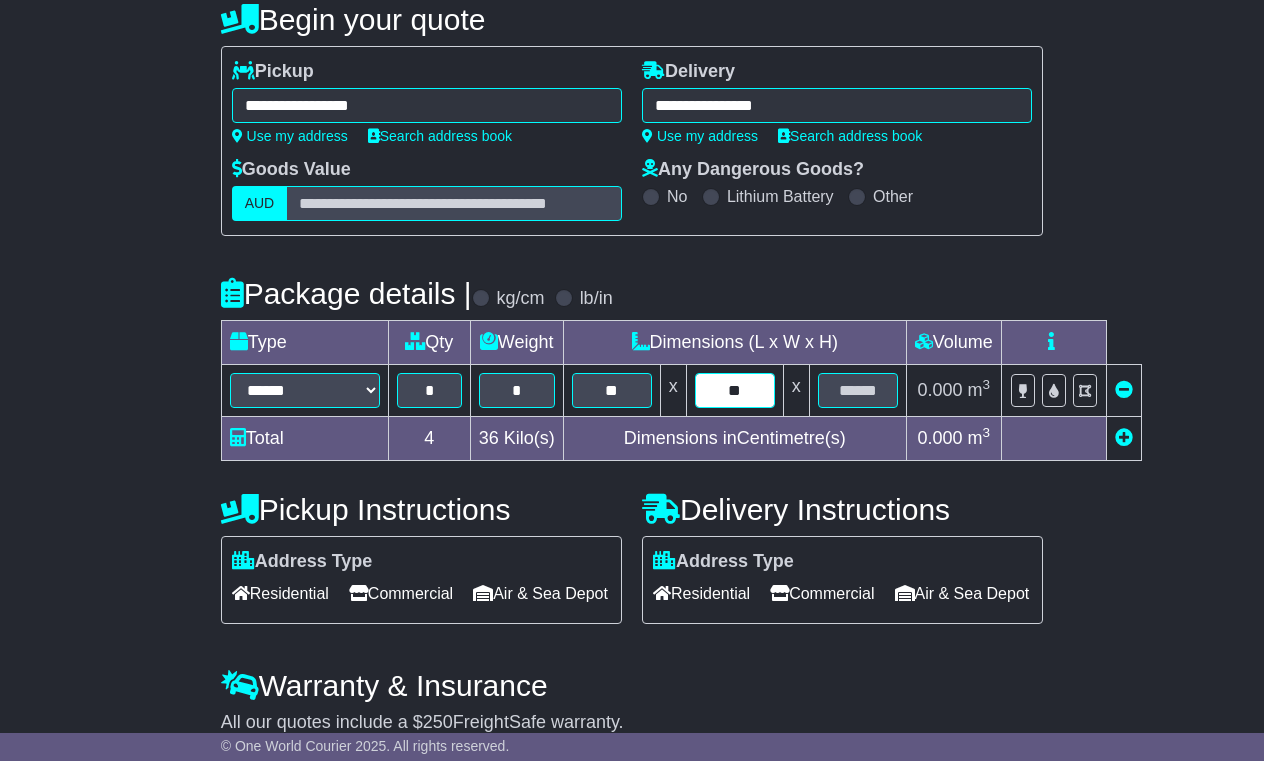 click on "**" at bounding box center [735, 390] 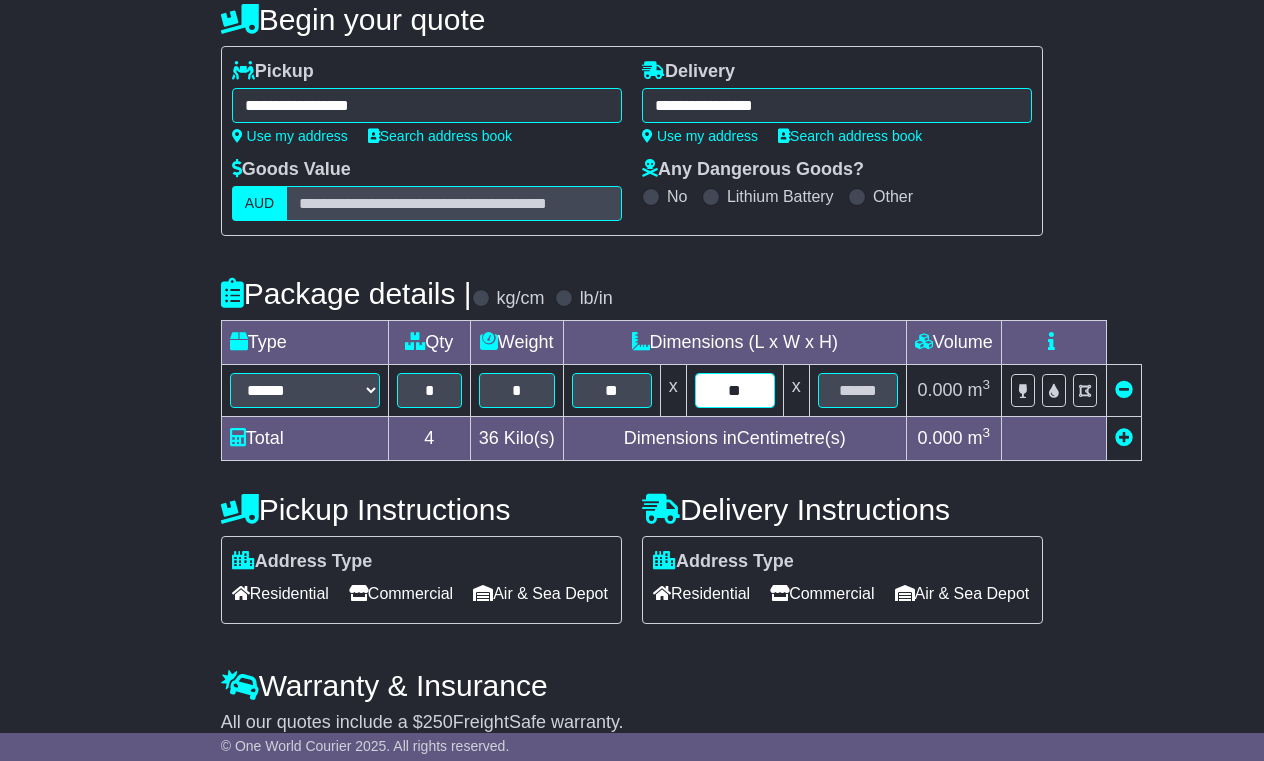 type on "**" 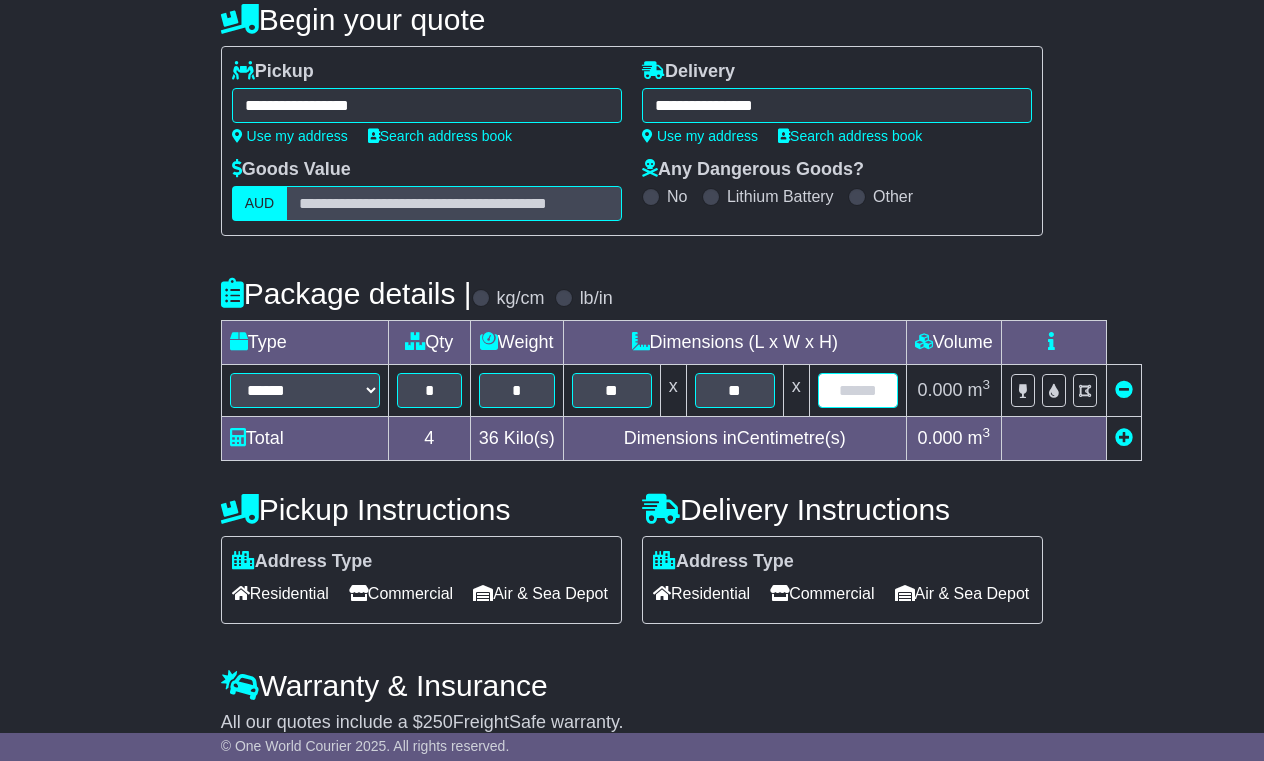 click at bounding box center [858, 390] 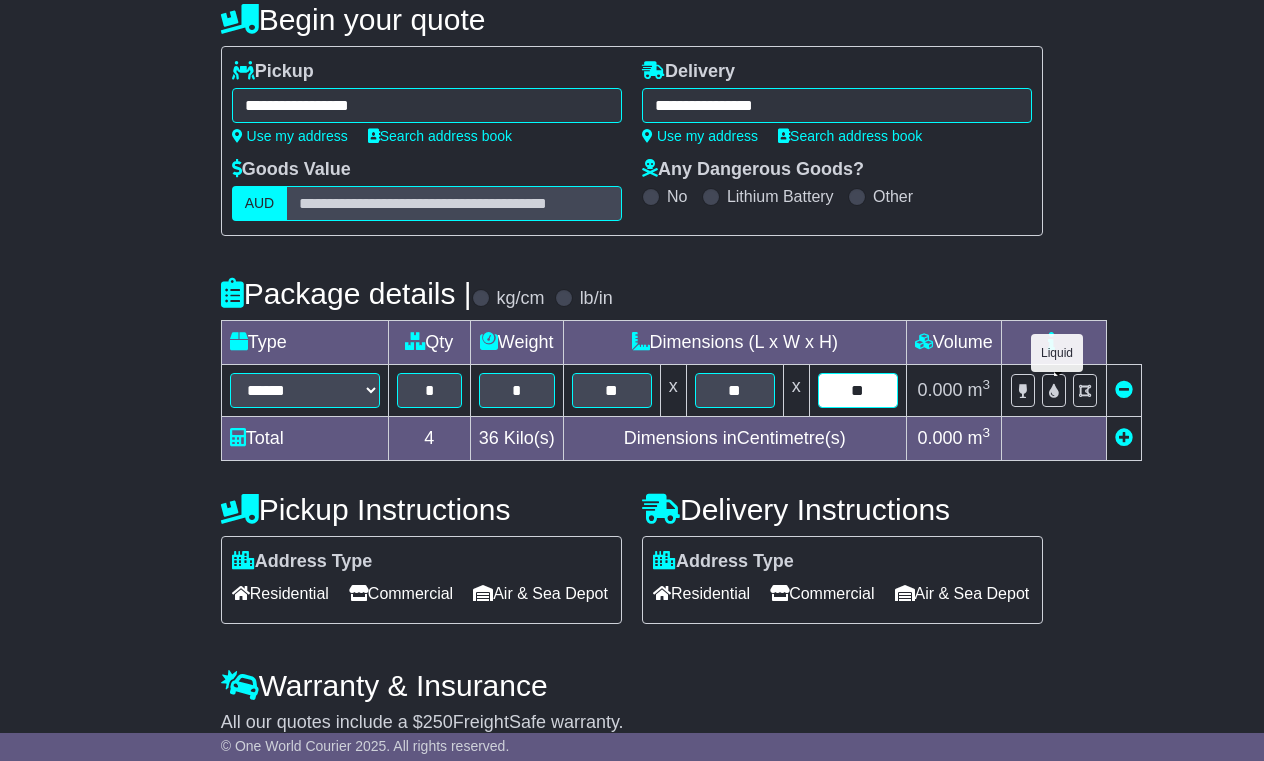 type on "**" 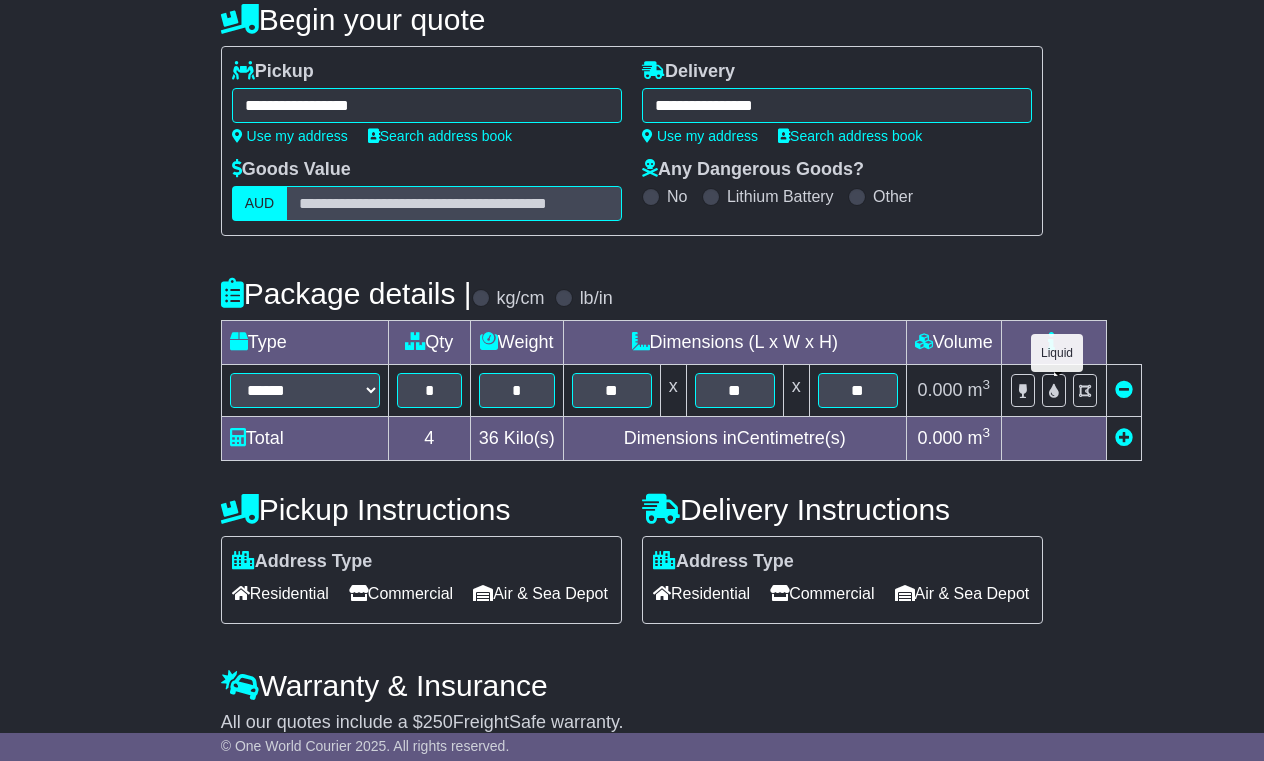 click at bounding box center (1054, 391) 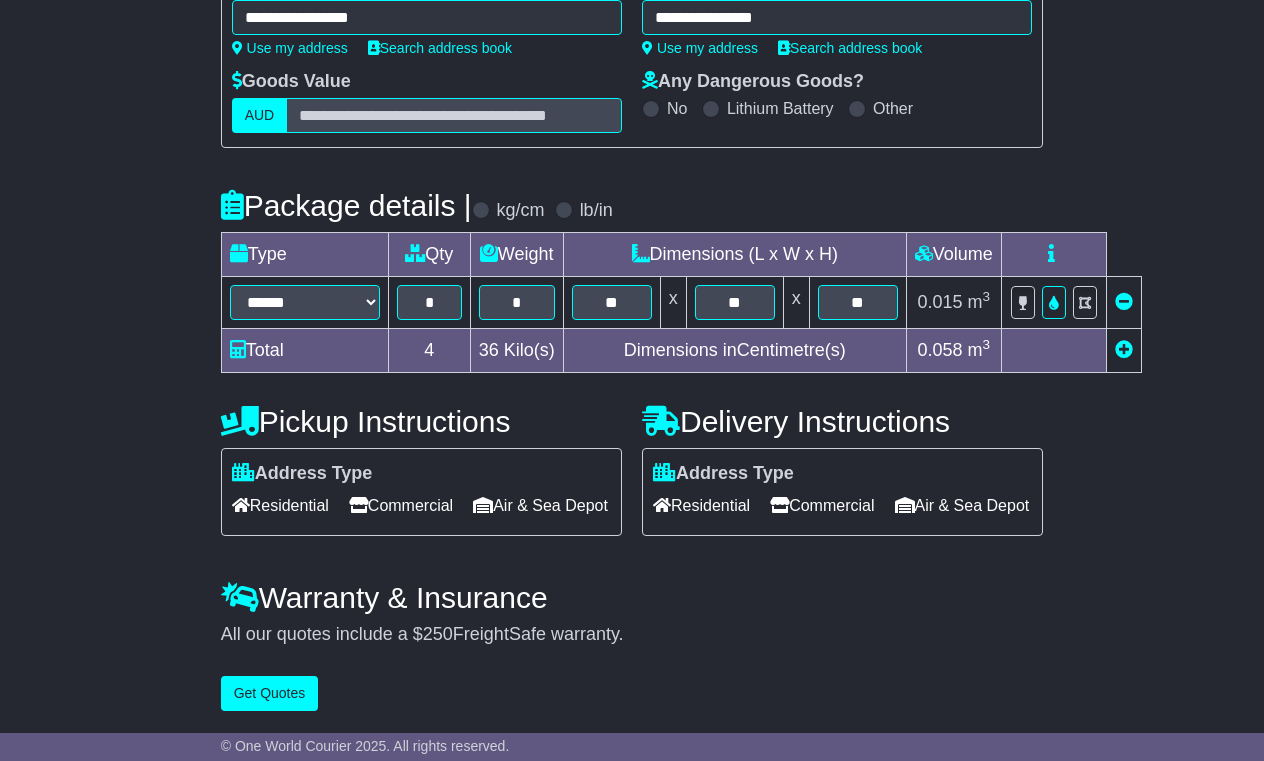 scroll, scrollTop: 357, scrollLeft: 0, axis: vertical 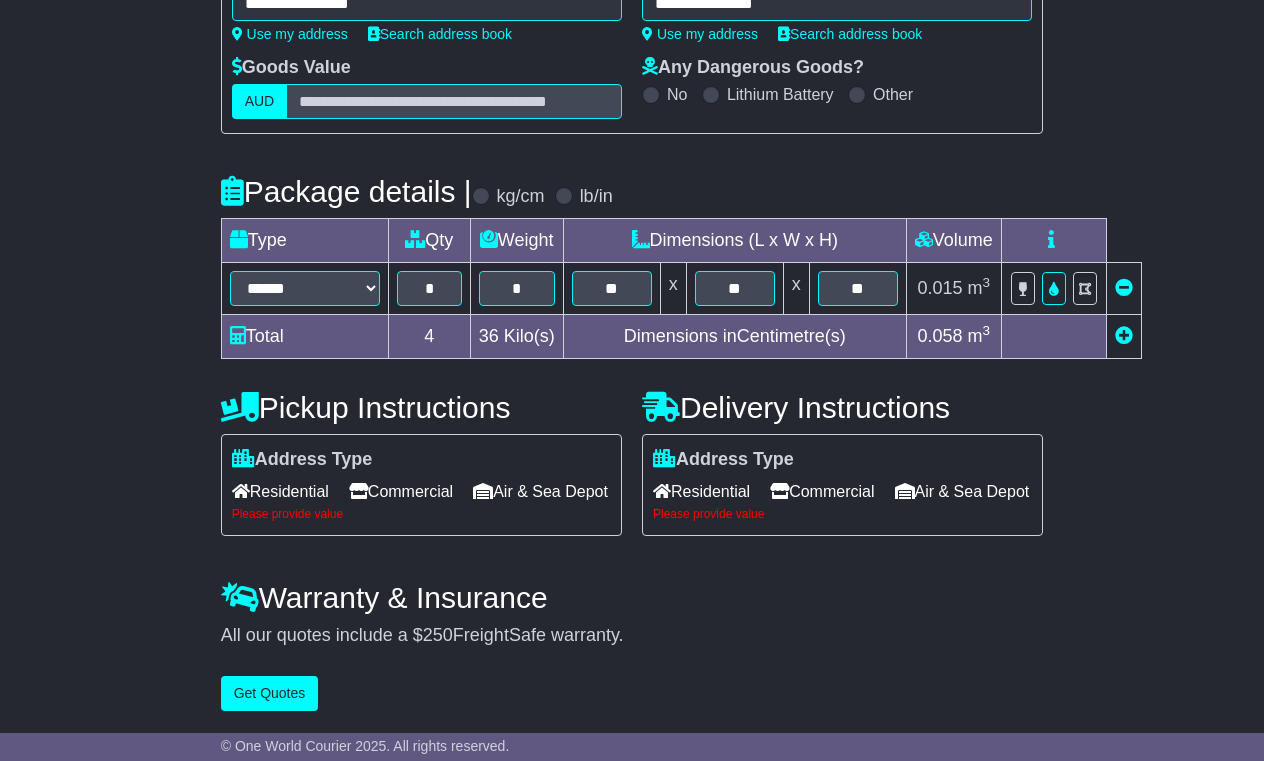 click on "Get Quotes" at bounding box center (270, 693) 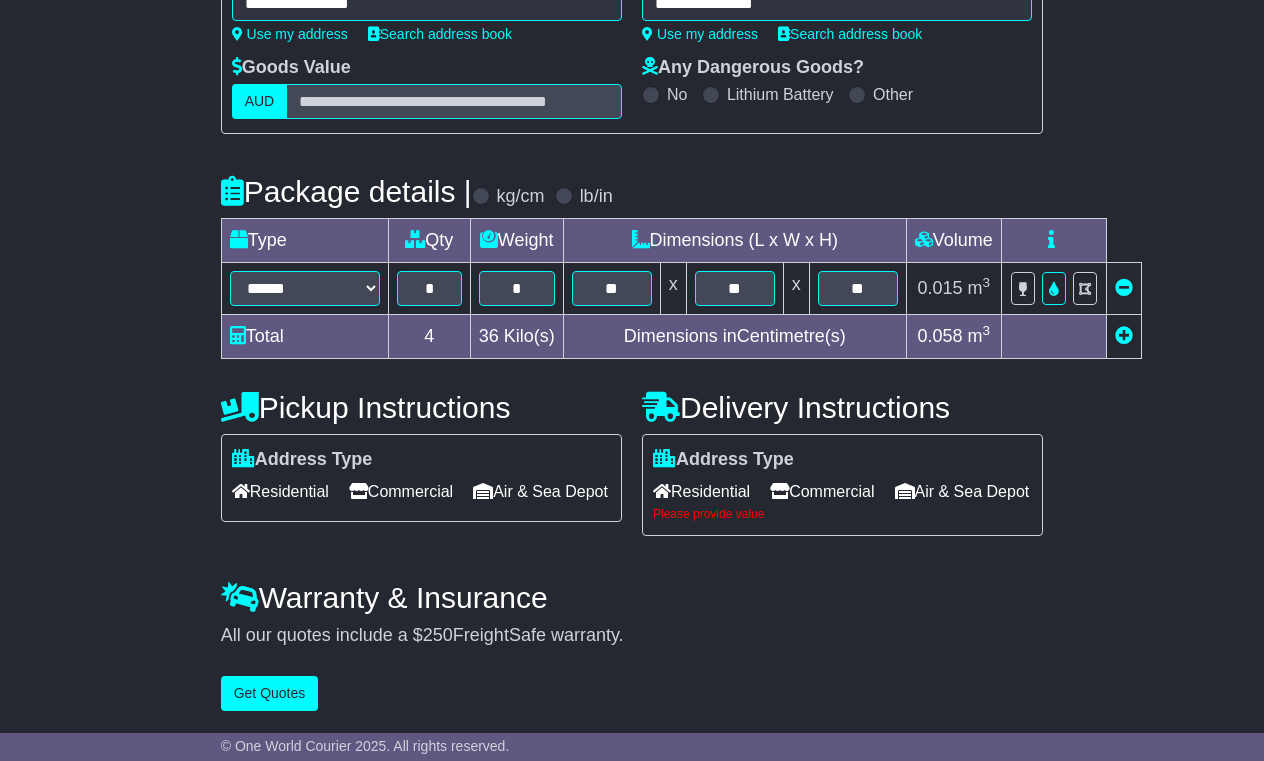 click on "Commercial" at bounding box center (822, 491) 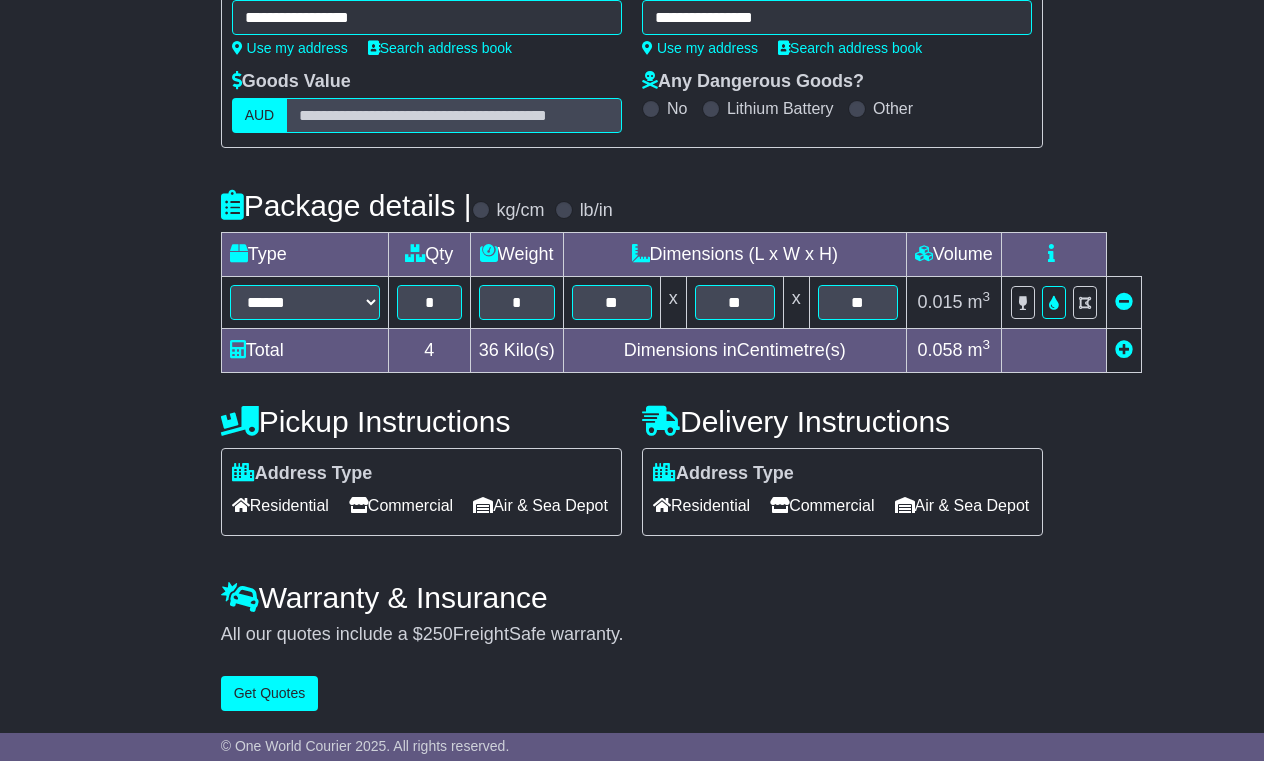 click on "Get Quotes" at bounding box center [270, 693] 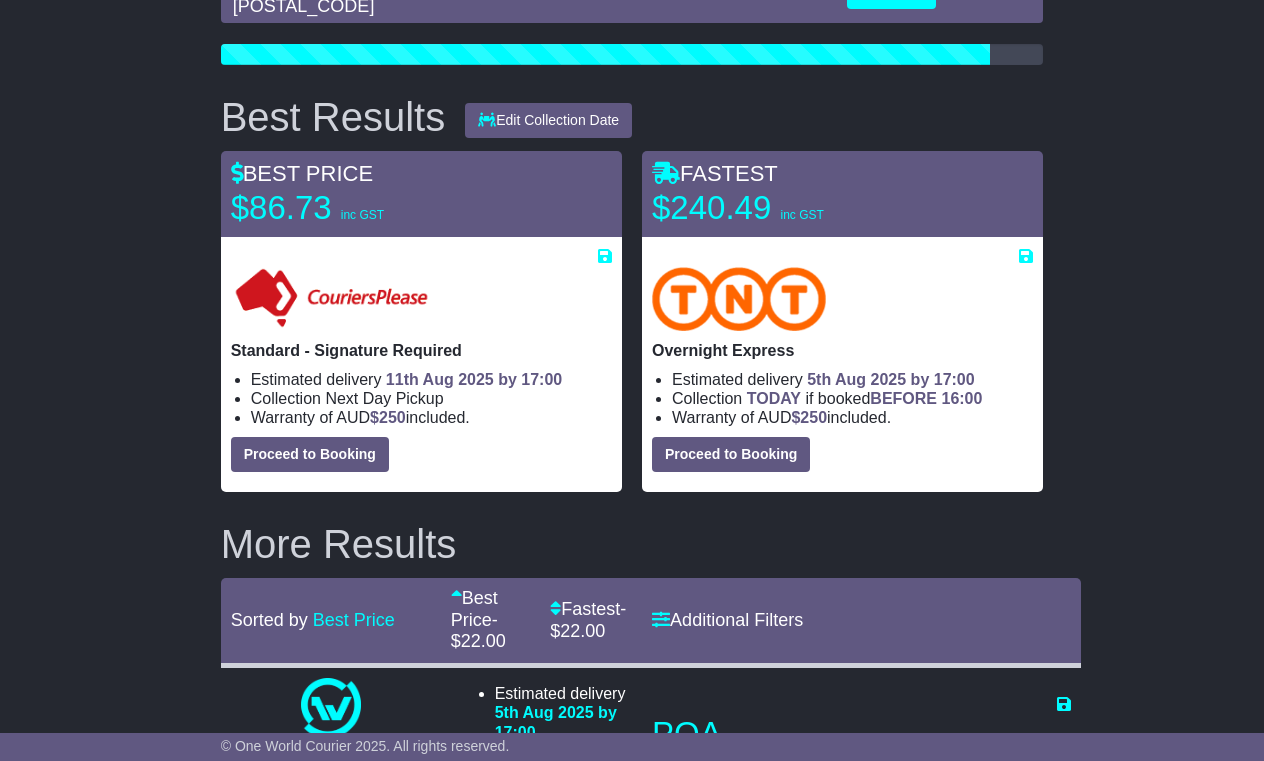 scroll, scrollTop: 282, scrollLeft: 0, axis: vertical 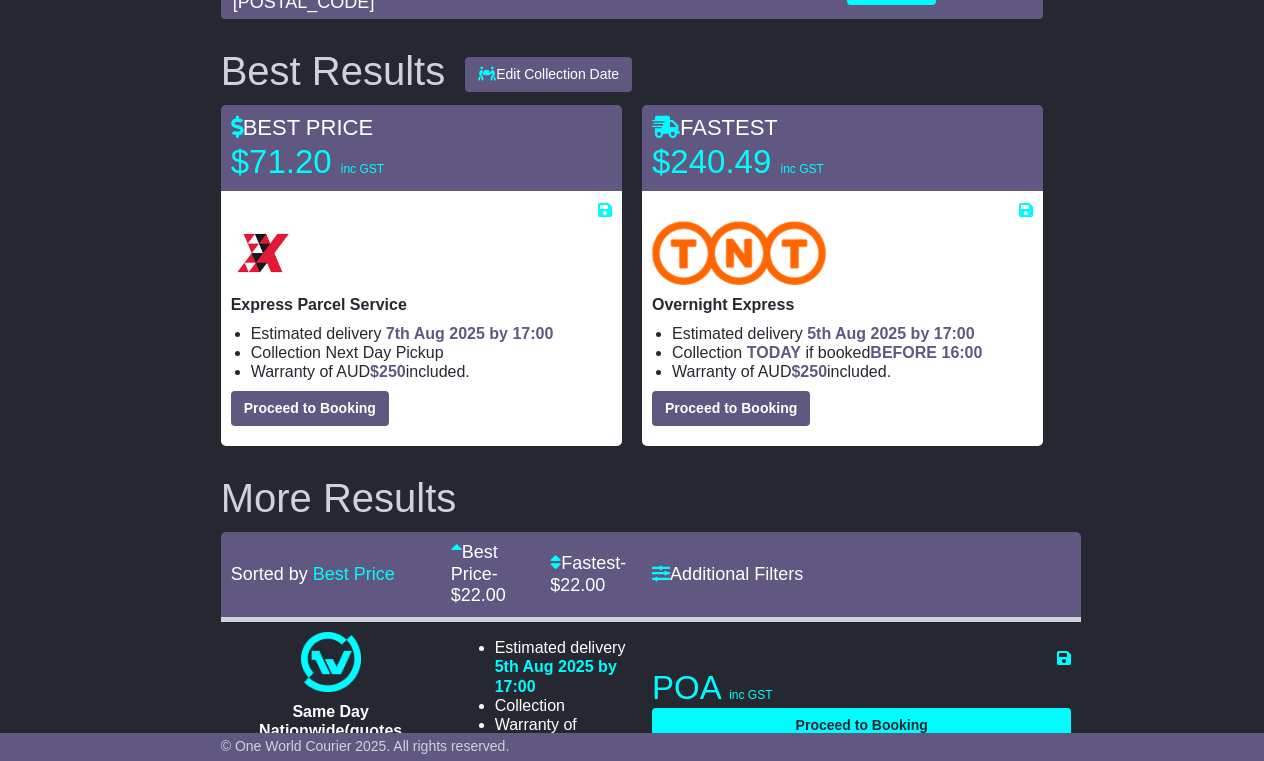 click on "Proceed to Booking" at bounding box center [310, 408] 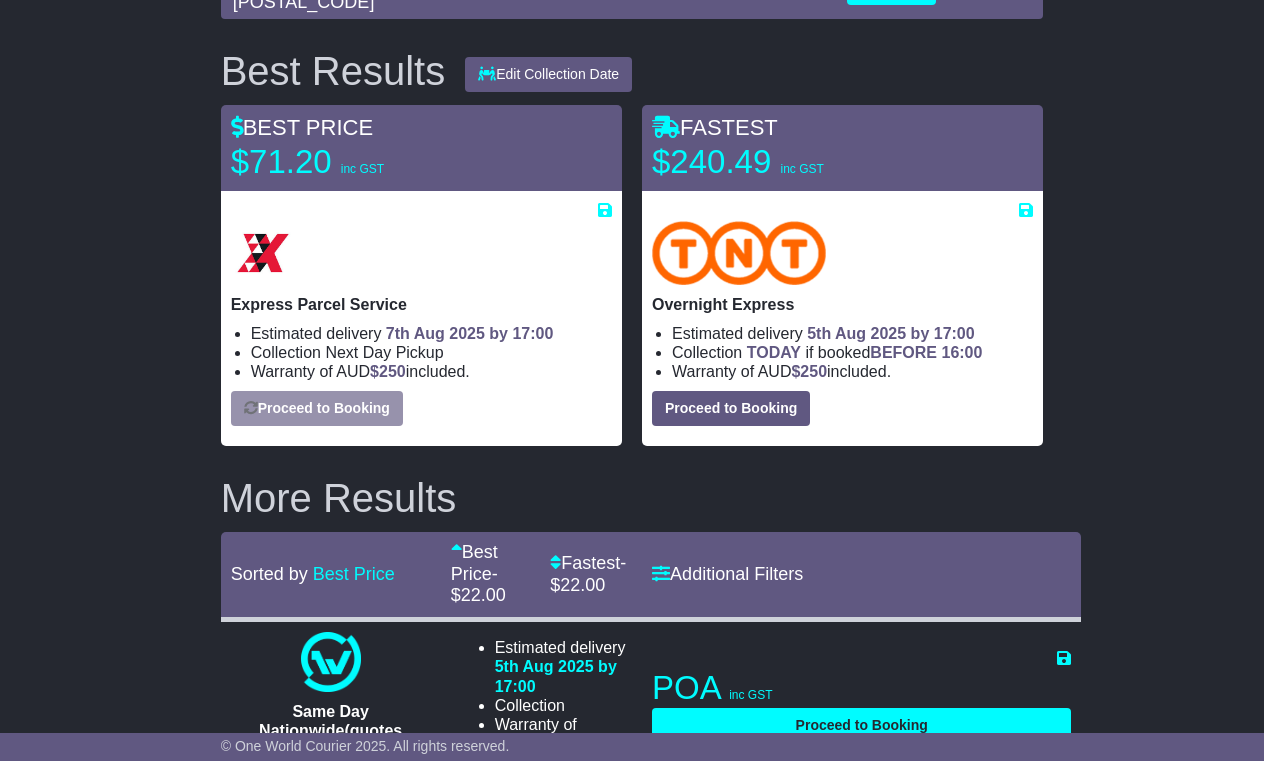 select on "*****" 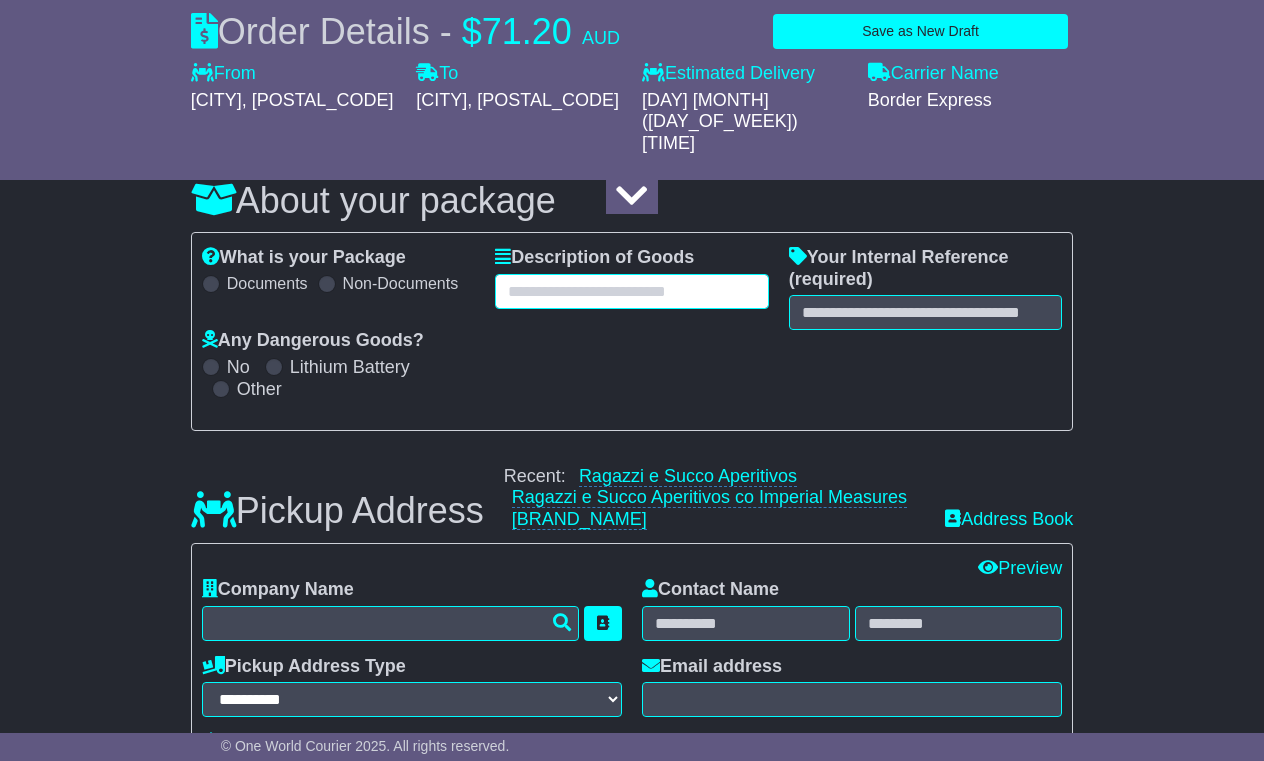 click at bounding box center (632, 291) 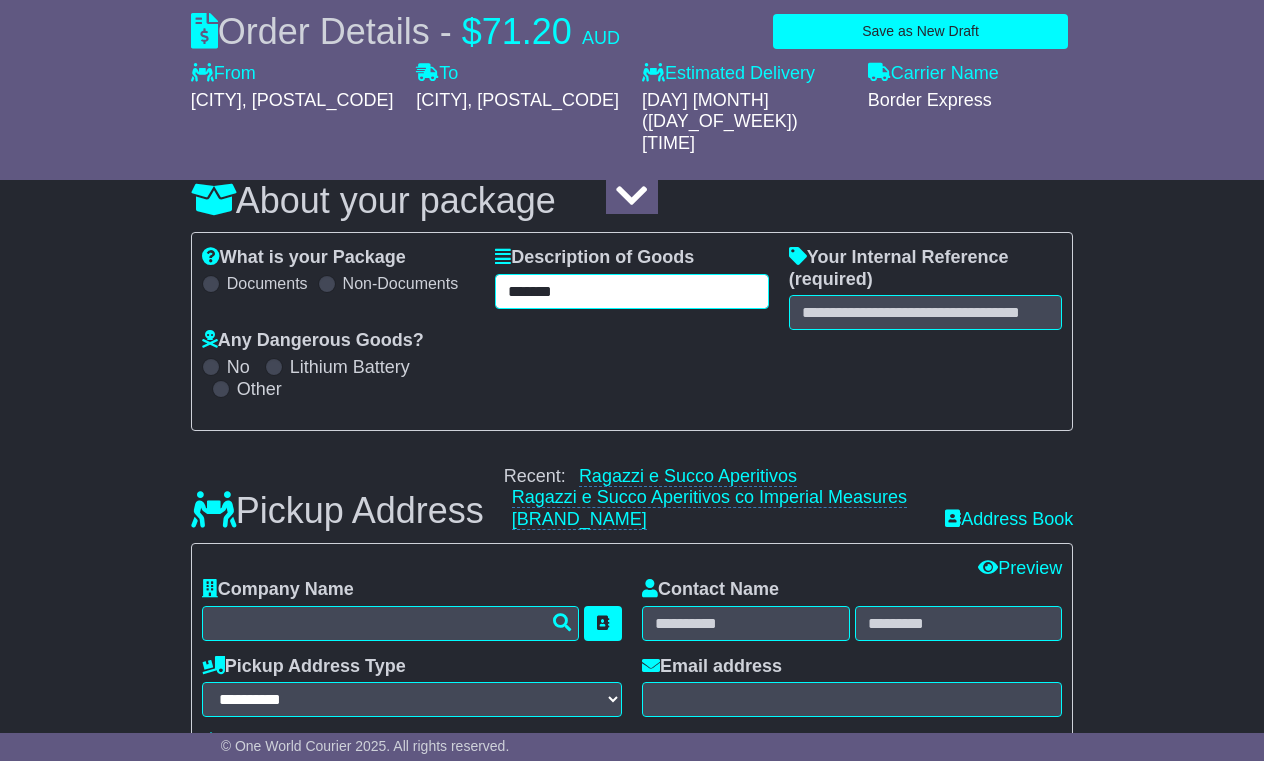 type on "*******" 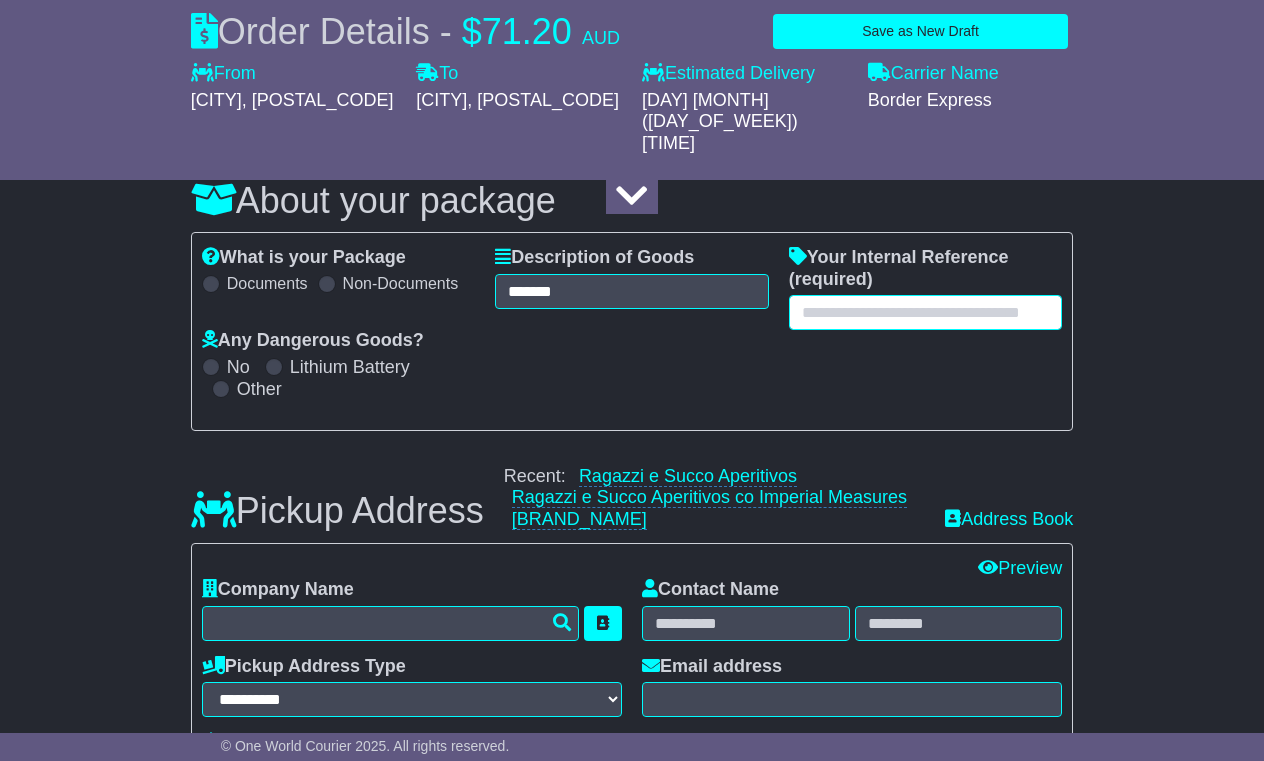 click at bounding box center (926, 312) 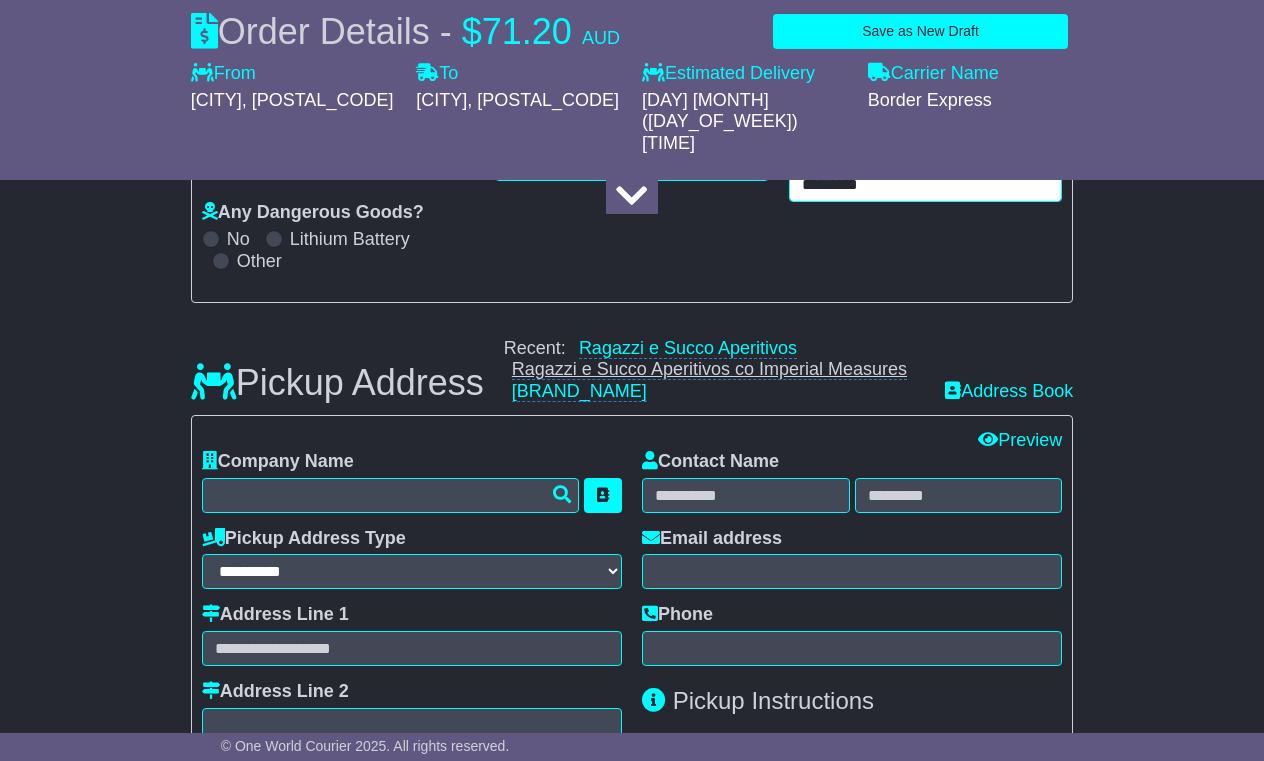 scroll, scrollTop: 495, scrollLeft: 0, axis: vertical 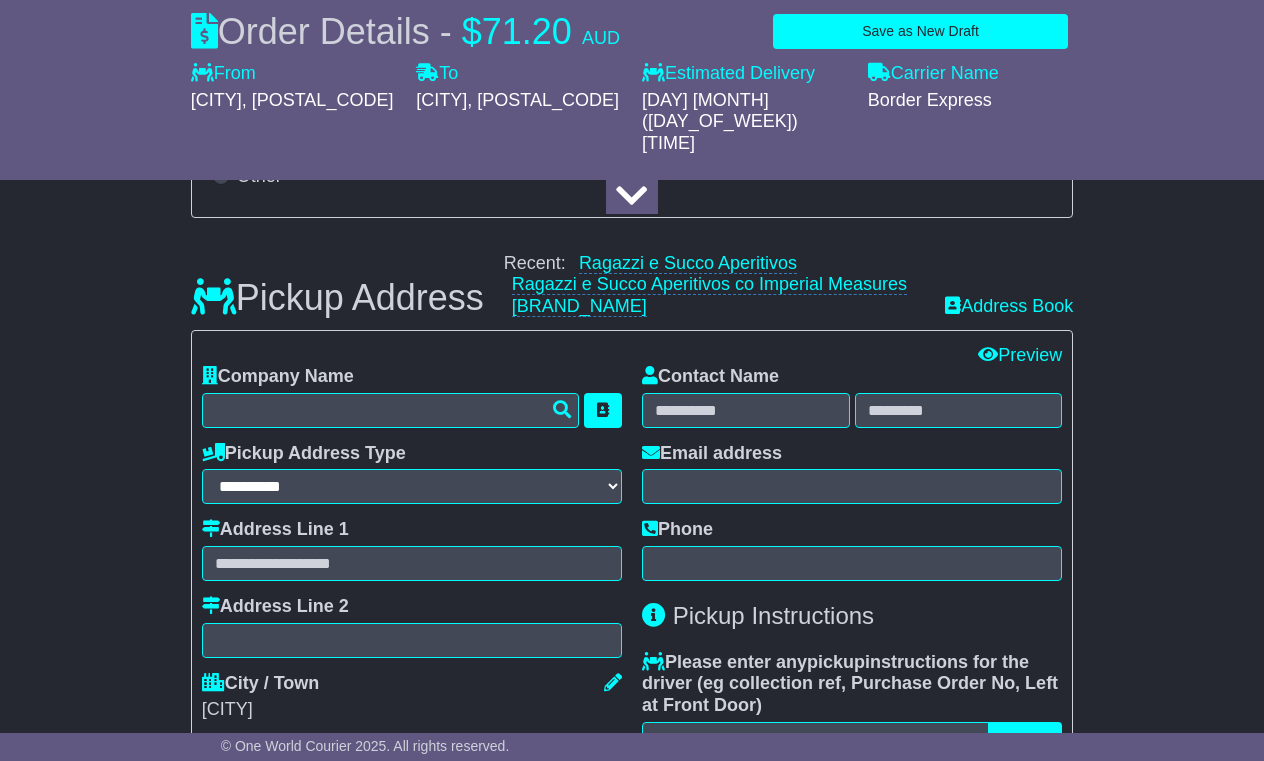 type on "*********" 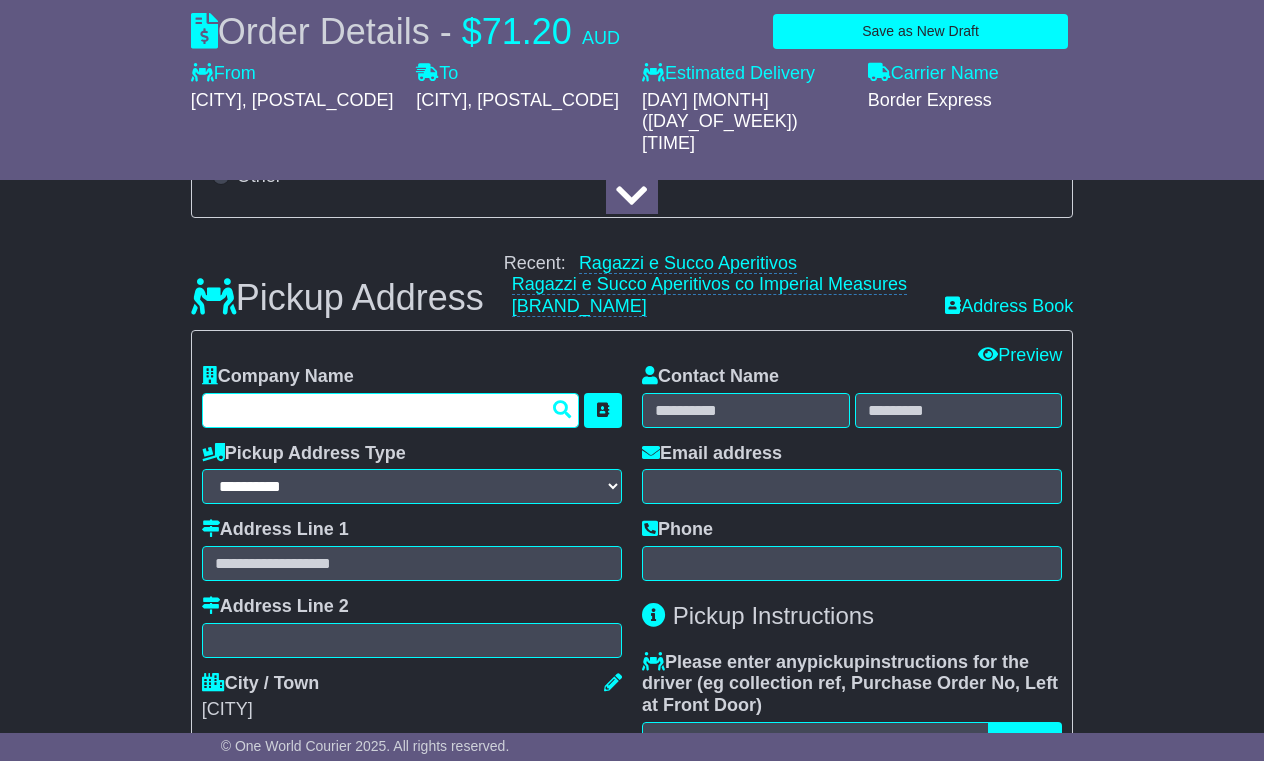click at bounding box center (390, 410) 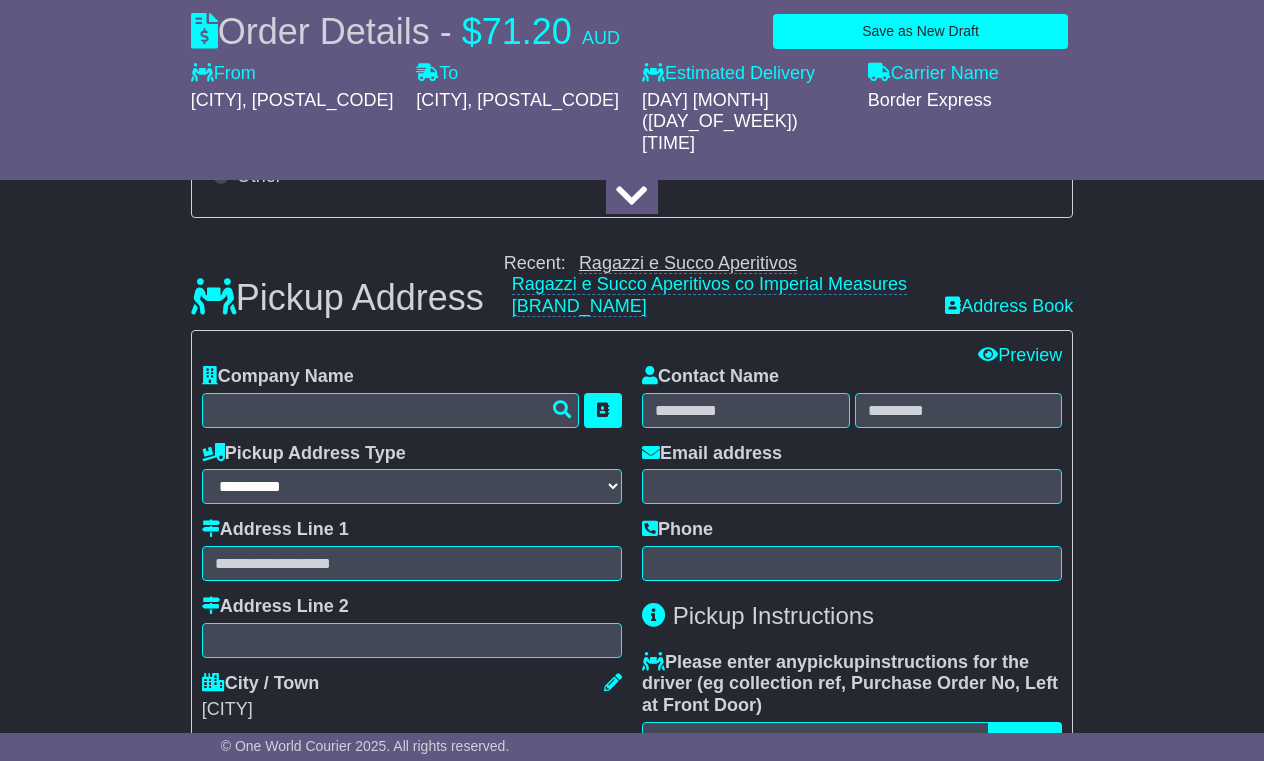 click on "Ragazzi e Succo Aperitivos" at bounding box center (688, 263) 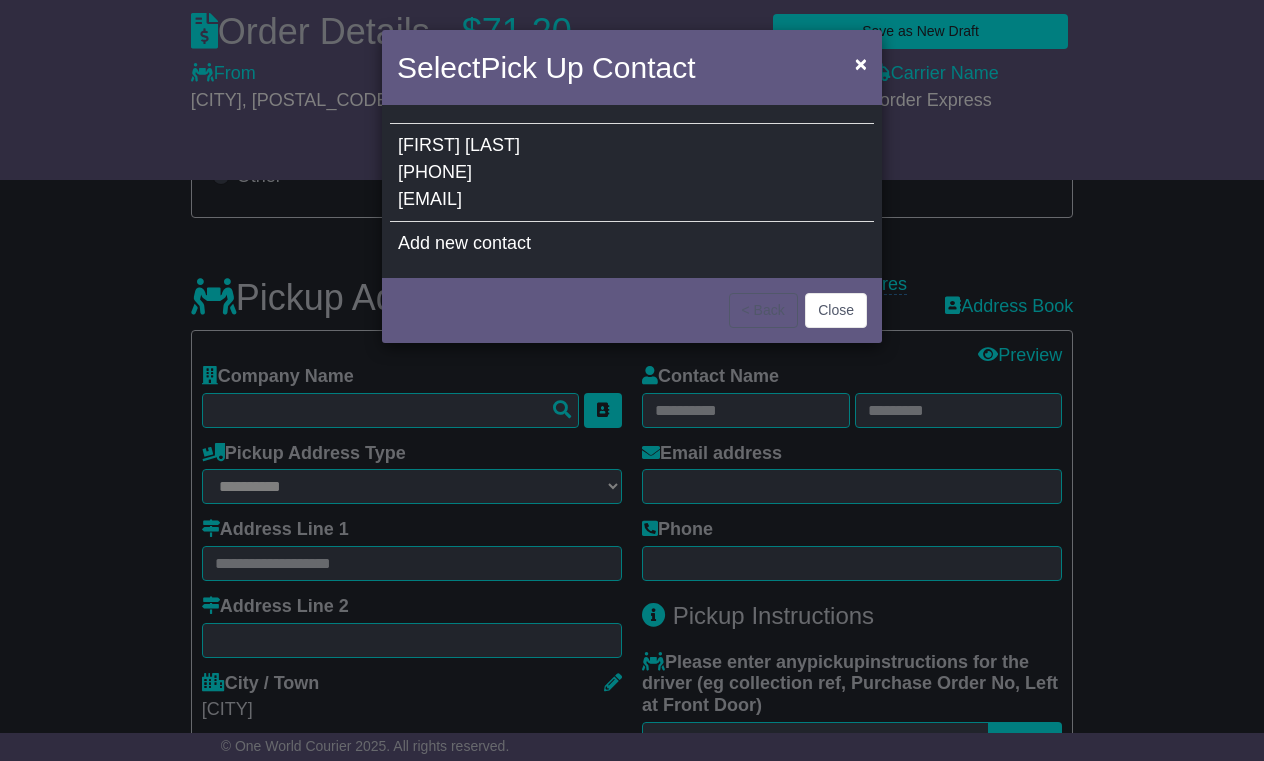 click on "[PHONE]" at bounding box center (435, 172) 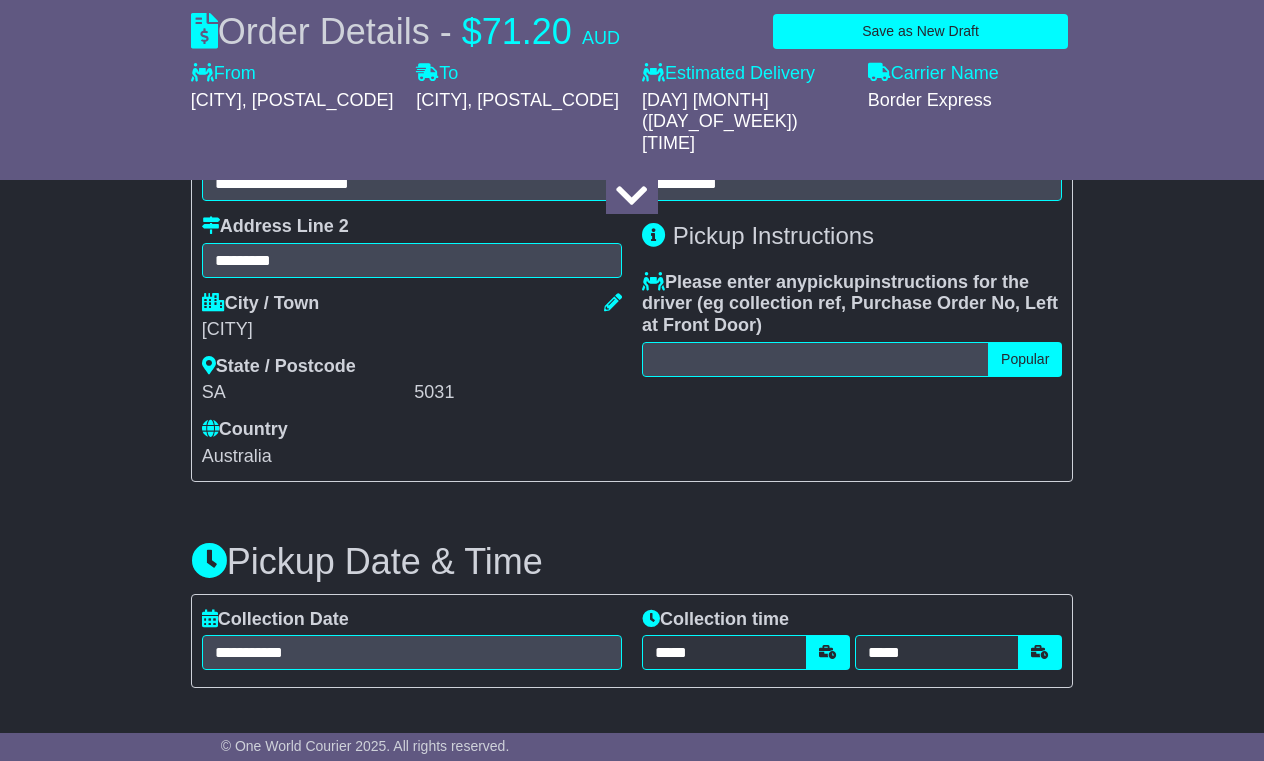 scroll, scrollTop: 883, scrollLeft: 0, axis: vertical 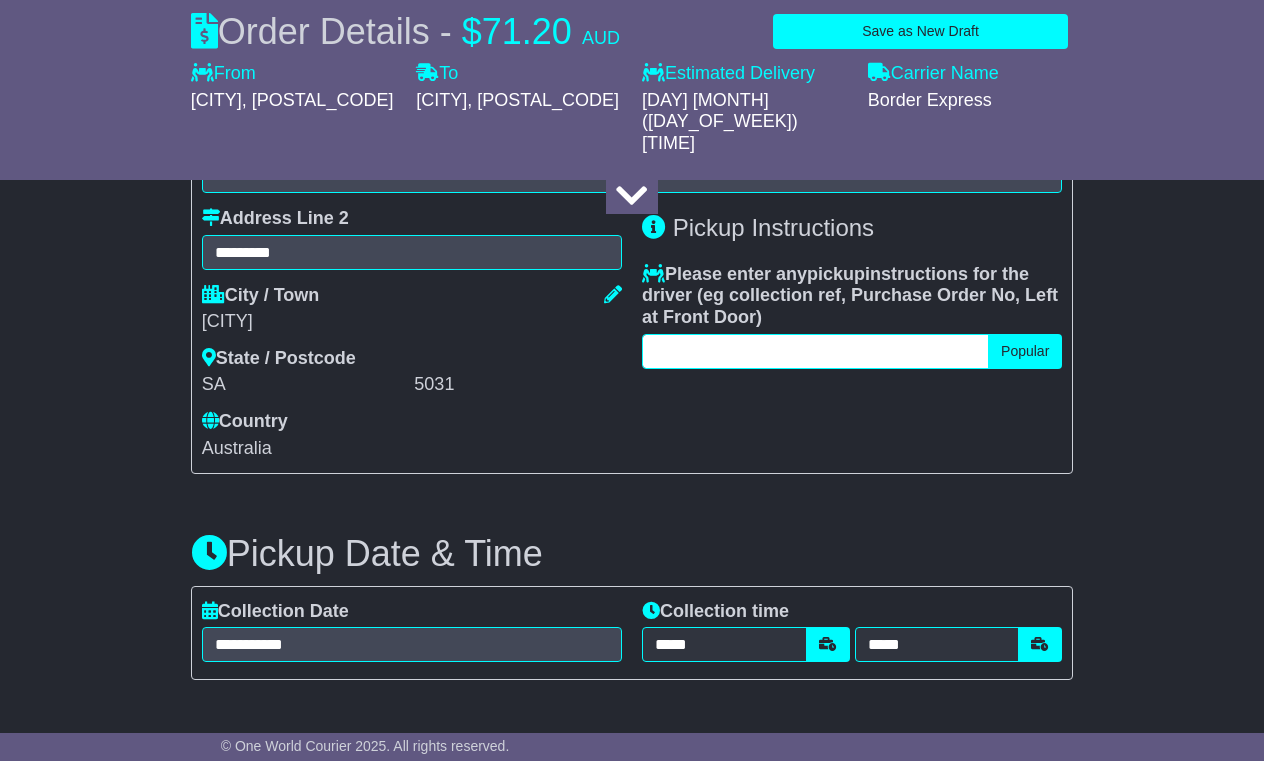 click at bounding box center (815, 351) 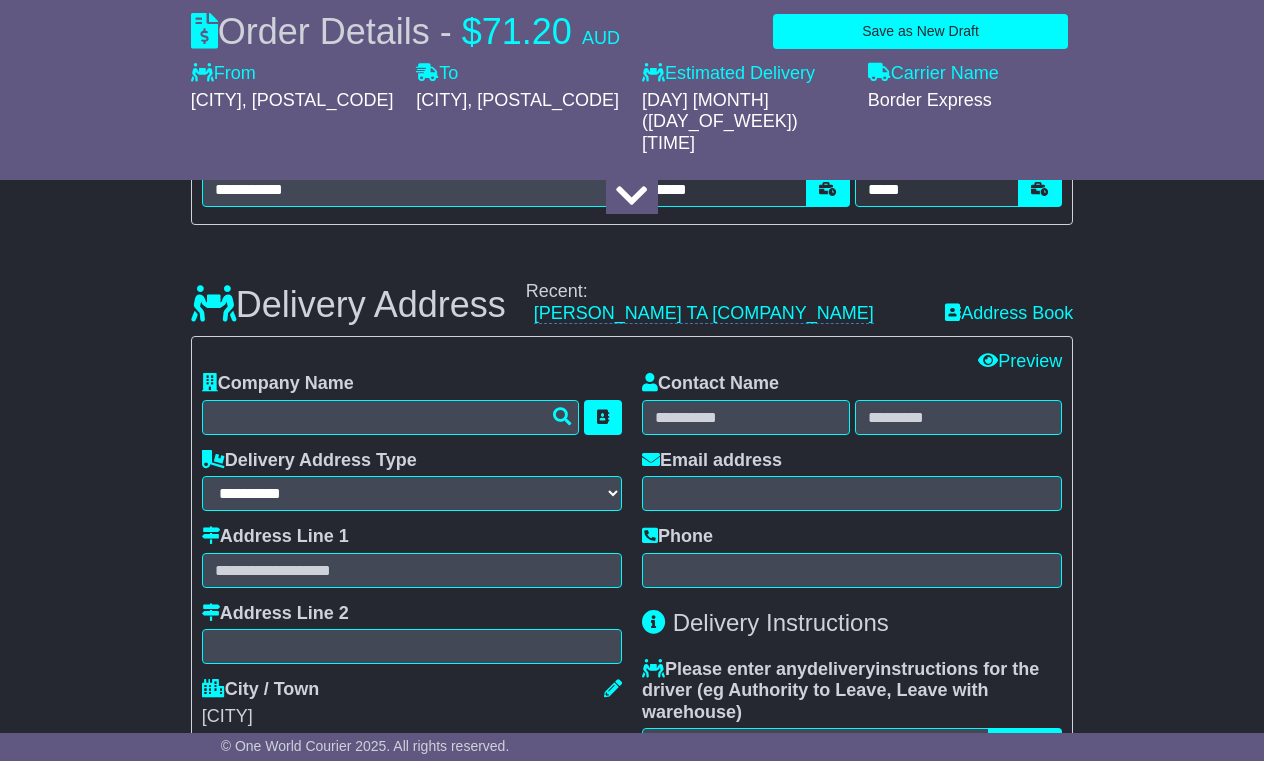scroll, scrollTop: 1342, scrollLeft: 0, axis: vertical 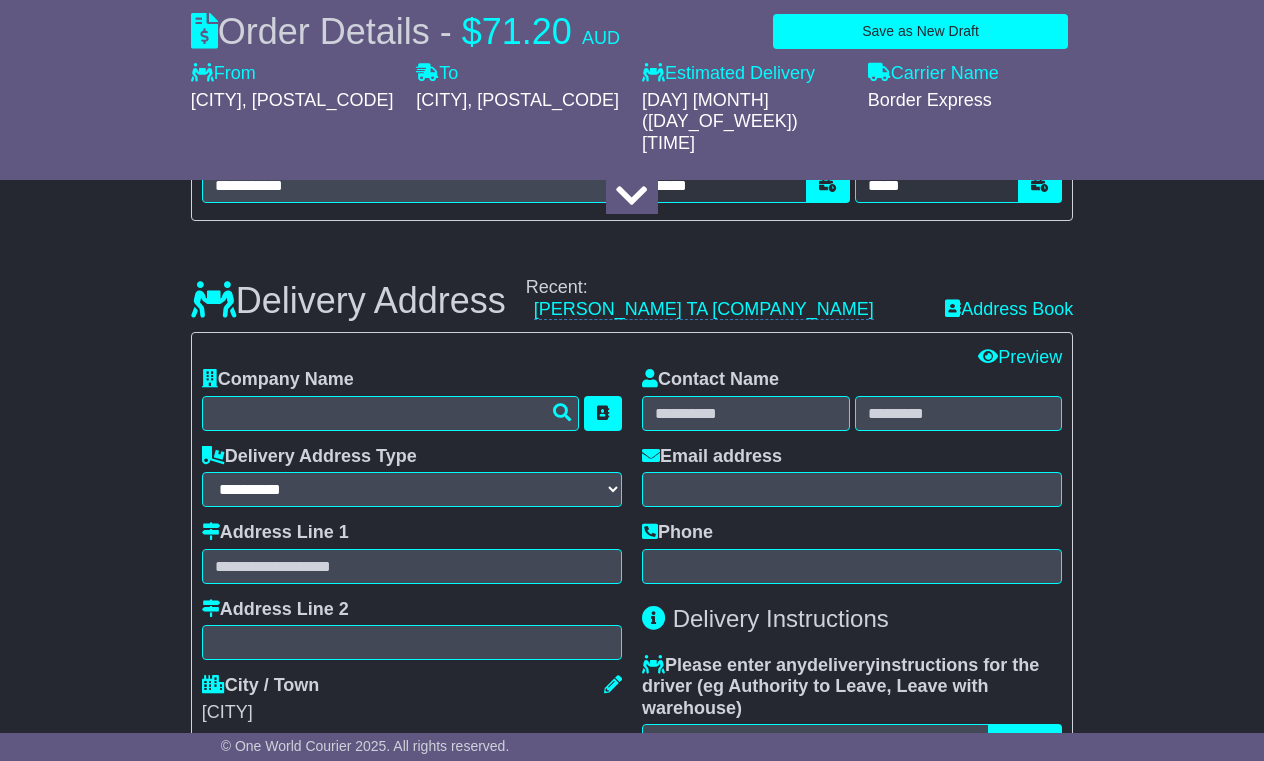 type on "**********" 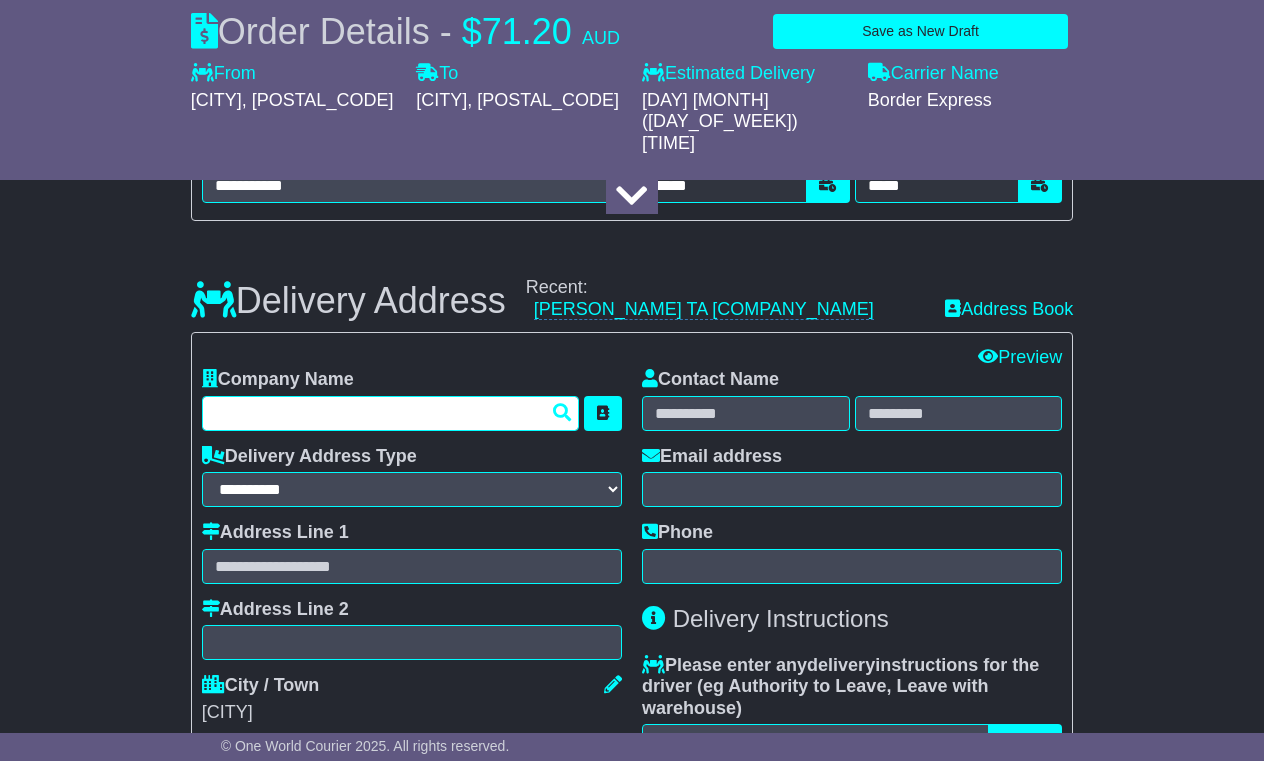 click at bounding box center (390, 413) 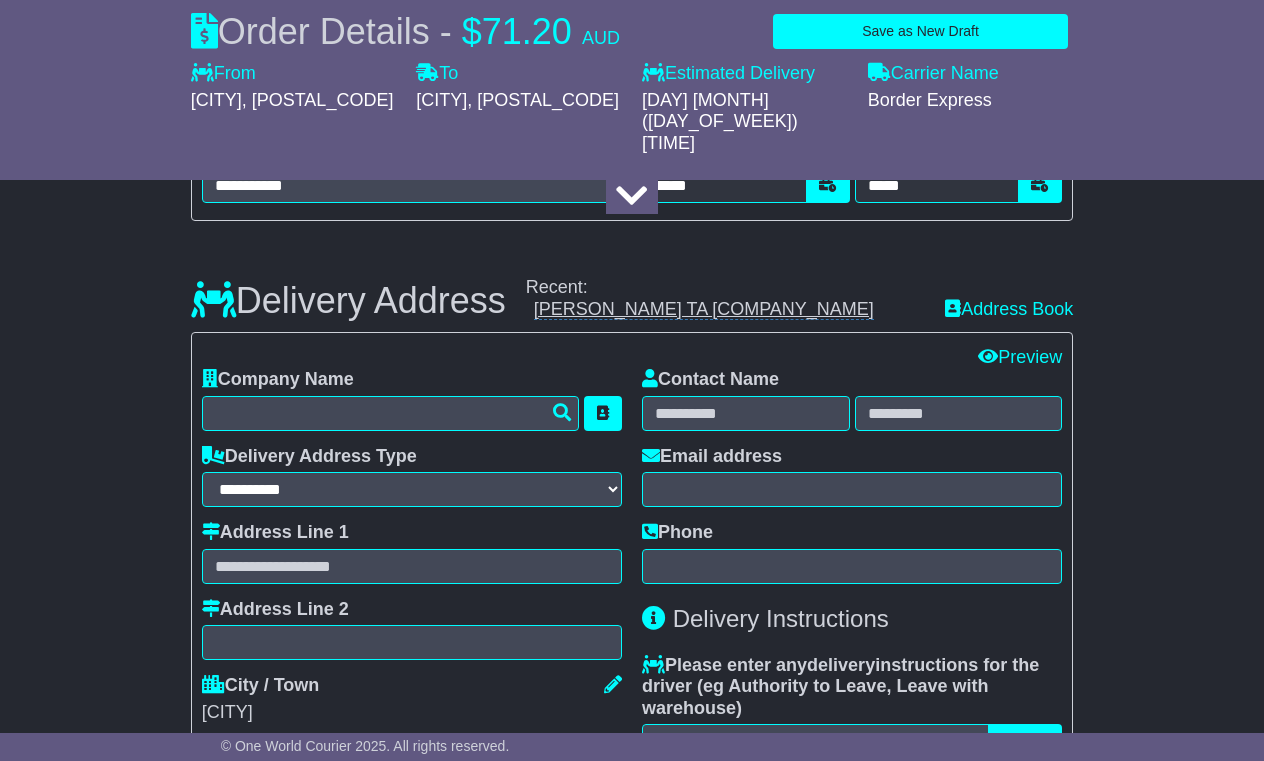 click on "[NAME] TA [COMPANY]" at bounding box center (704, 309) 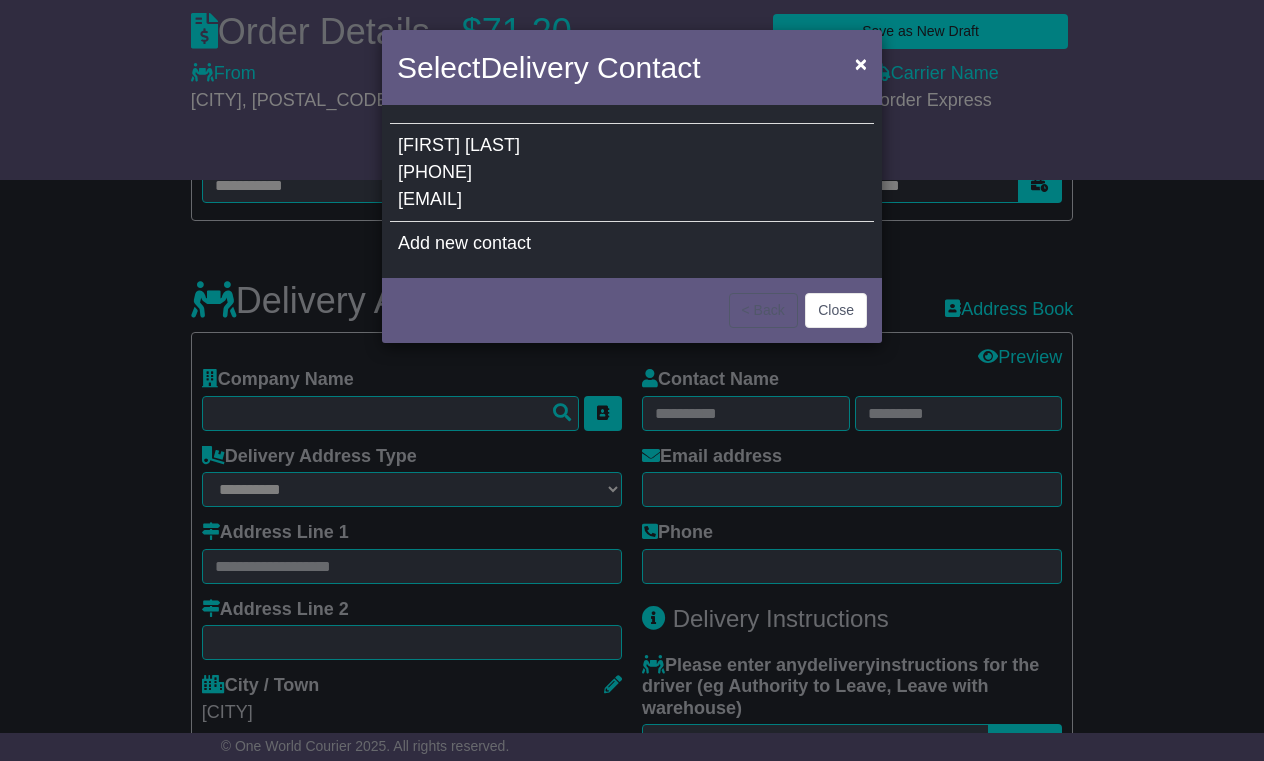 click on "[PHONE]" at bounding box center (435, 172) 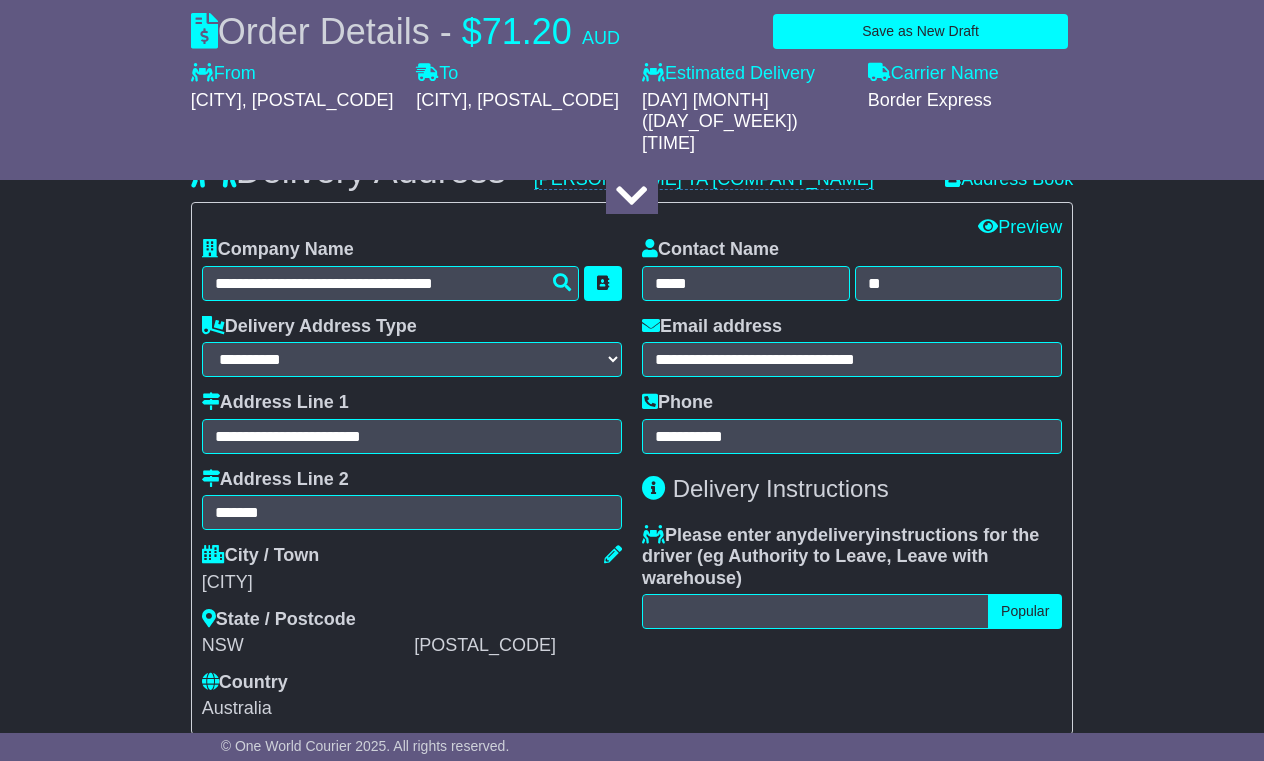 scroll, scrollTop: 1473, scrollLeft: 0, axis: vertical 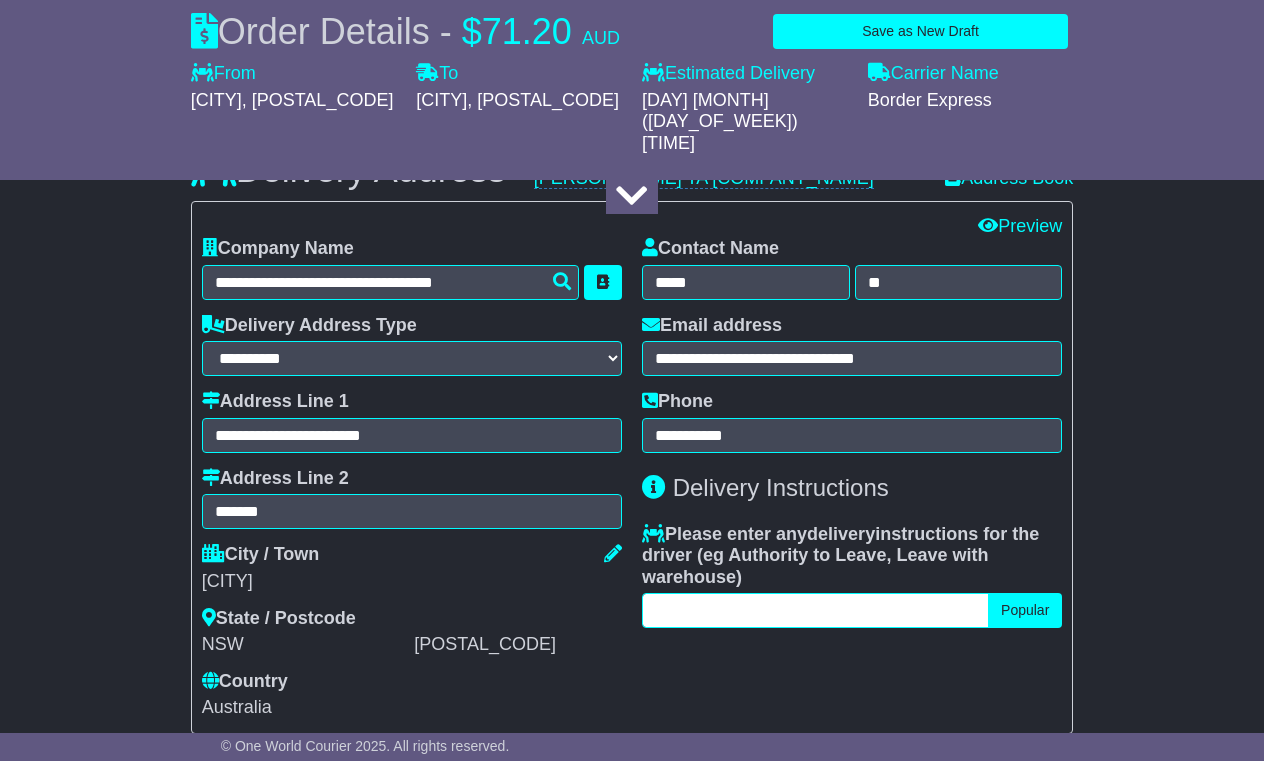click at bounding box center (815, 610) 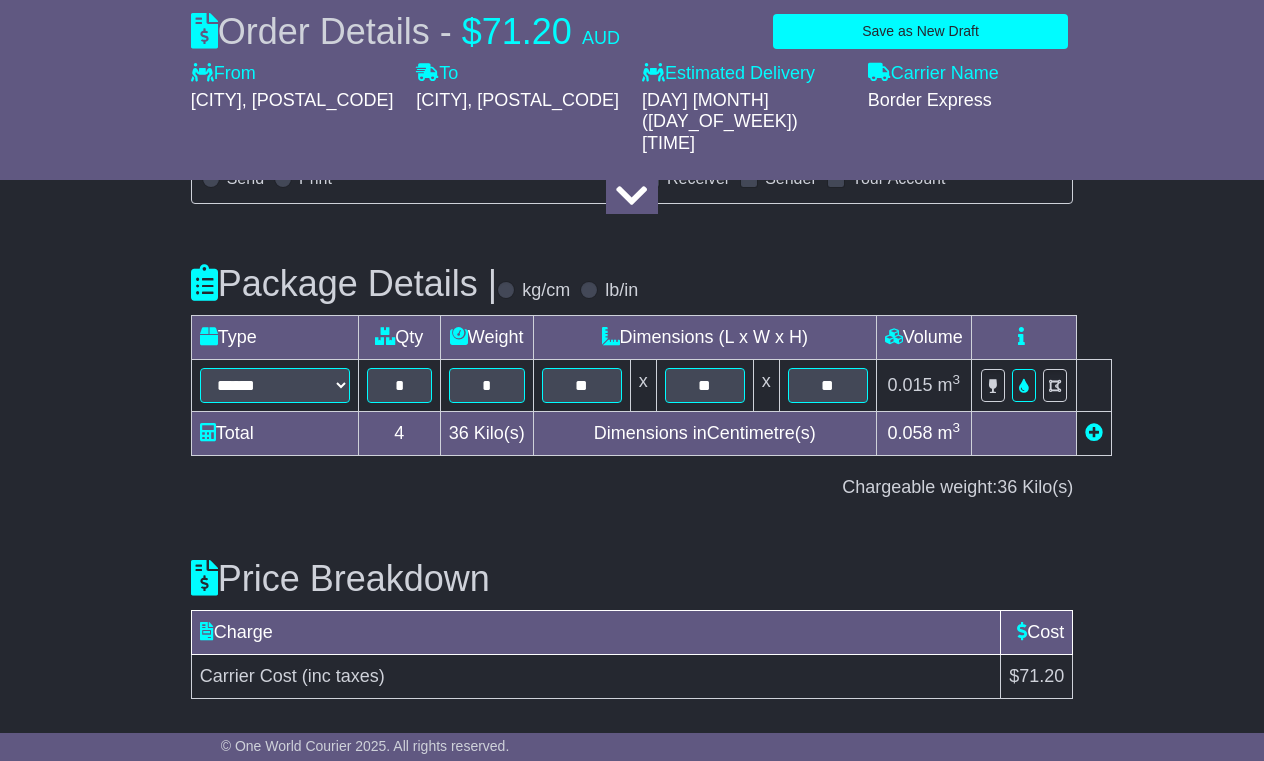 scroll, scrollTop: 2408, scrollLeft: 0, axis: vertical 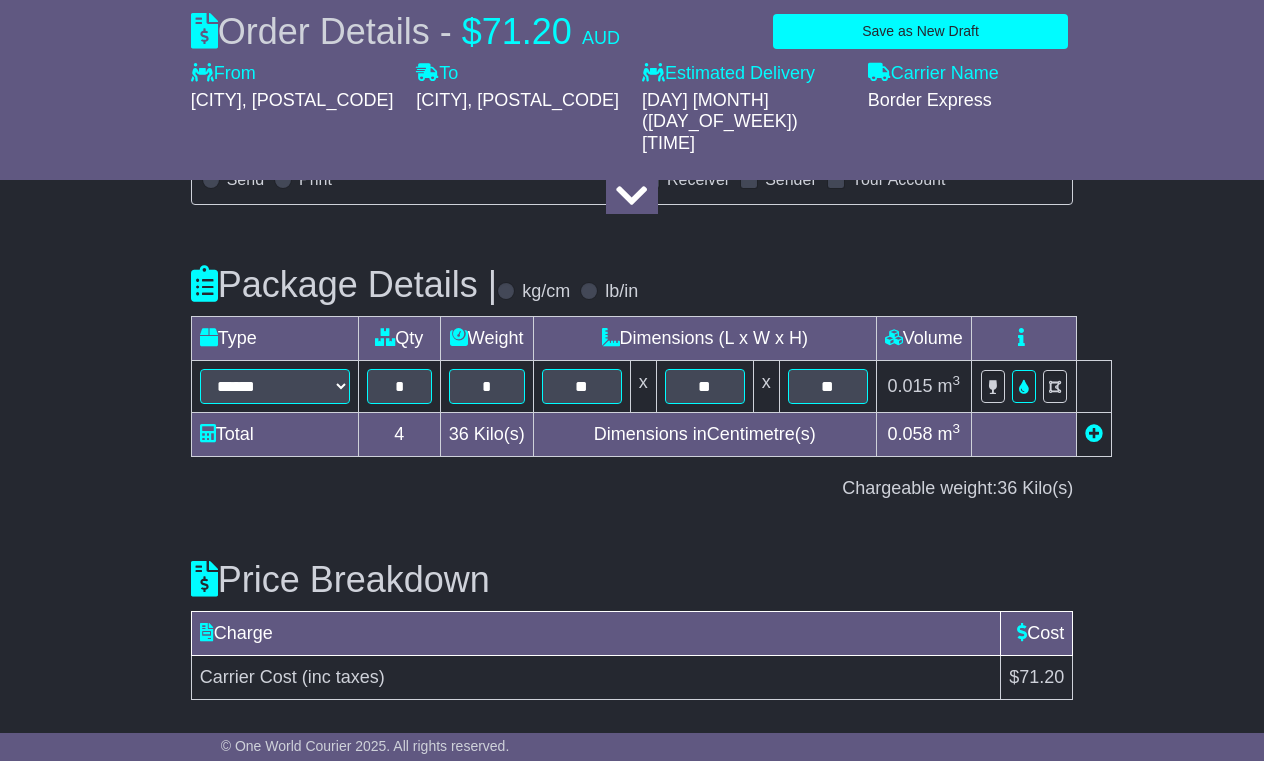 type on "**********" 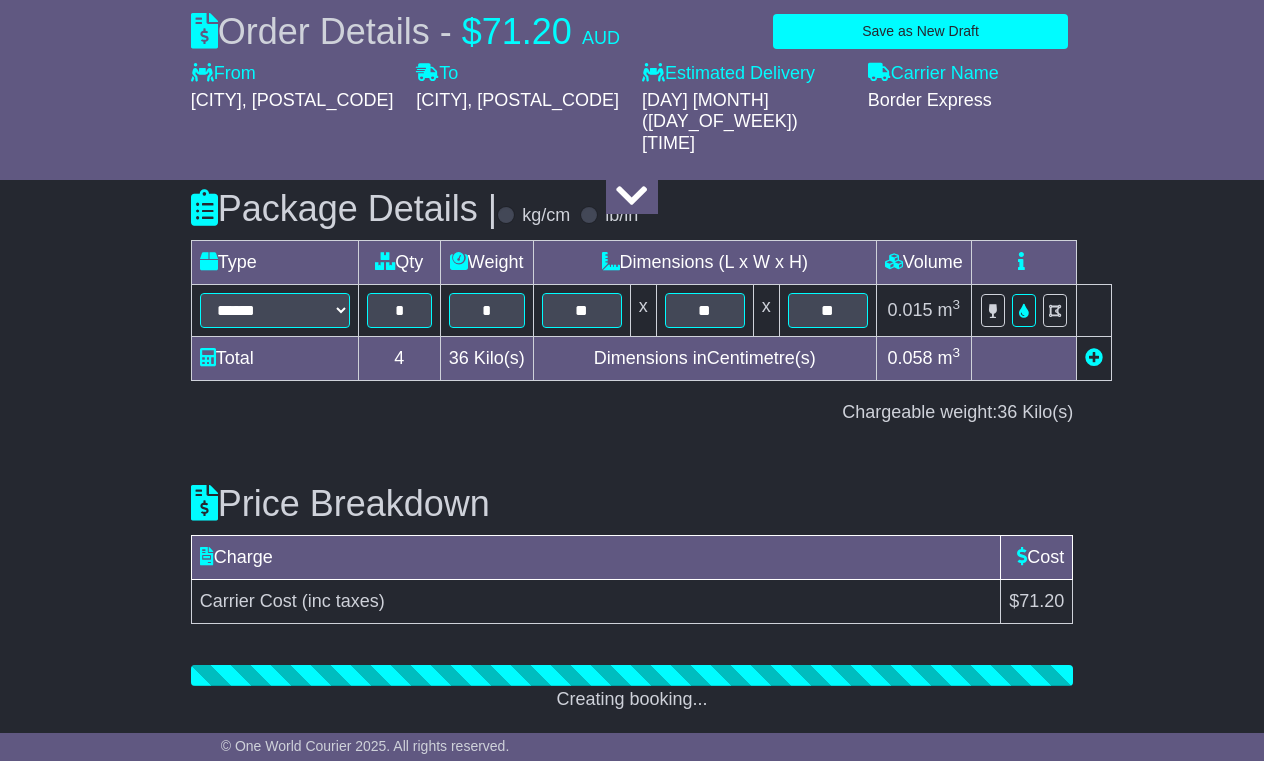 scroll, scrollTop: 2483, scrollLeft: 0, axis: vertical 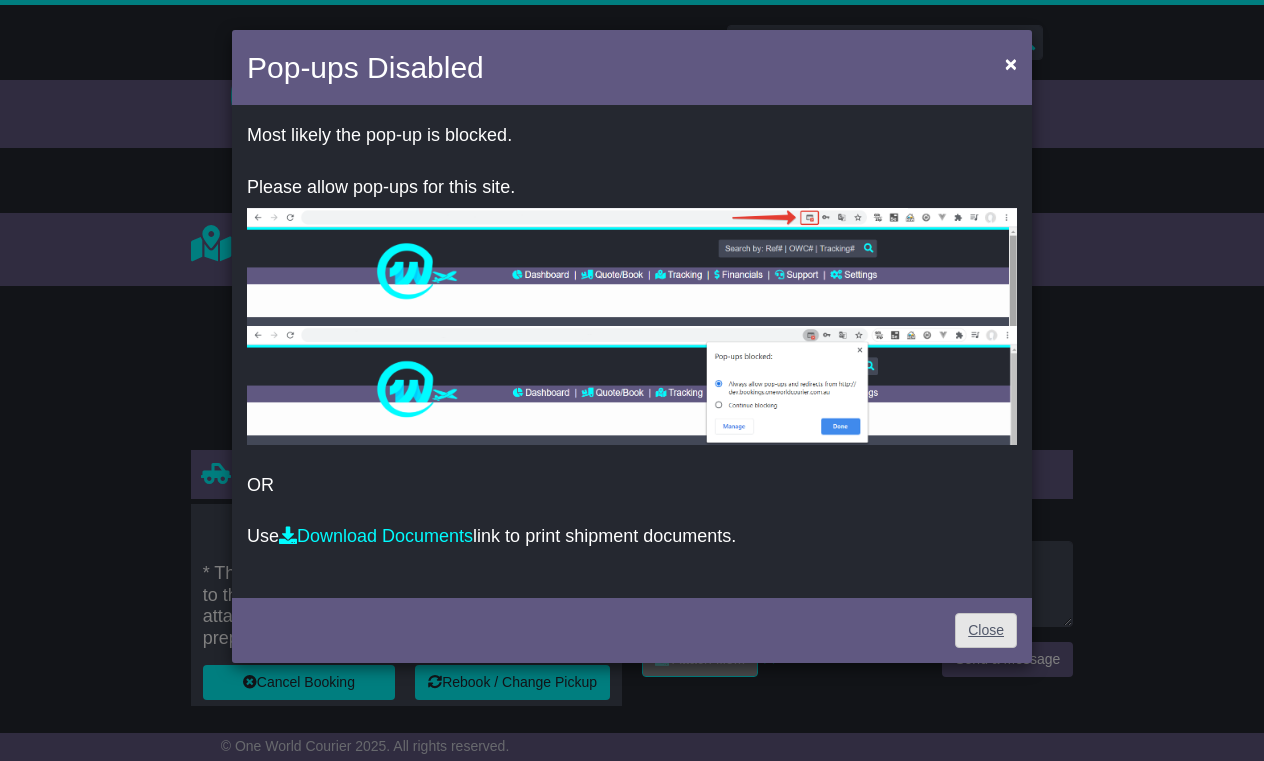 click on "Close" at bounding box center [986, 630] 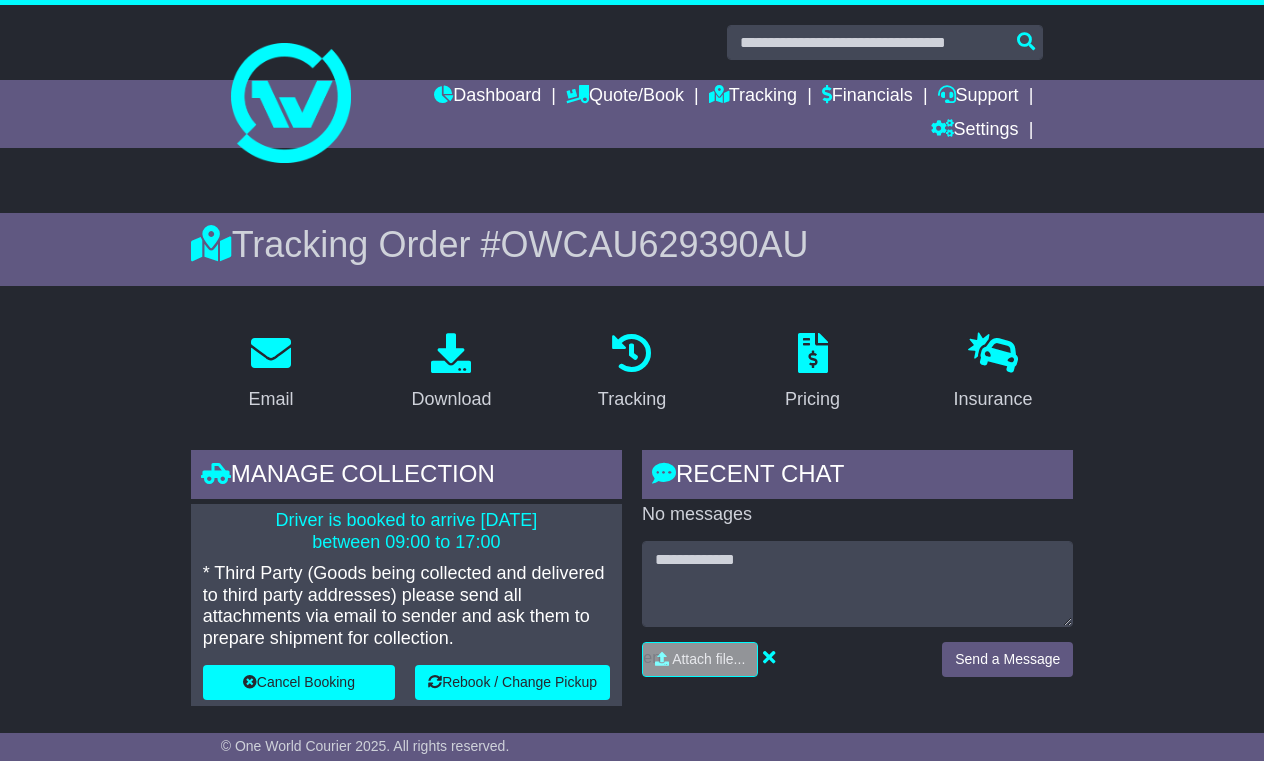scroll, scrollTop: 34, scrollLeft: 0, axis: vertical 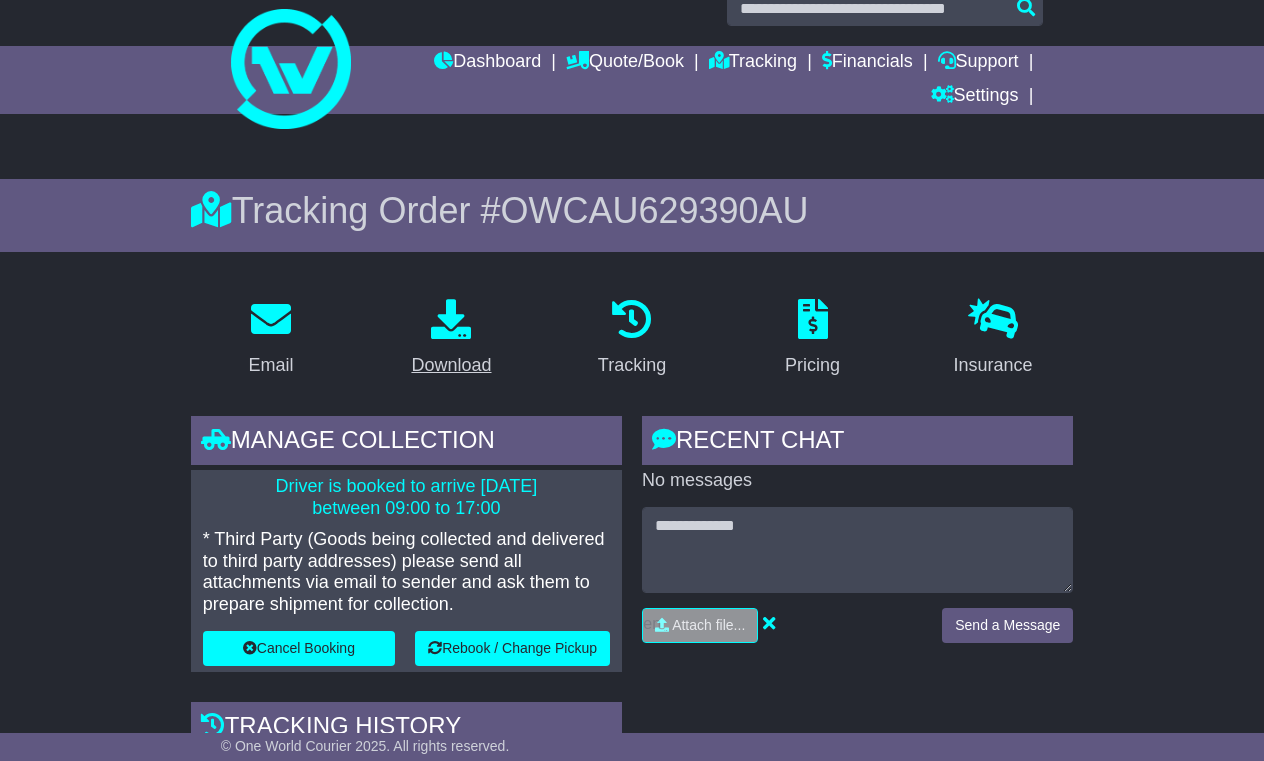 click at bounding box center [451, 319] 